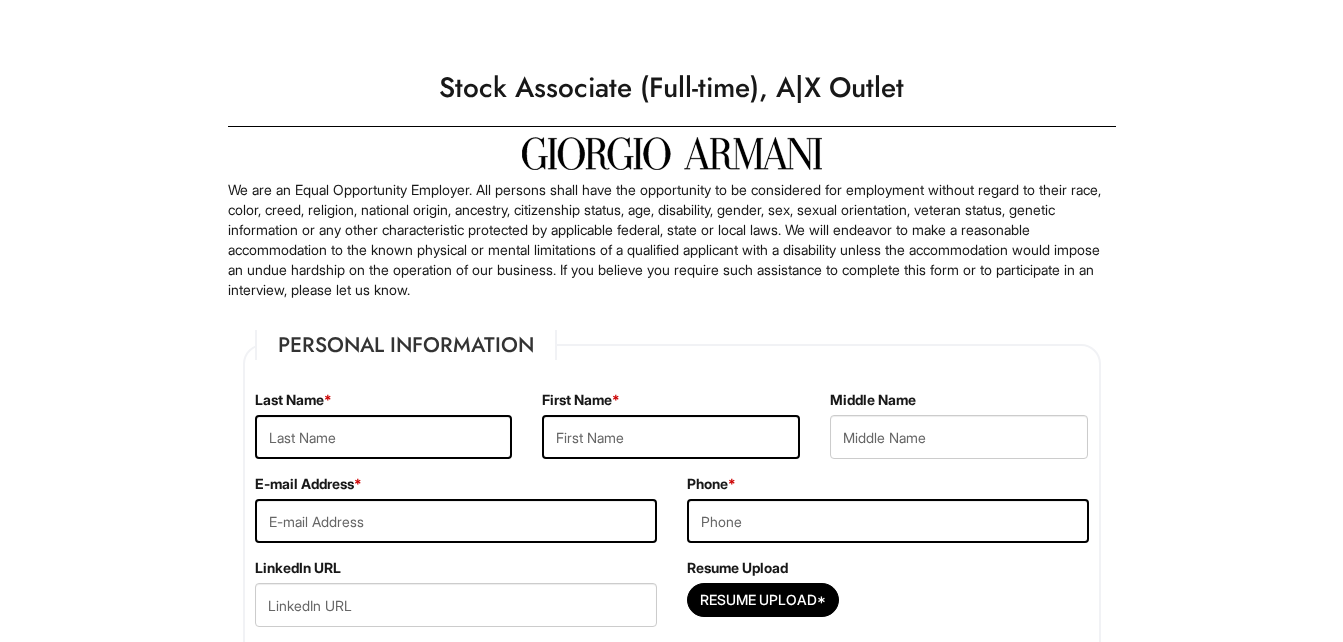 scroll, scrollTop: 0, scrollLeft: 0, axis: both 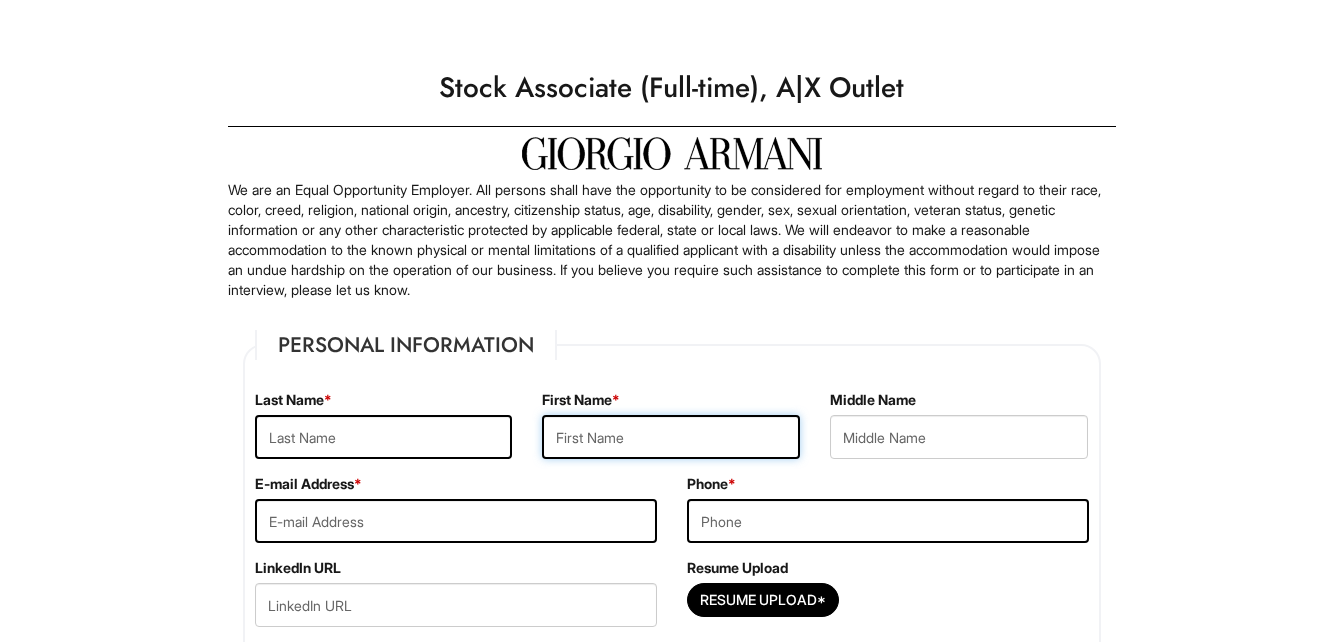 click at bounding box center [671, 437] 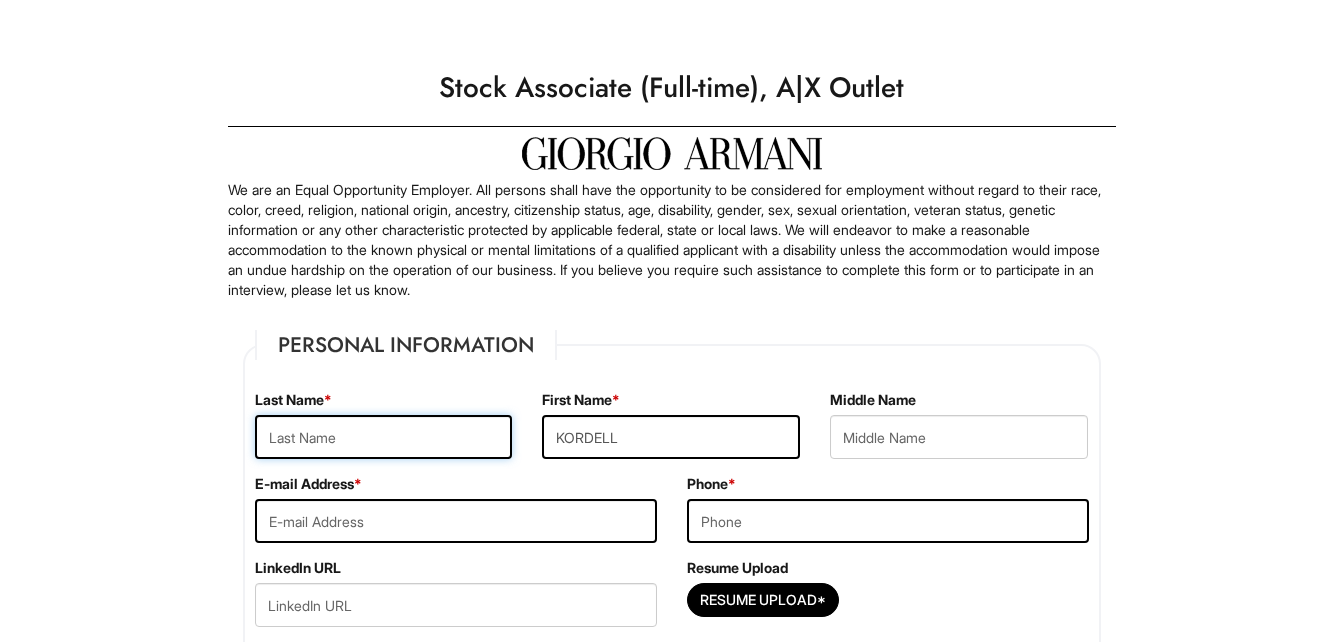 type on "STROUD" 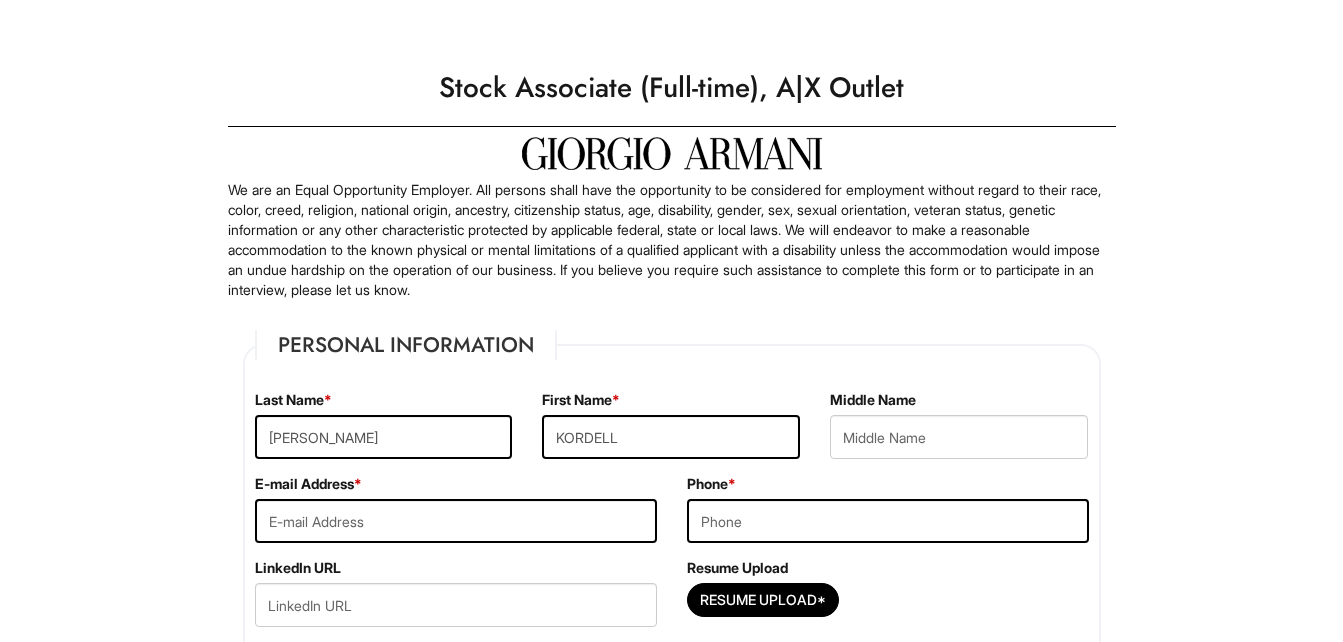 type on "S" 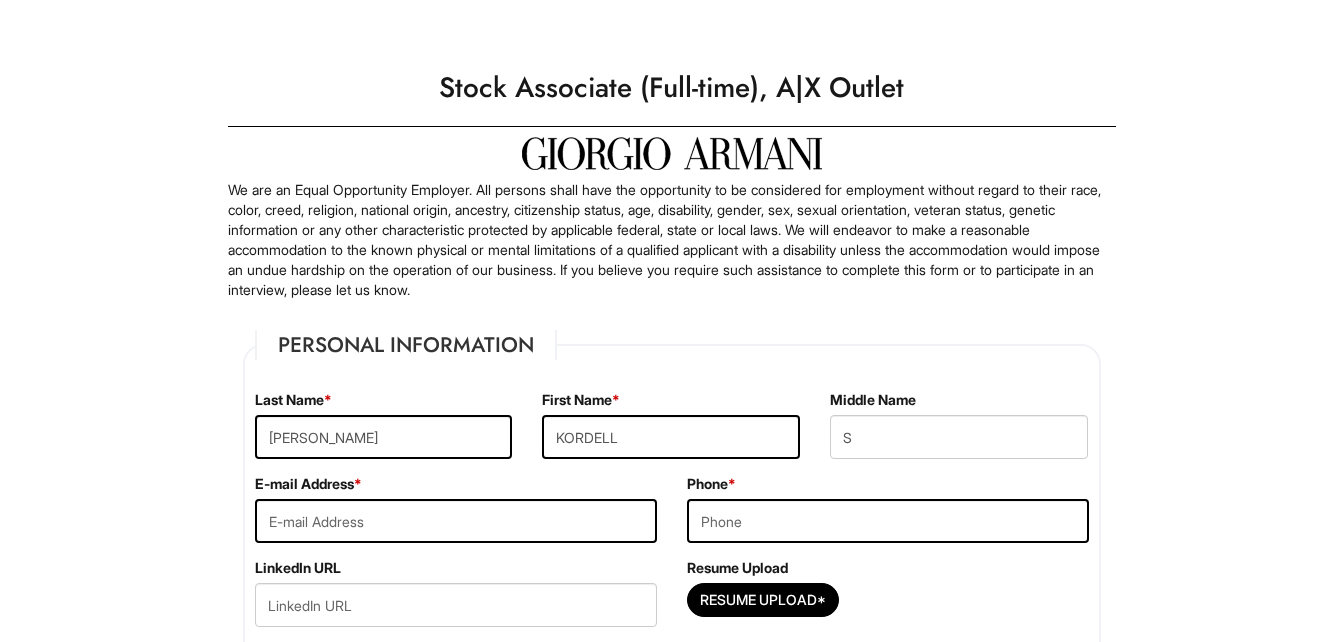 type on "dellpharoah@gmail.com" 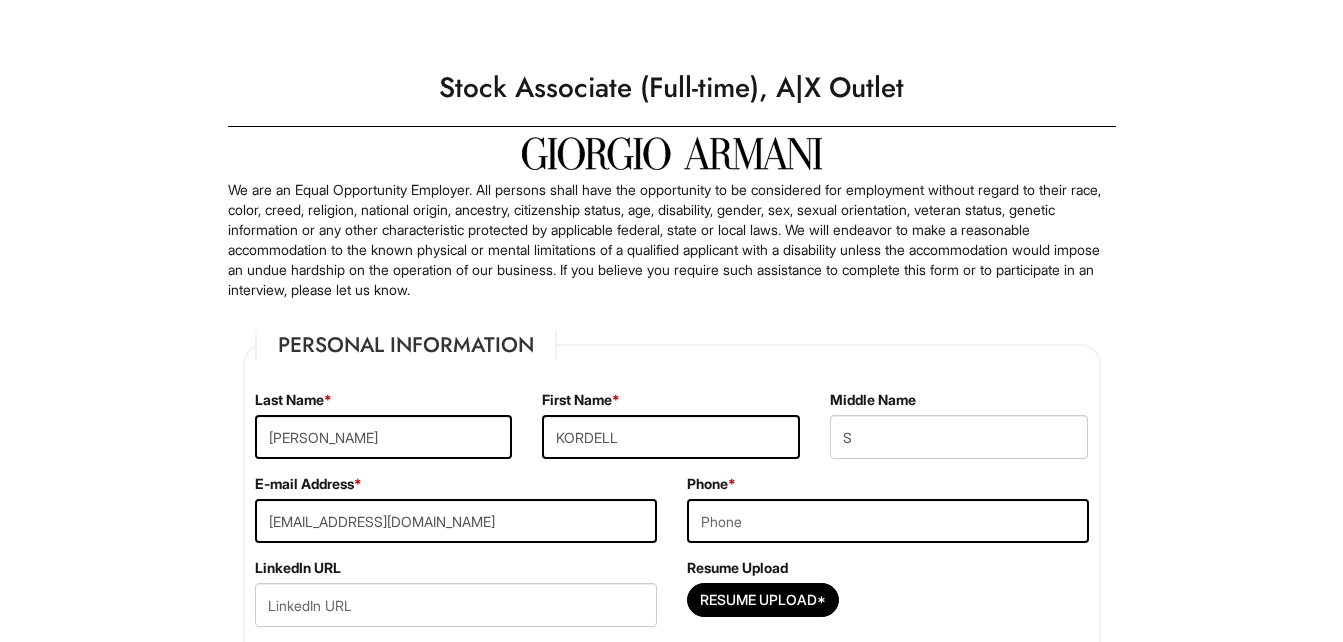 type on "7252191106" 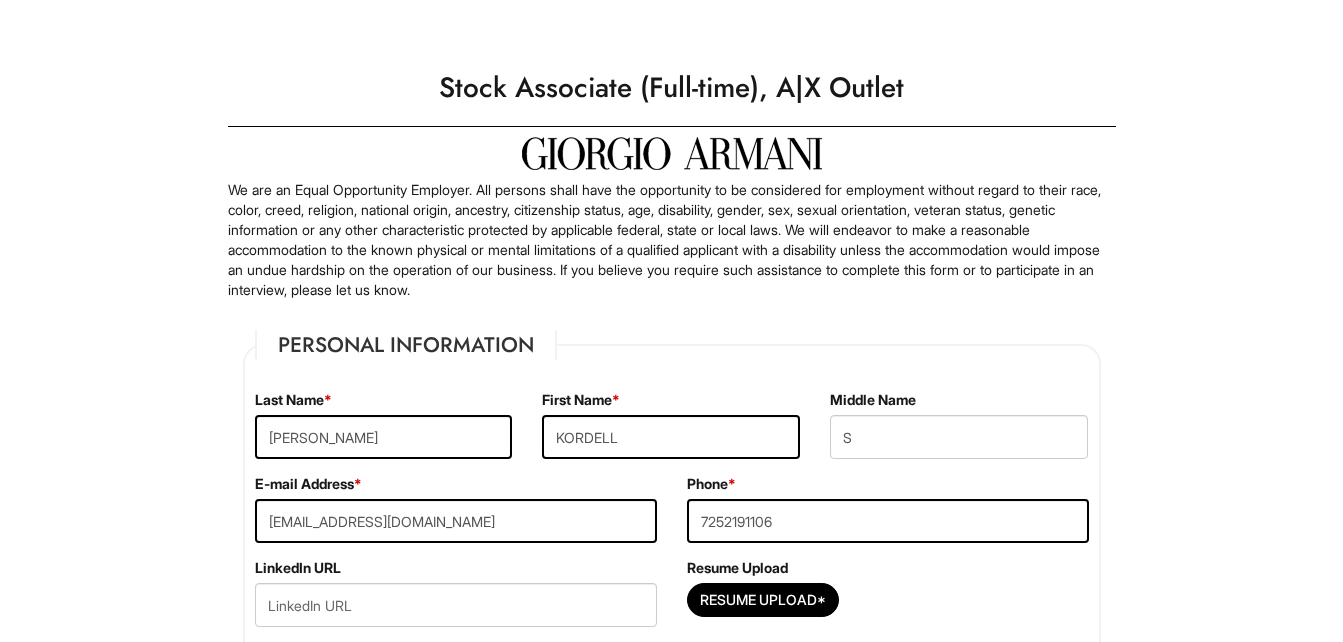type on "1279 Cedar Keys Court Stone Mountain Georgia 30083" 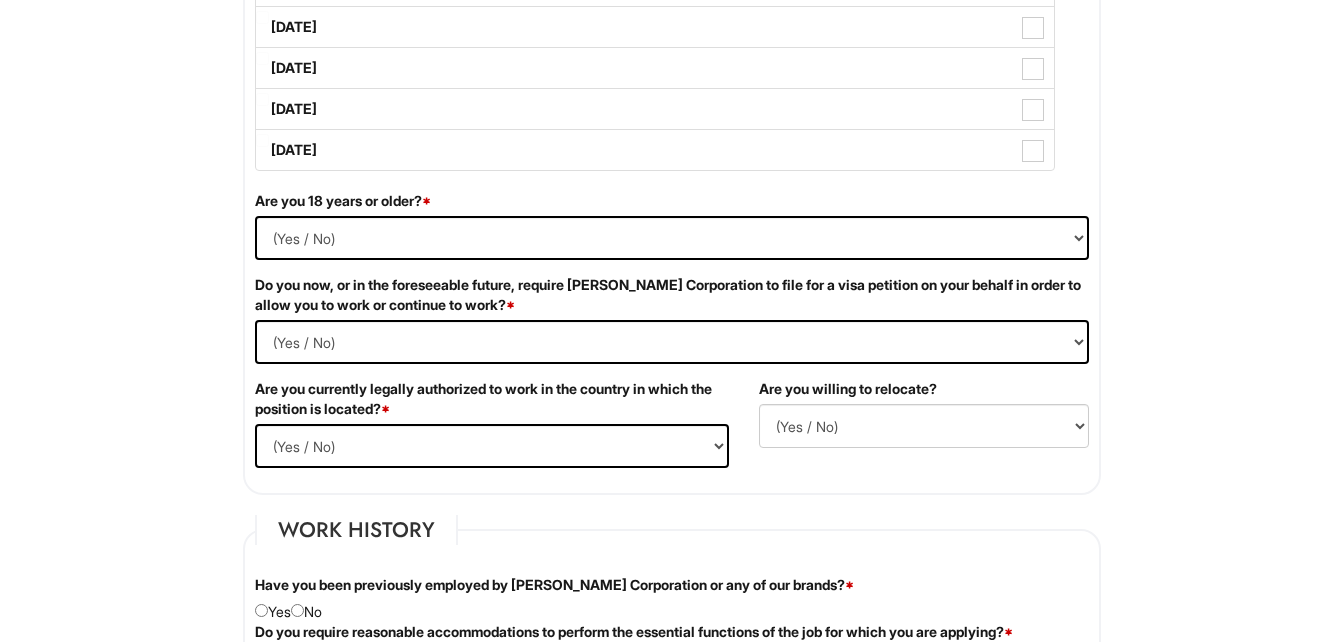 scroll, scrollTop: 1057, scrollLeft: 0, axis: vertical 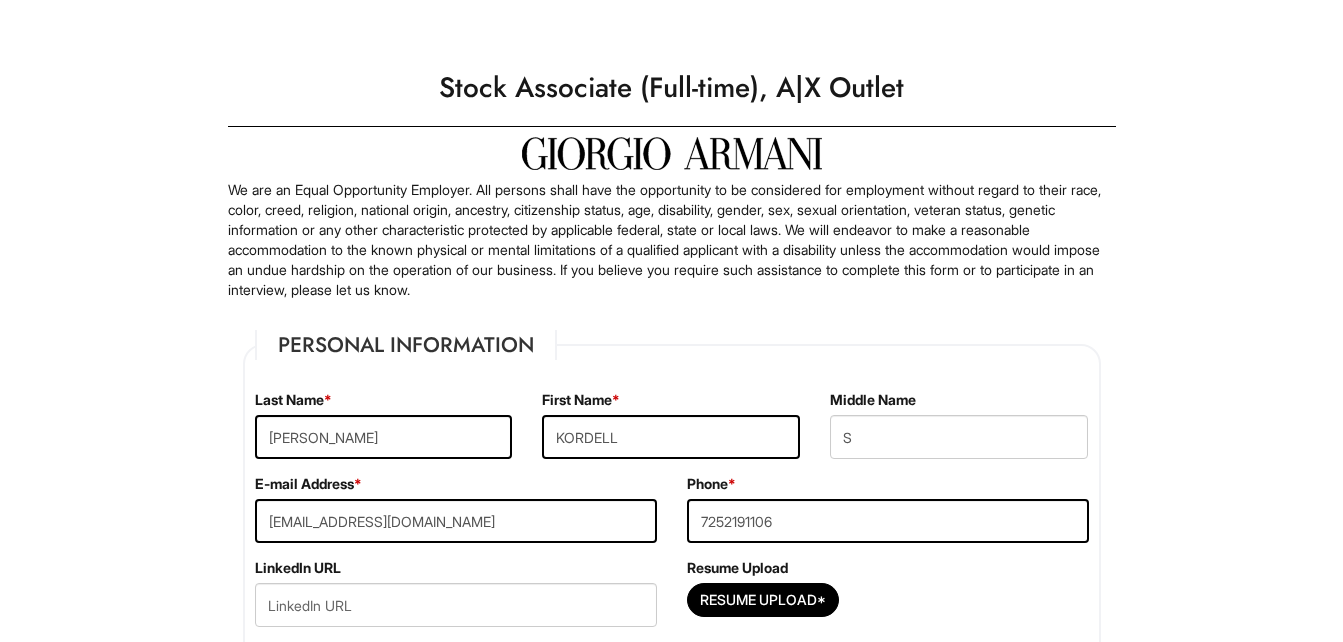 select on "[GEOGRAPHIC_DATA]" 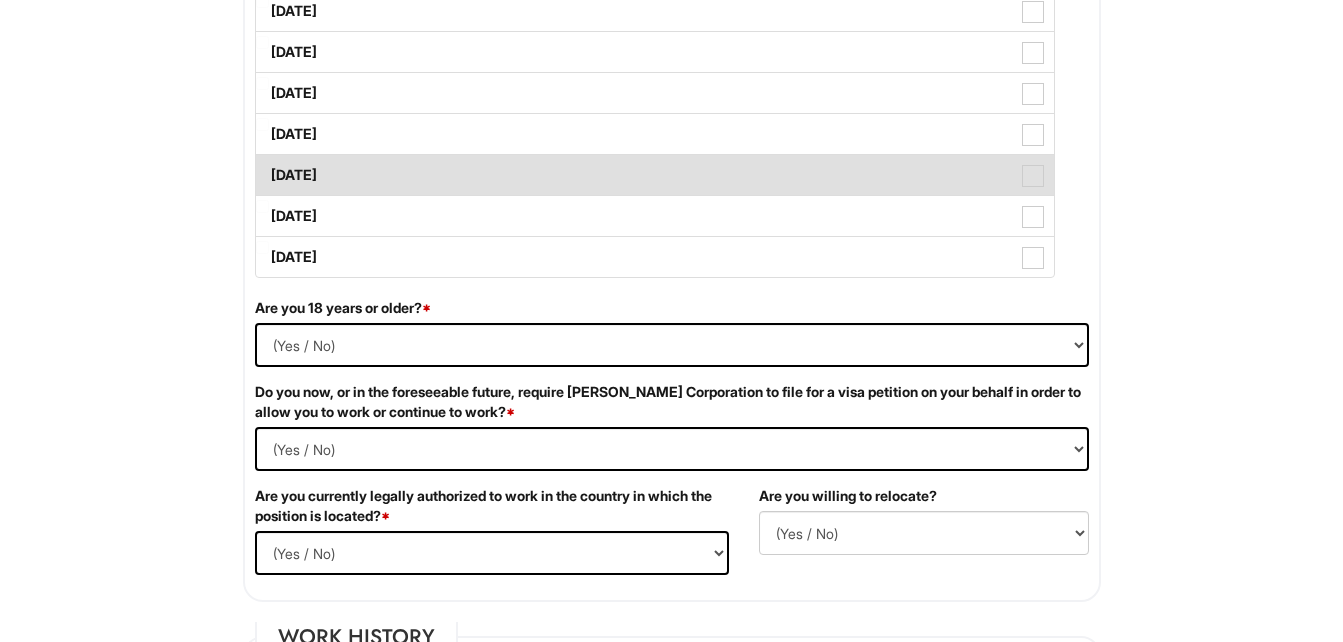click on "Friday" at bounding box center [655, 175] 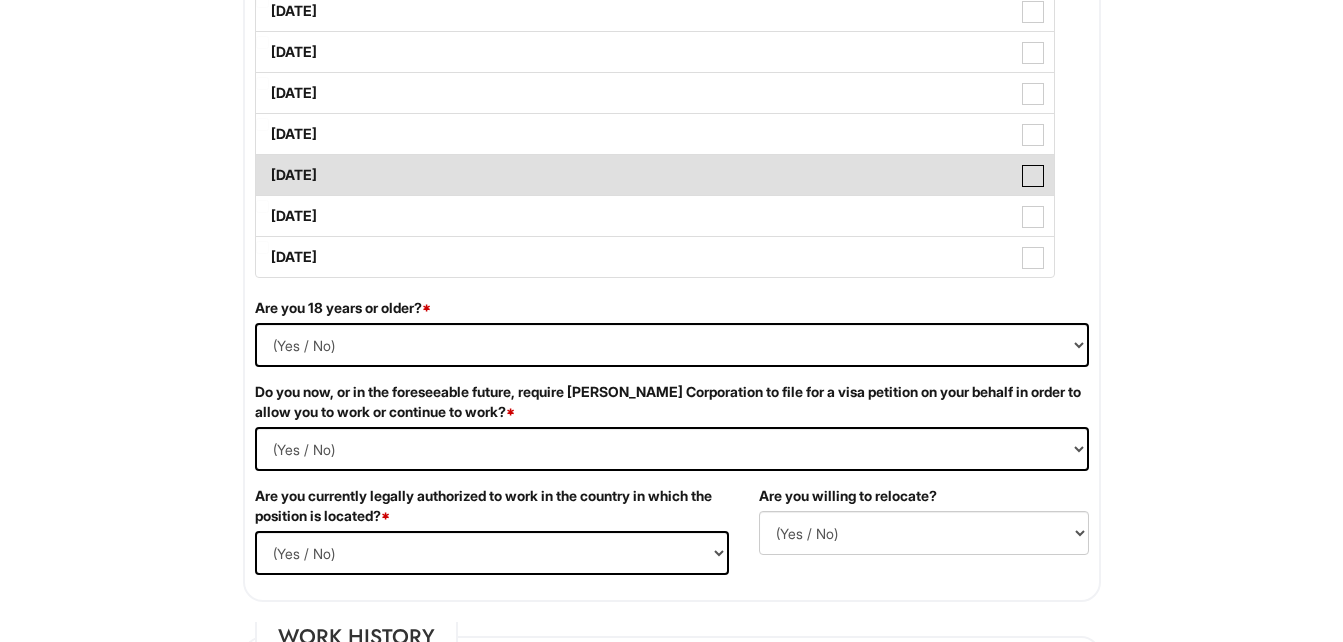 click on "Friday" at bounding box center (262, 165) 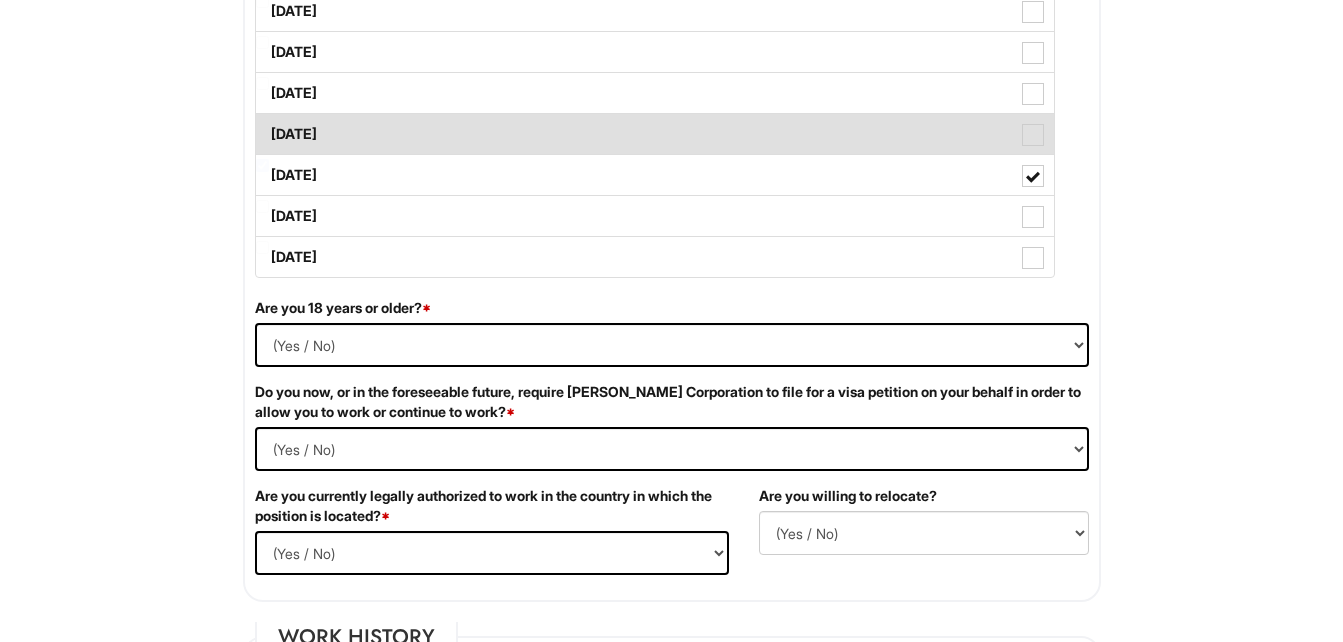 click on "Thursday" at bounding box center (655, 134) 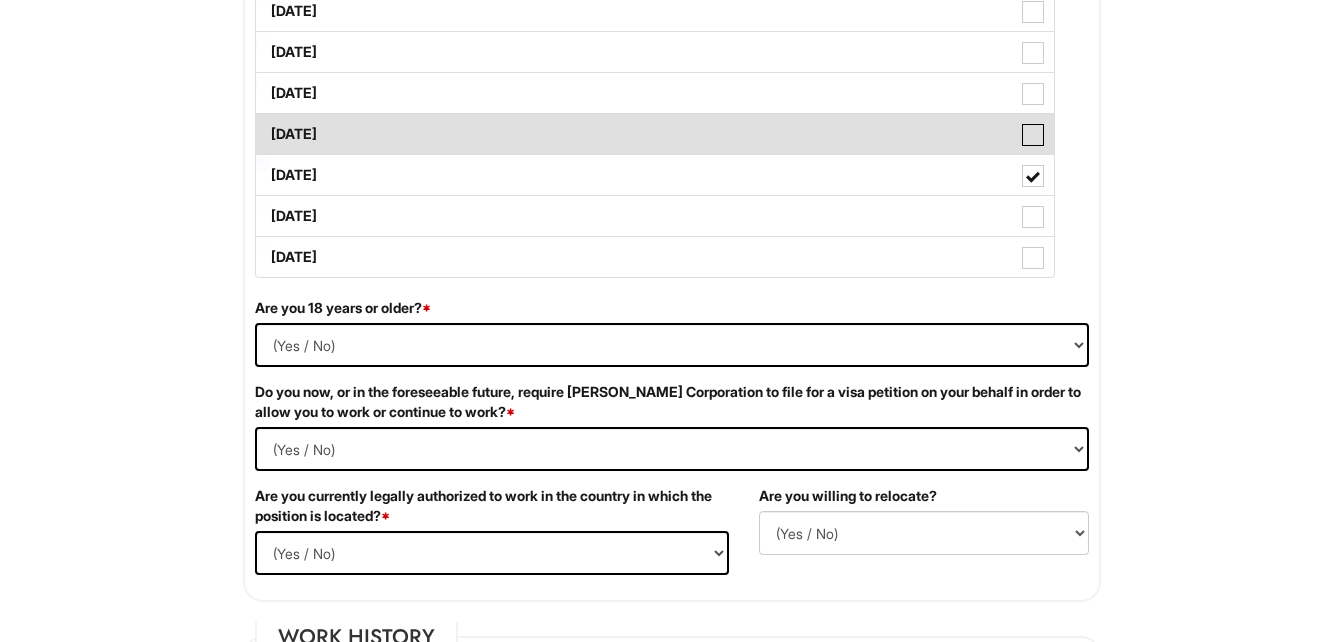click on "Thursday" at bounding box center (262, 124) 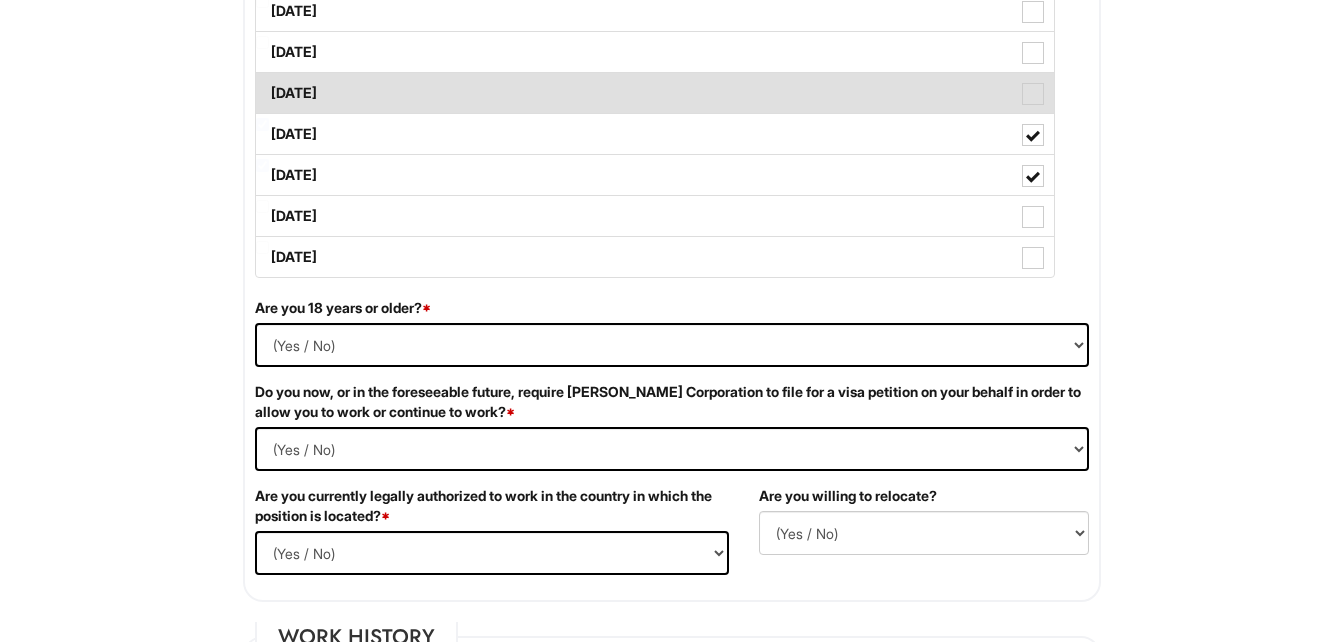click on "Wednesday" at bounding box center (655, 93) 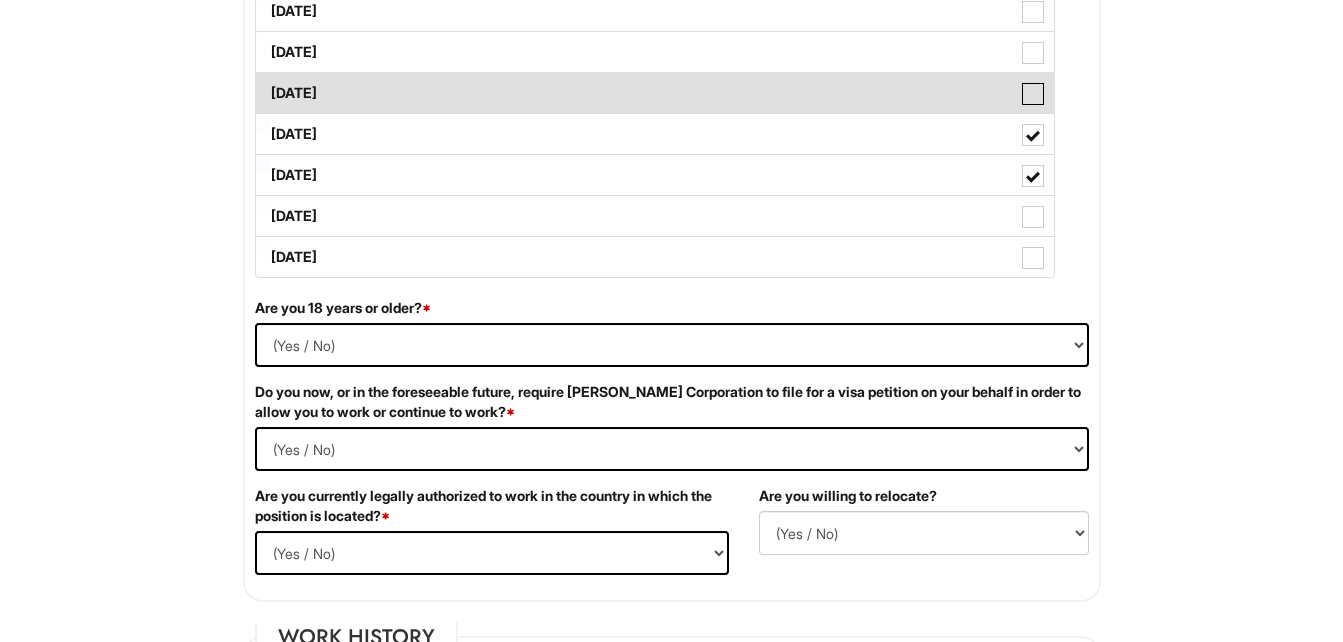 click on "Wednesday" at bounding box center [262, 83] 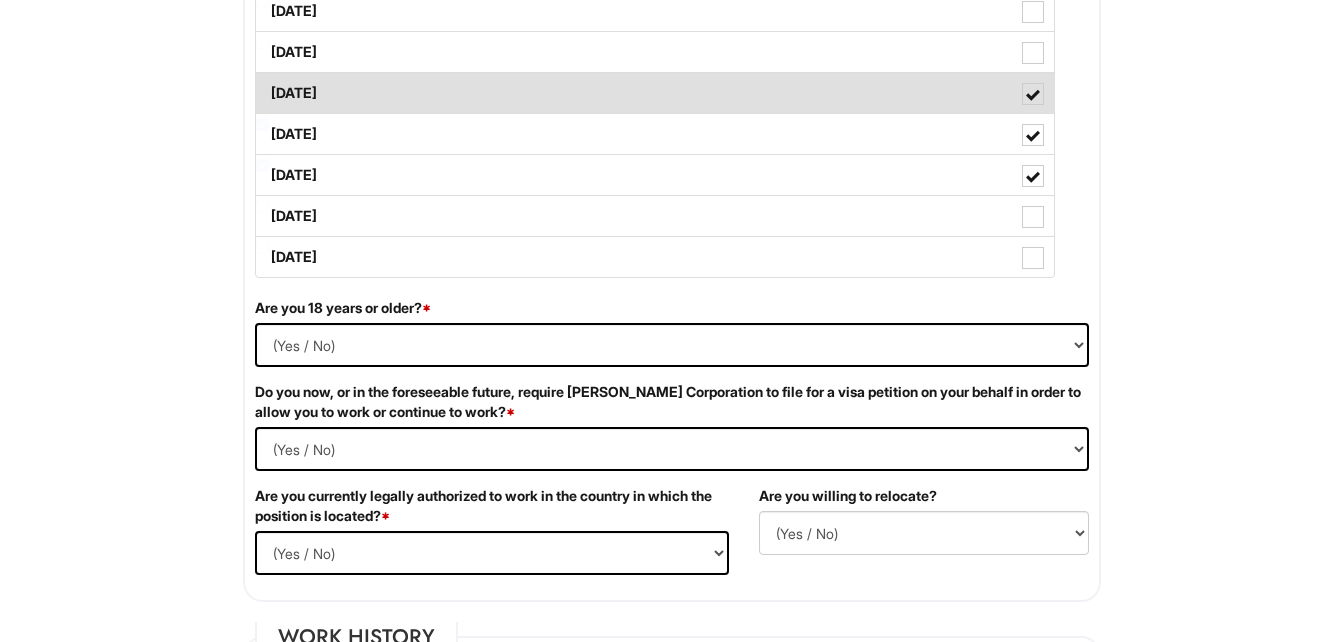 click on "Wednesday" at bounding box center [655, 93] 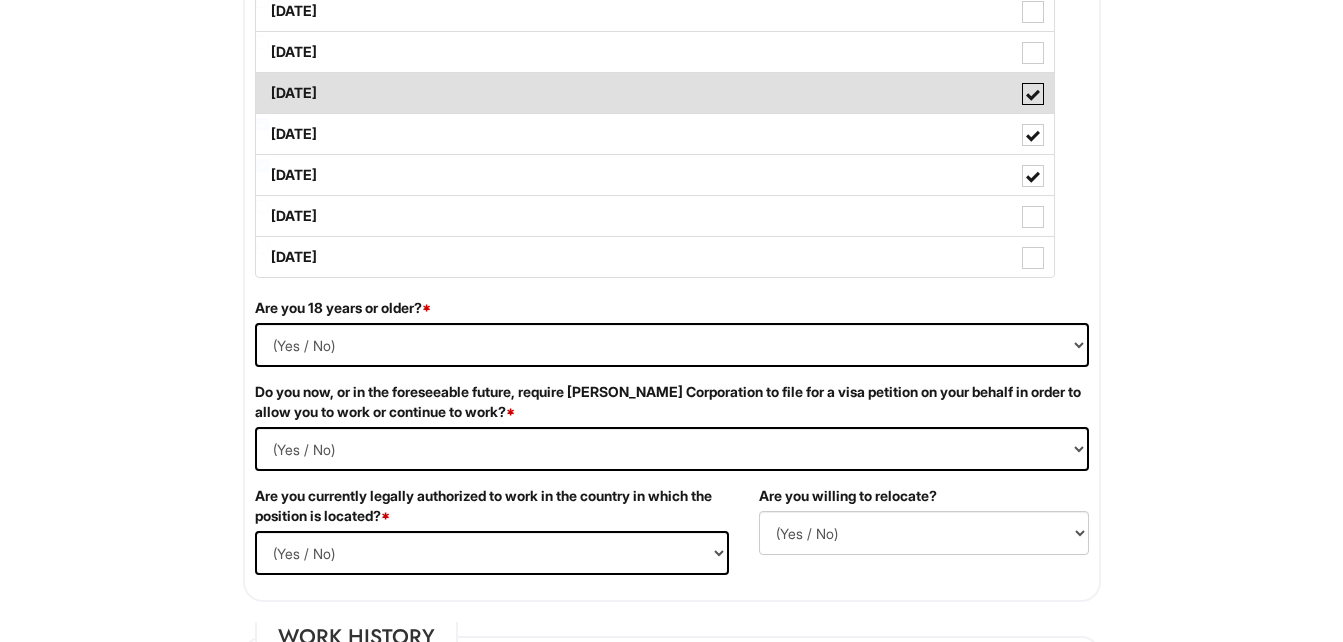 click on "Wednesday" at bounding box center (262, 83) 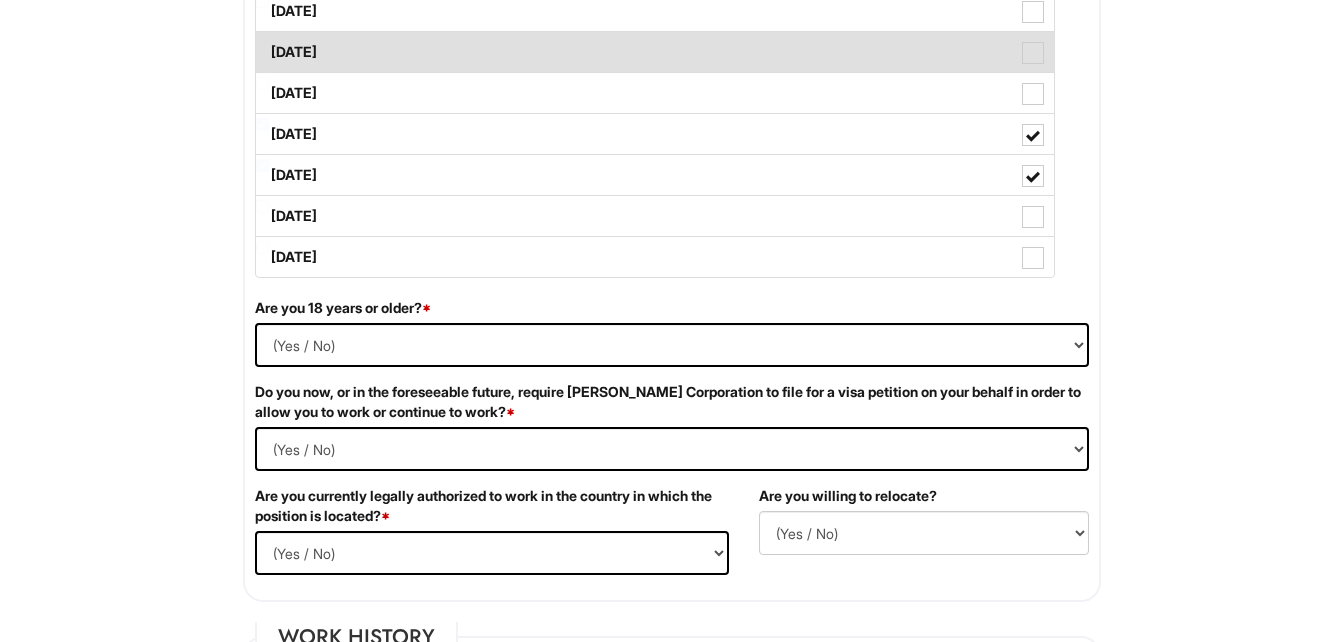 click on "Tuesday" at bounding box center [655, 52] 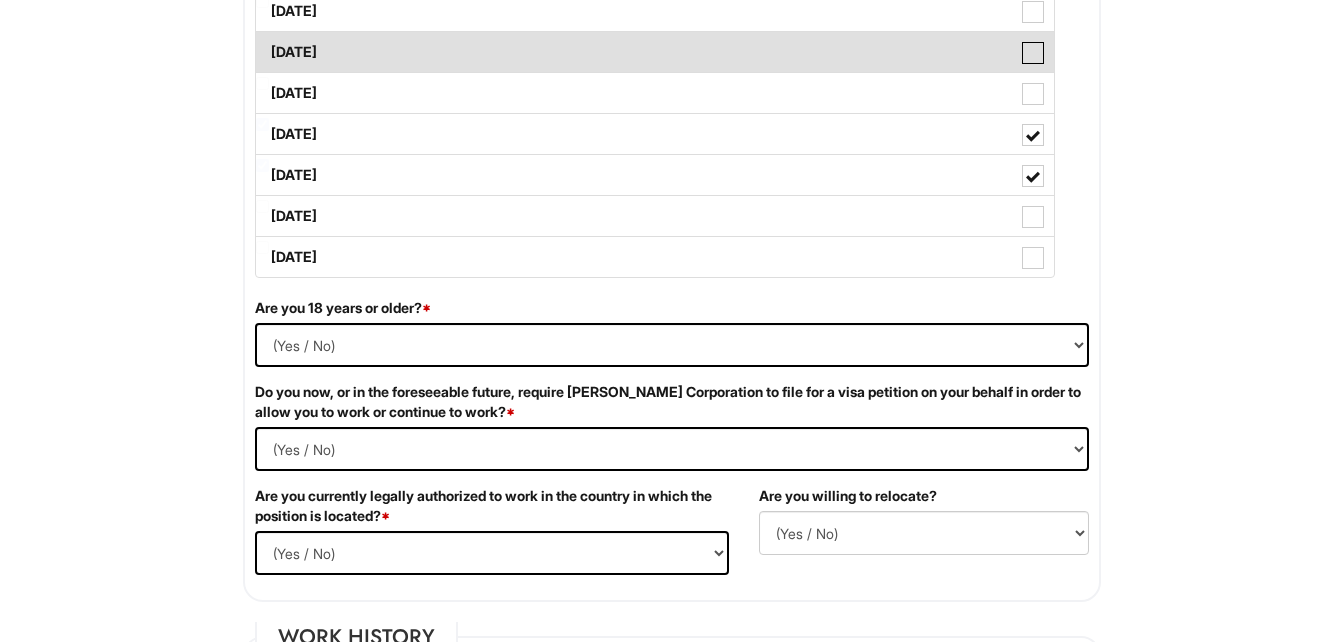 click on "Tuesday" at bounding box center (262, 42) 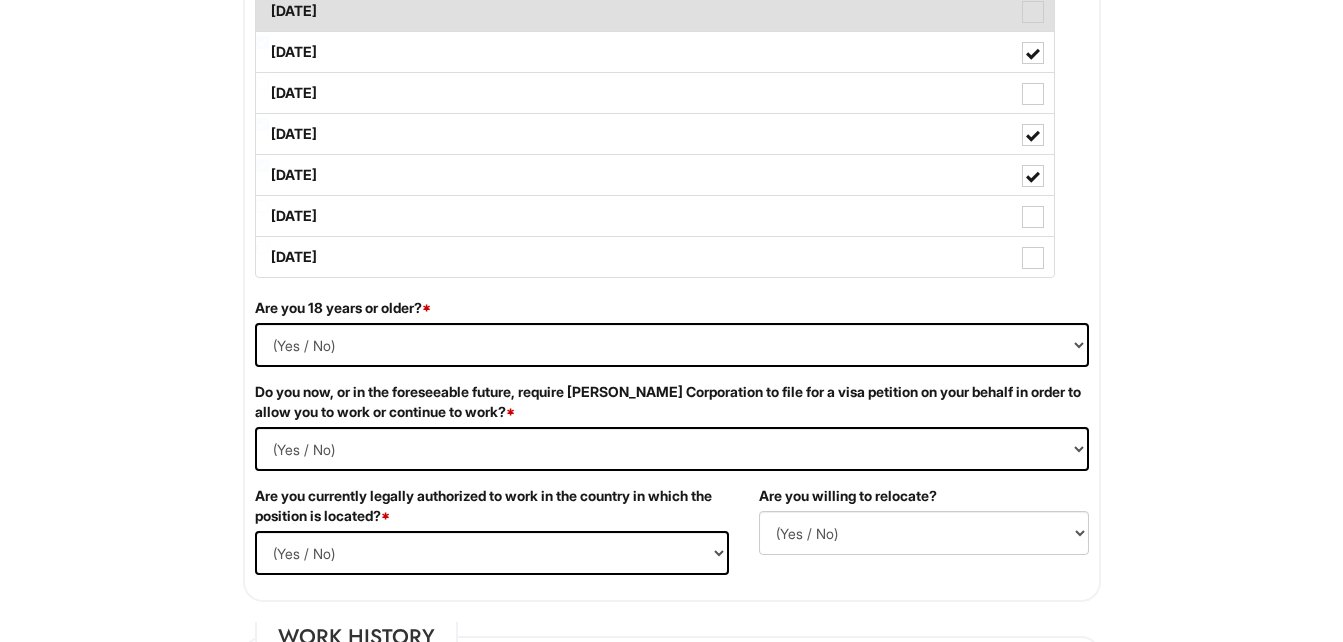 click on "Monday" at bounding box center [655, 11] 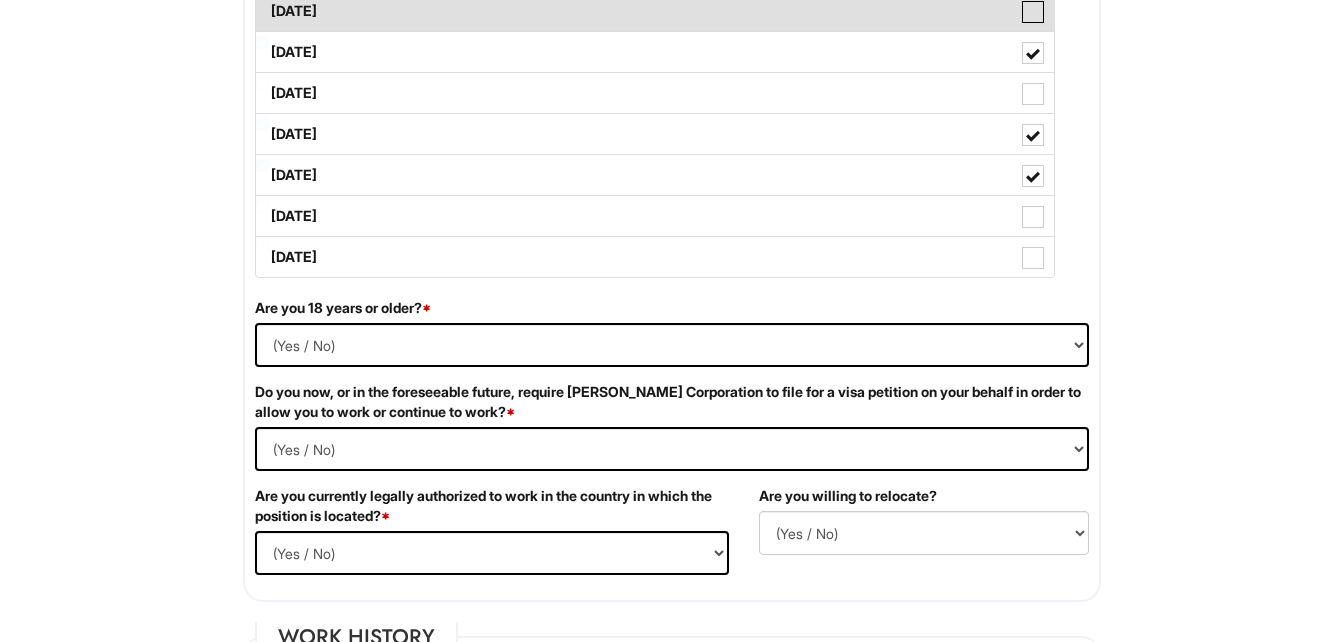 click on "Monday" at bounding box center [262, 1] 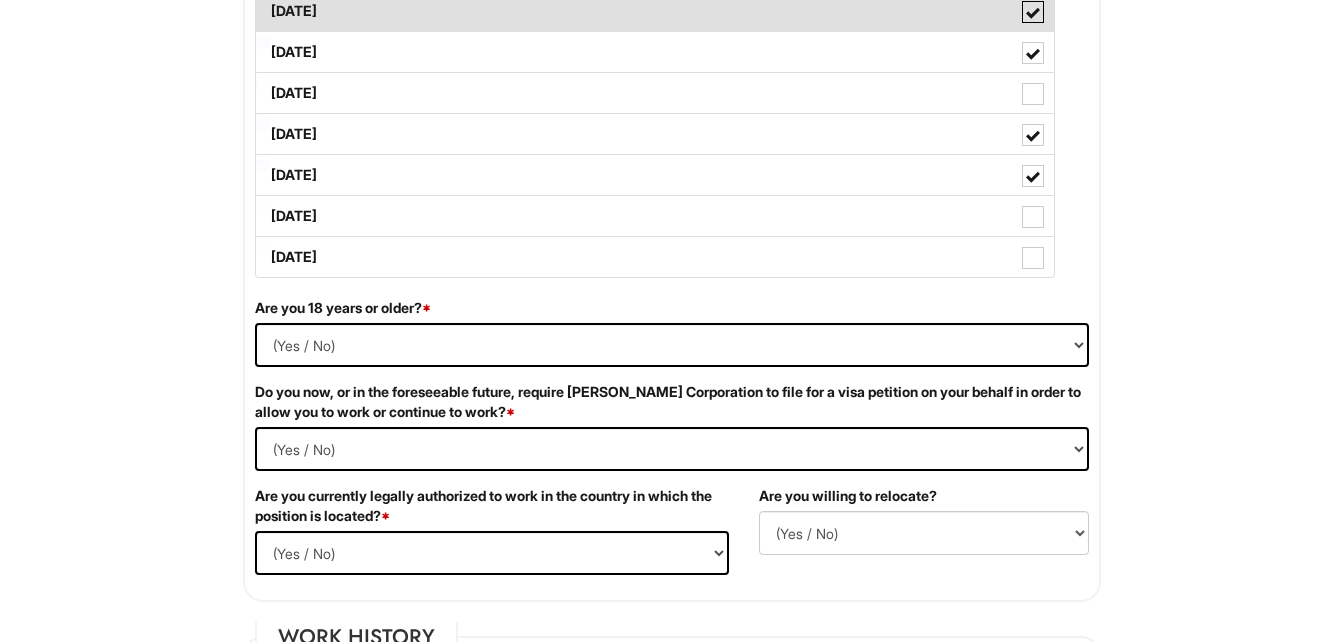 scroll, scrollTop: 1052, scrollLeft: 0, axis: vertical 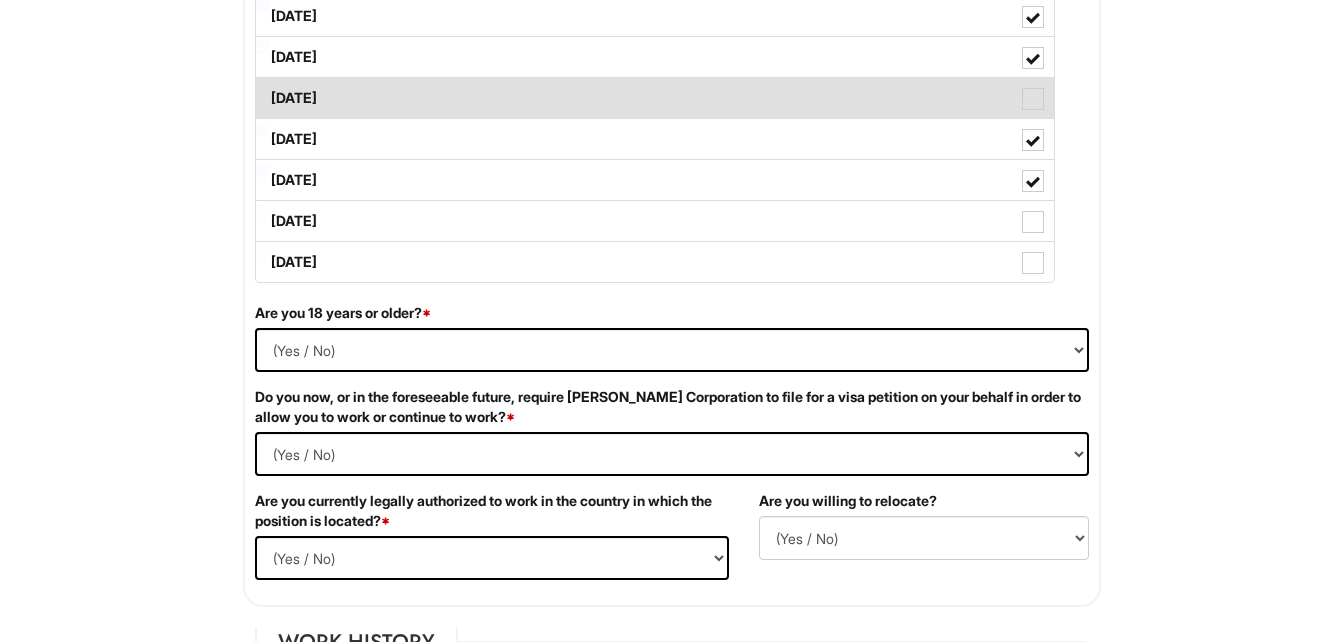 click on "Wednesday" at bounding box center (655, 98) 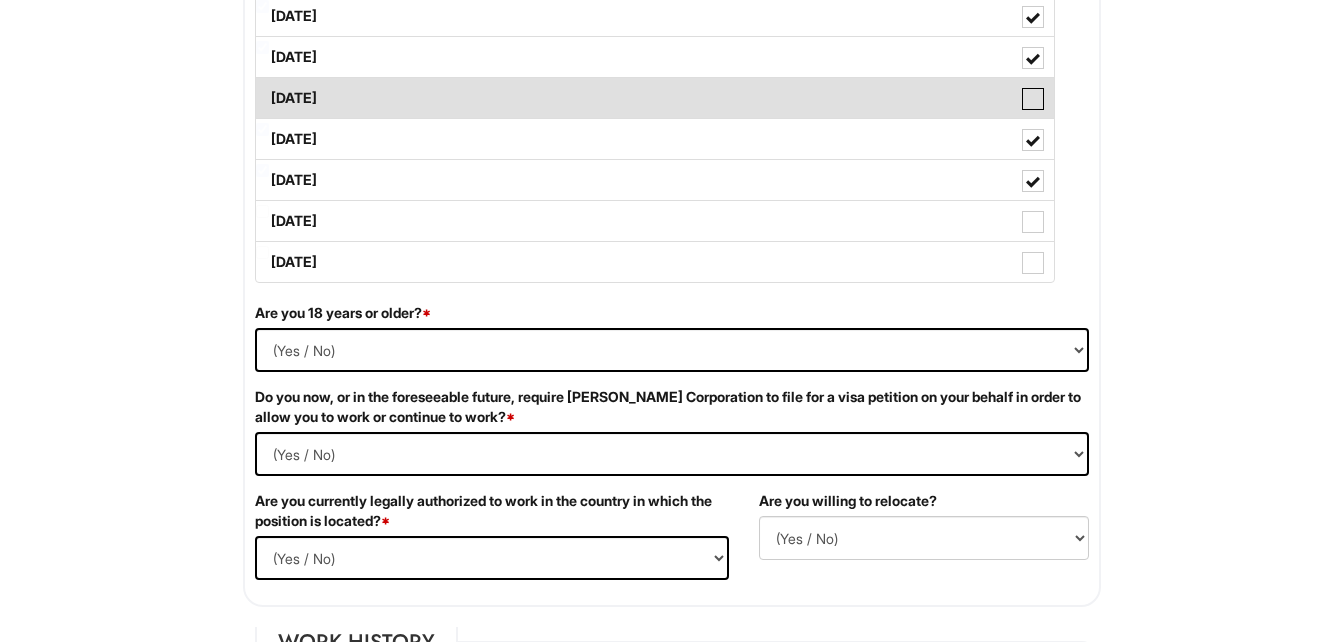 click on "Wednesday" at bounding box center [262, 88] 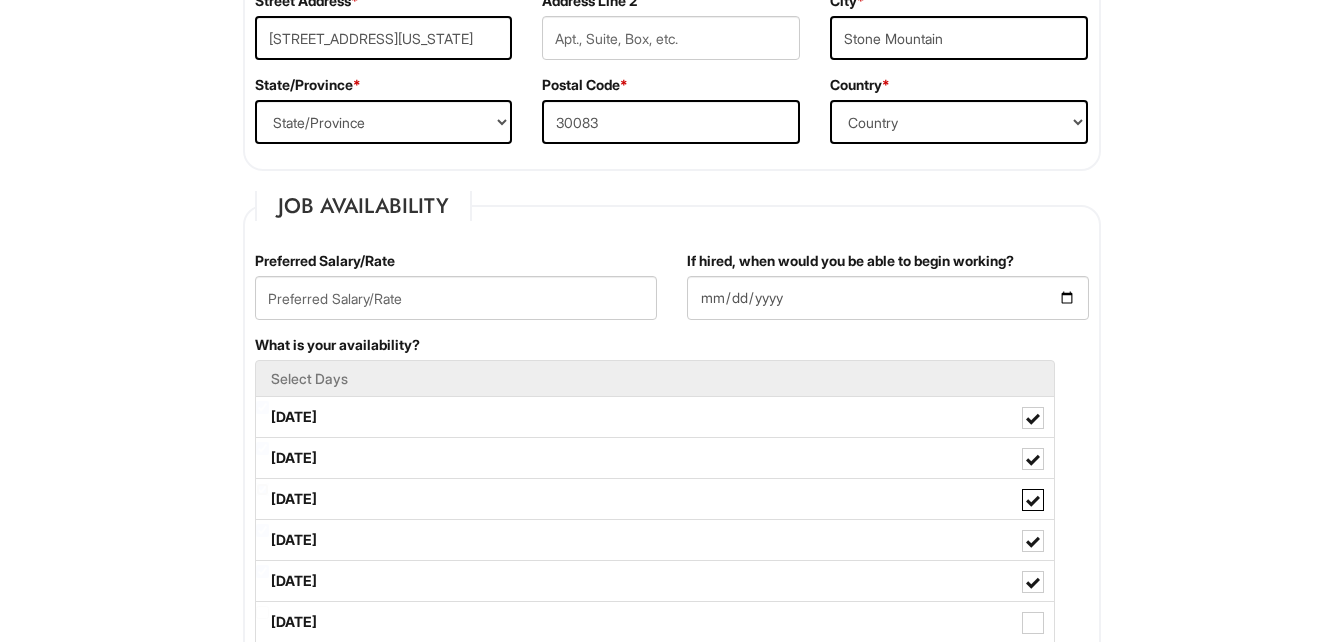 scroll, scrollTop: 664, scrollLeft: 0, axis: vertical 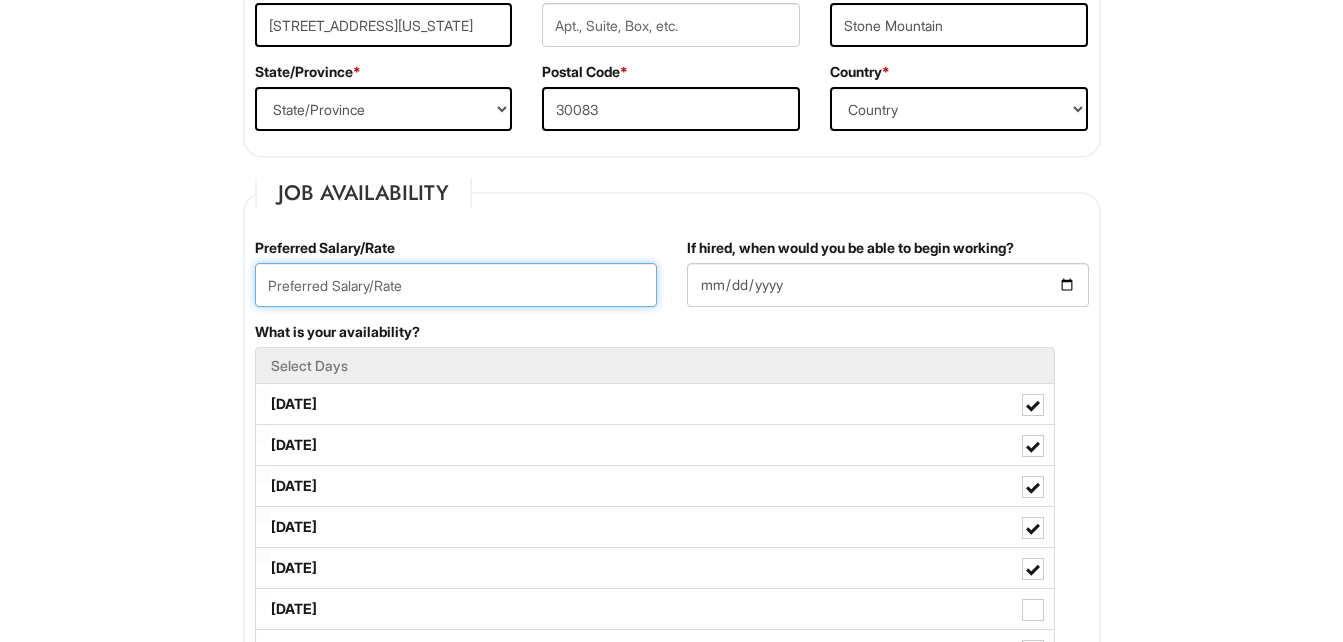 click at bounding box center [456, 285] 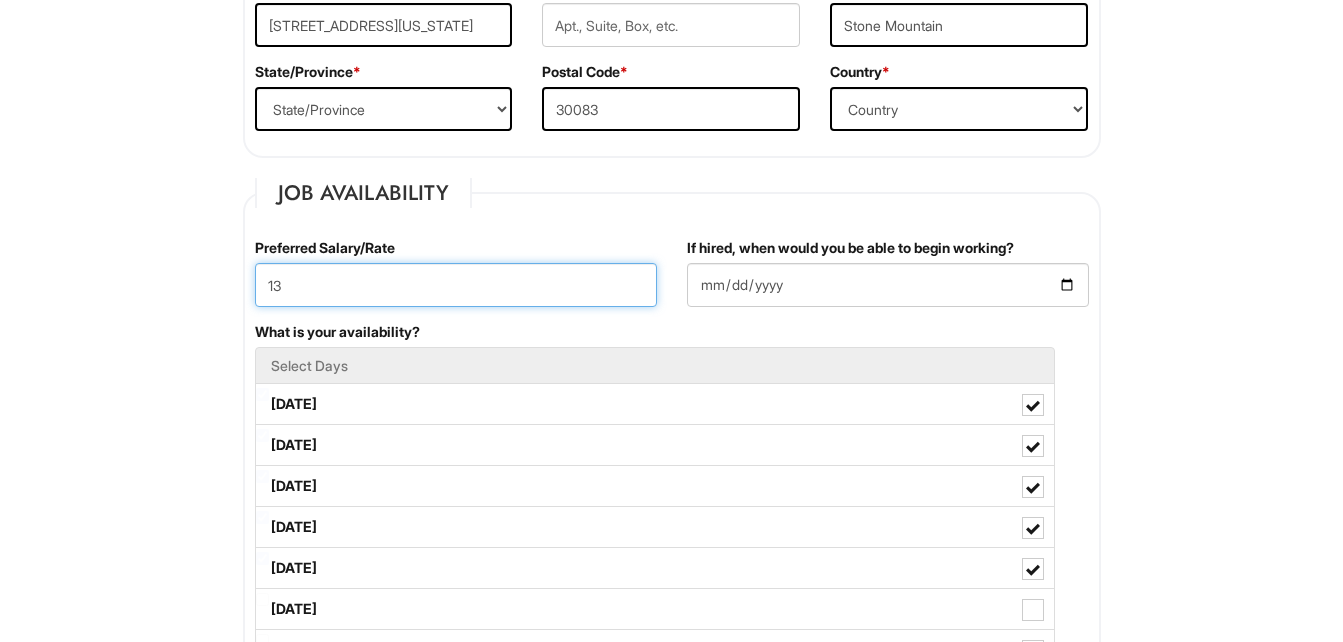 type on "13" 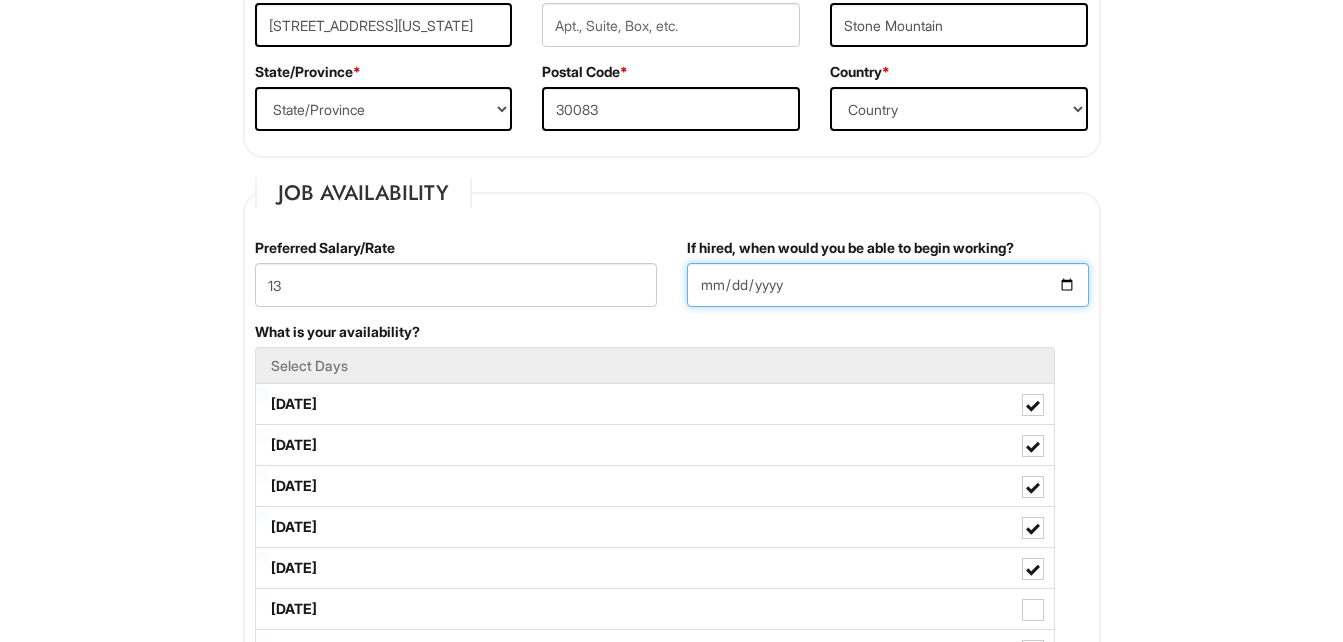 click on "If hired, when would you be able to begin working?" at bounding box center [888, 285] 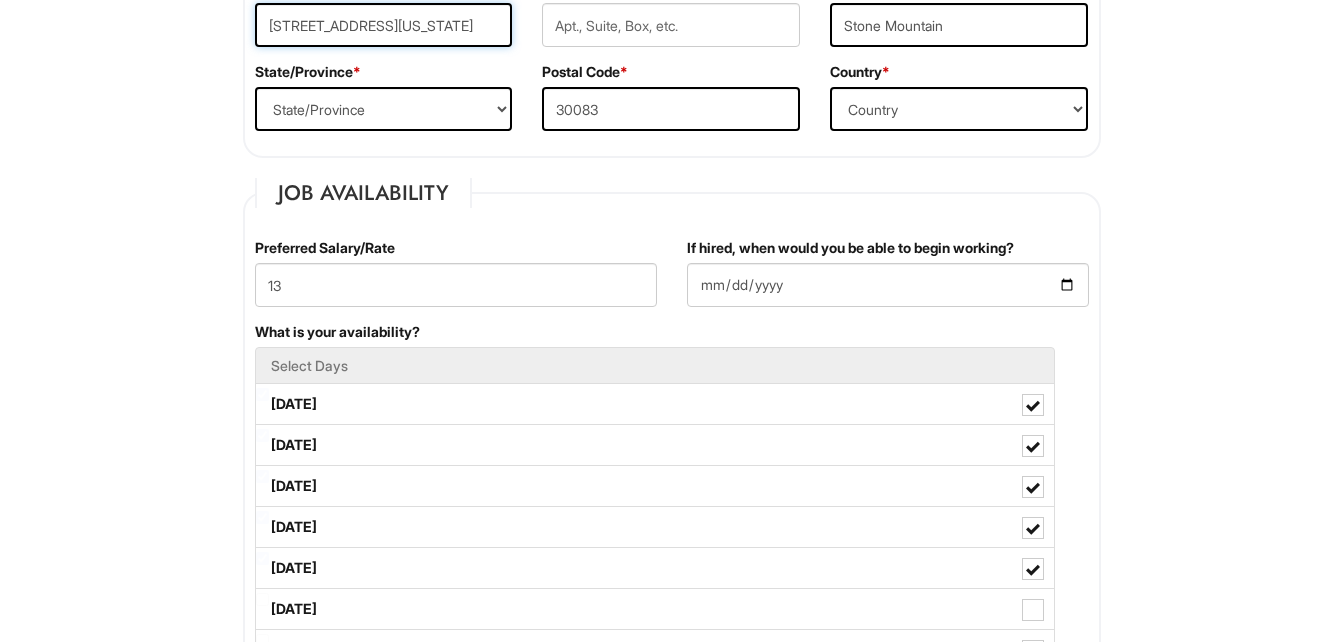 scroll, scrollTop: 0, scrollLeft: 0, axis: both 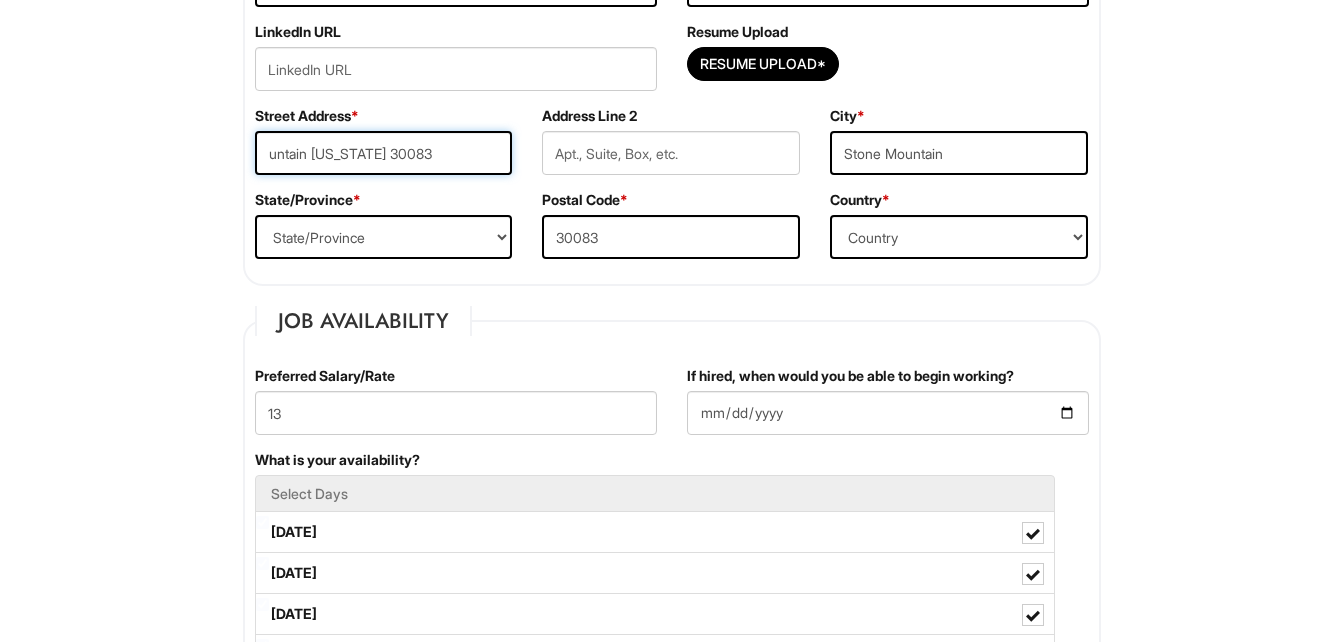 drag, startPoint x: 467, startPoint y: 22, endPoint x: 211, endPoint y: 19, distance: 256.01758 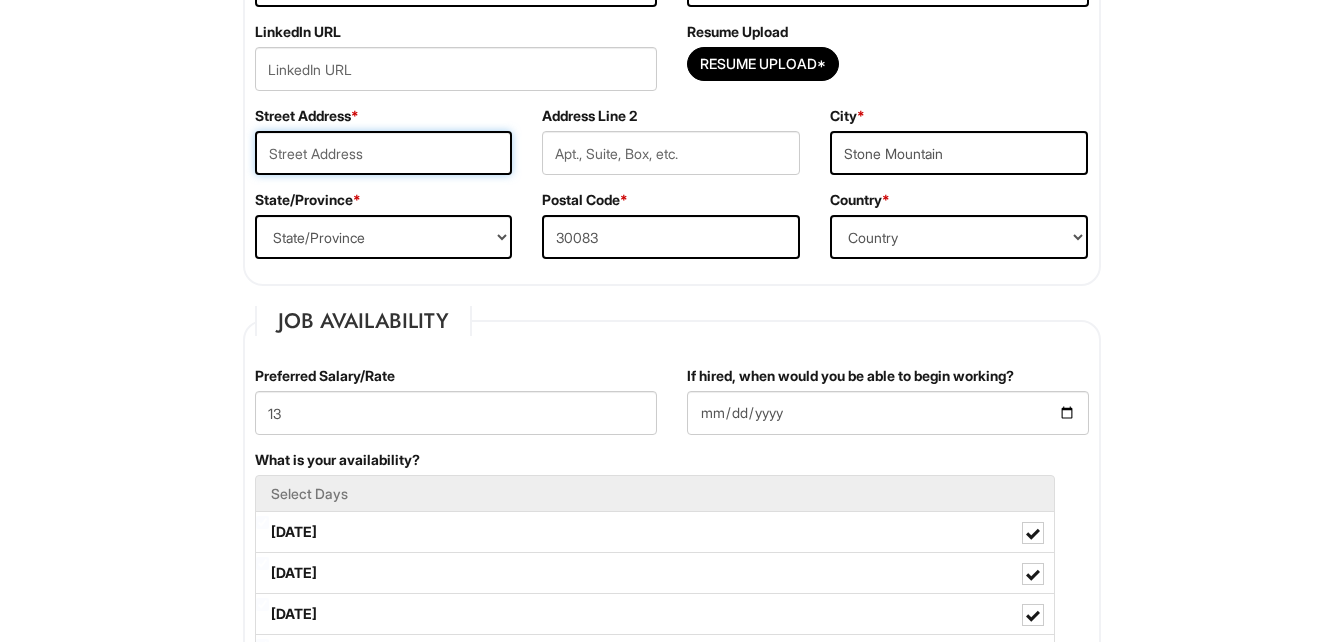 click at bounding box center (384, 153) 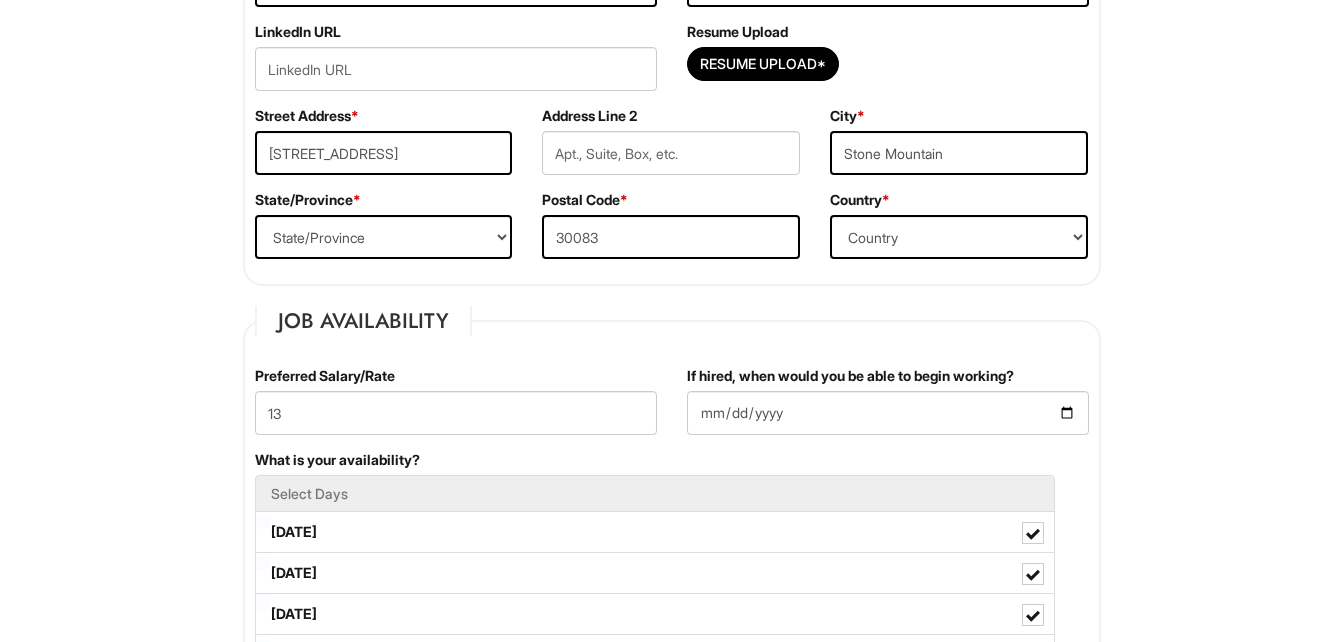 type on "Apartment 2" 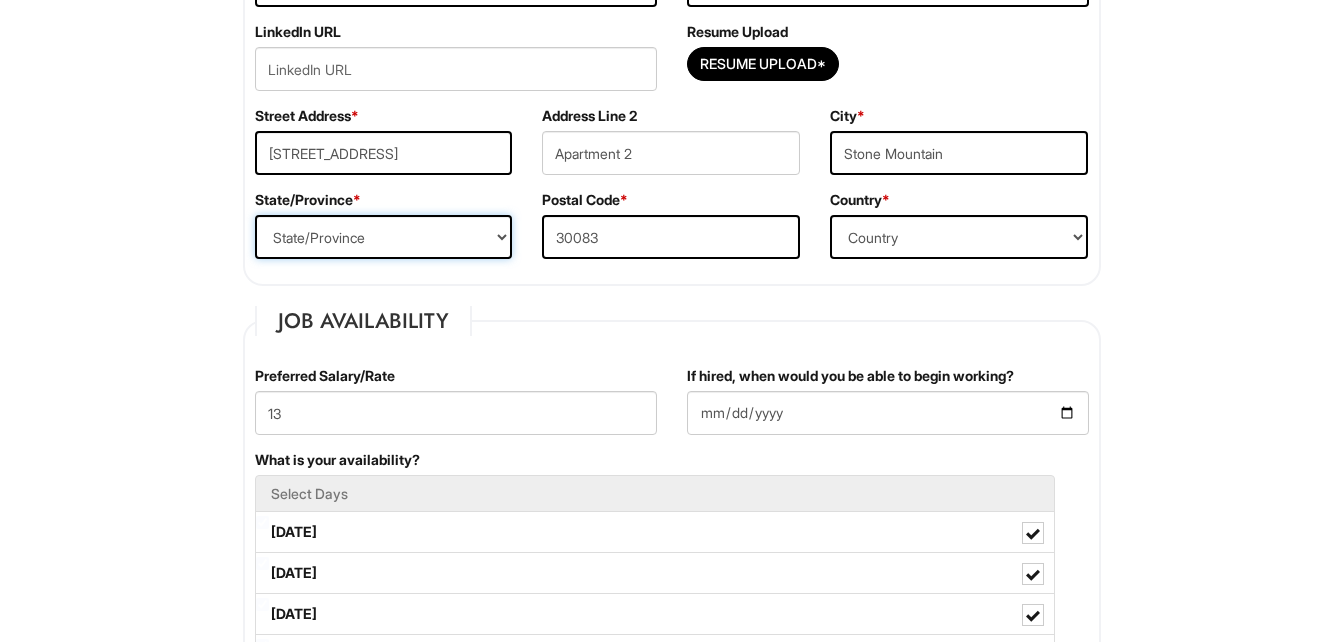 select on "NV" 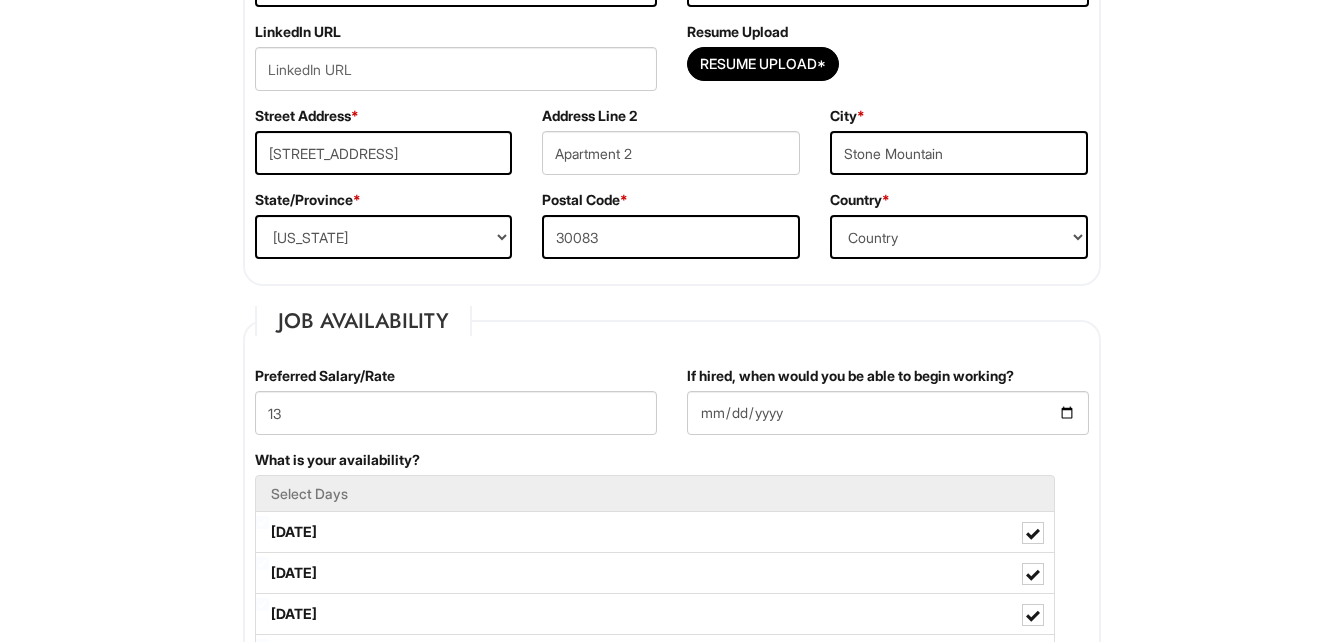 type on "KORDELL" 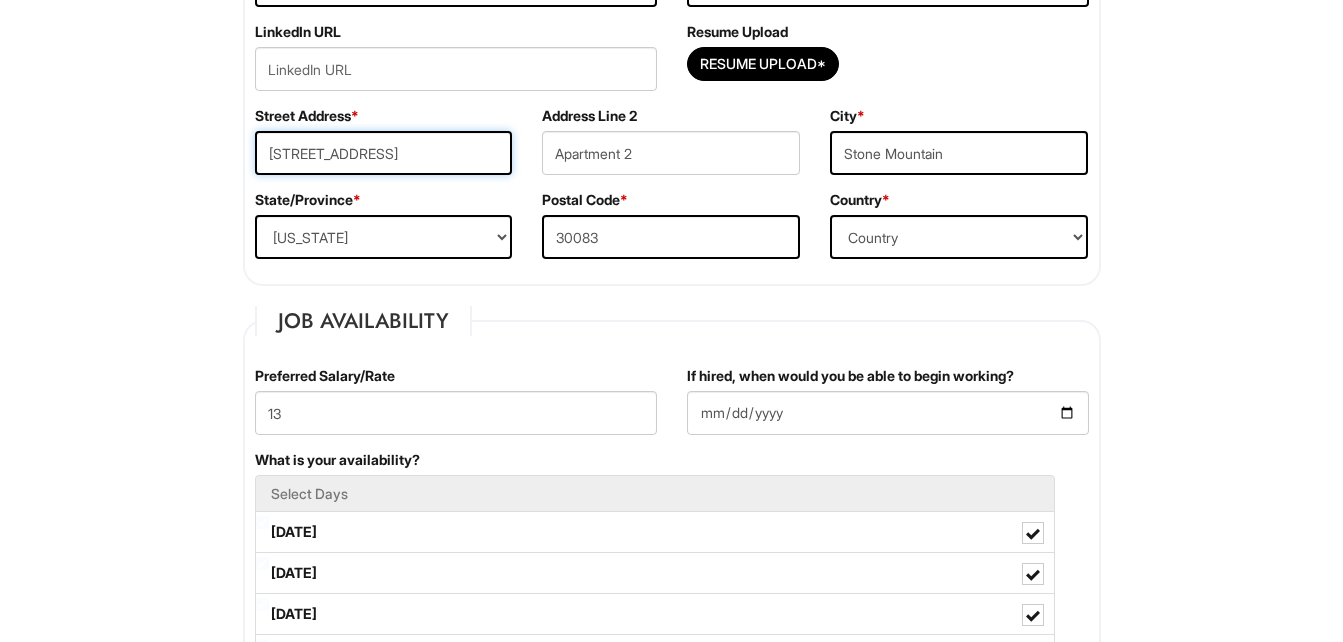type on "1279 Cedar Keys Court Stone Mountain Georgia 30083" 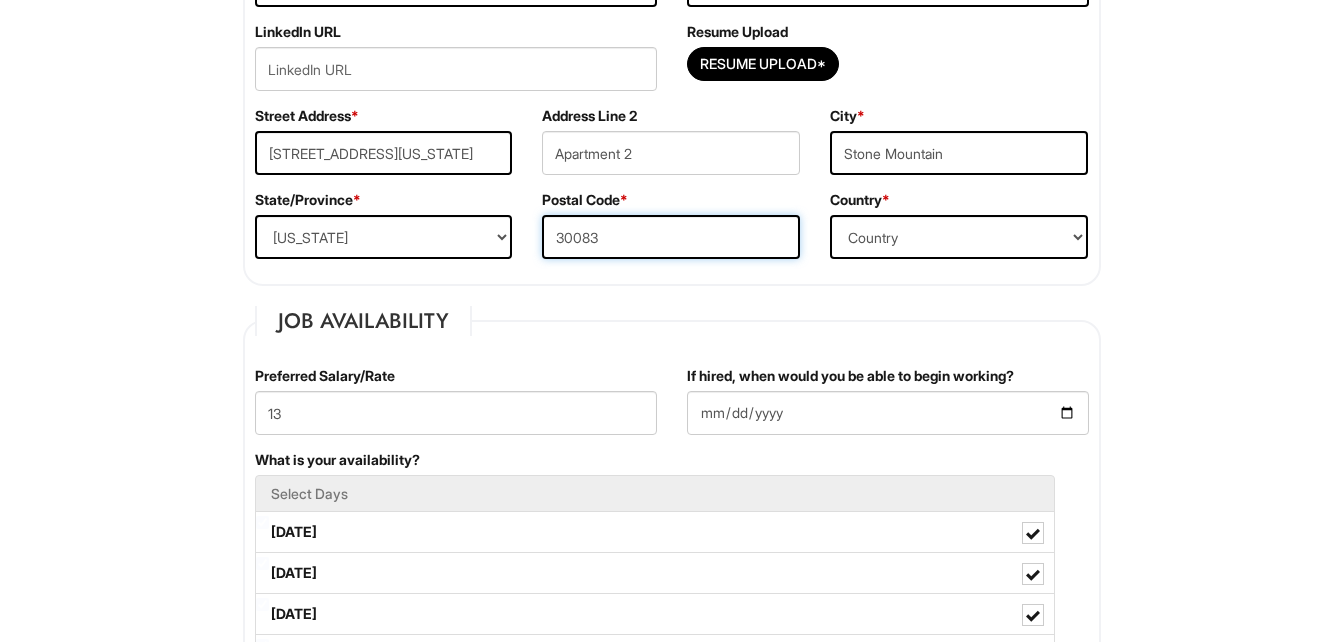 click on "30083" at bounding box center (671, 237) 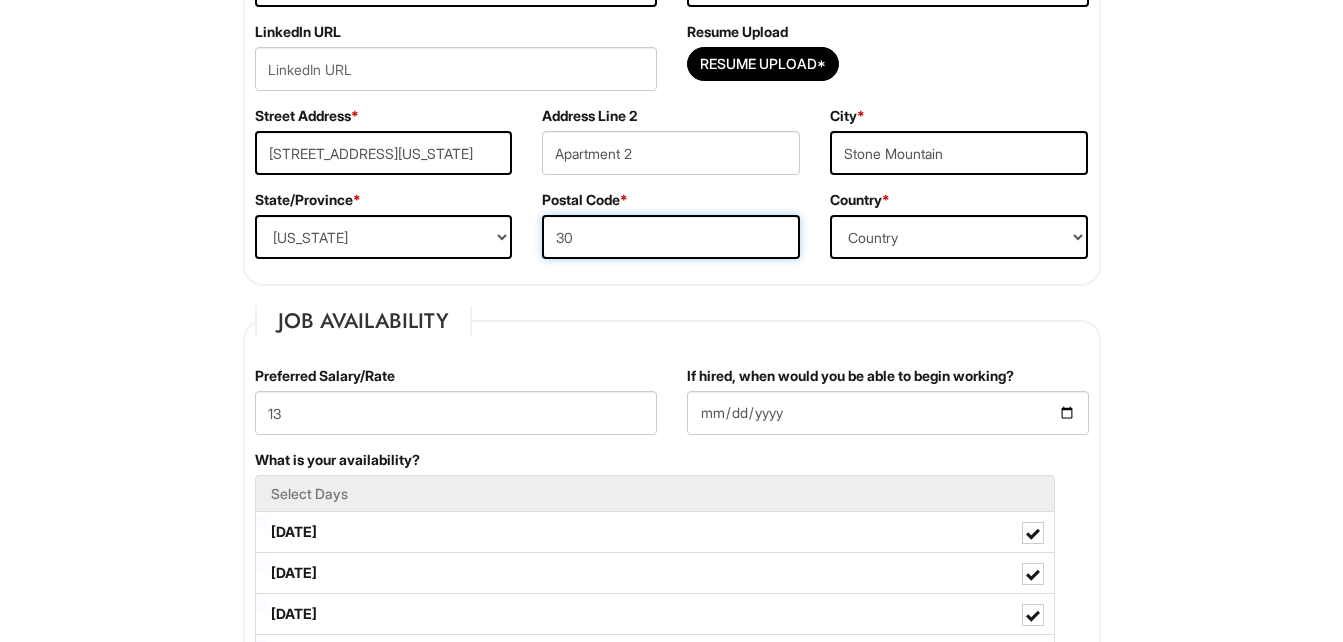 type on "3" 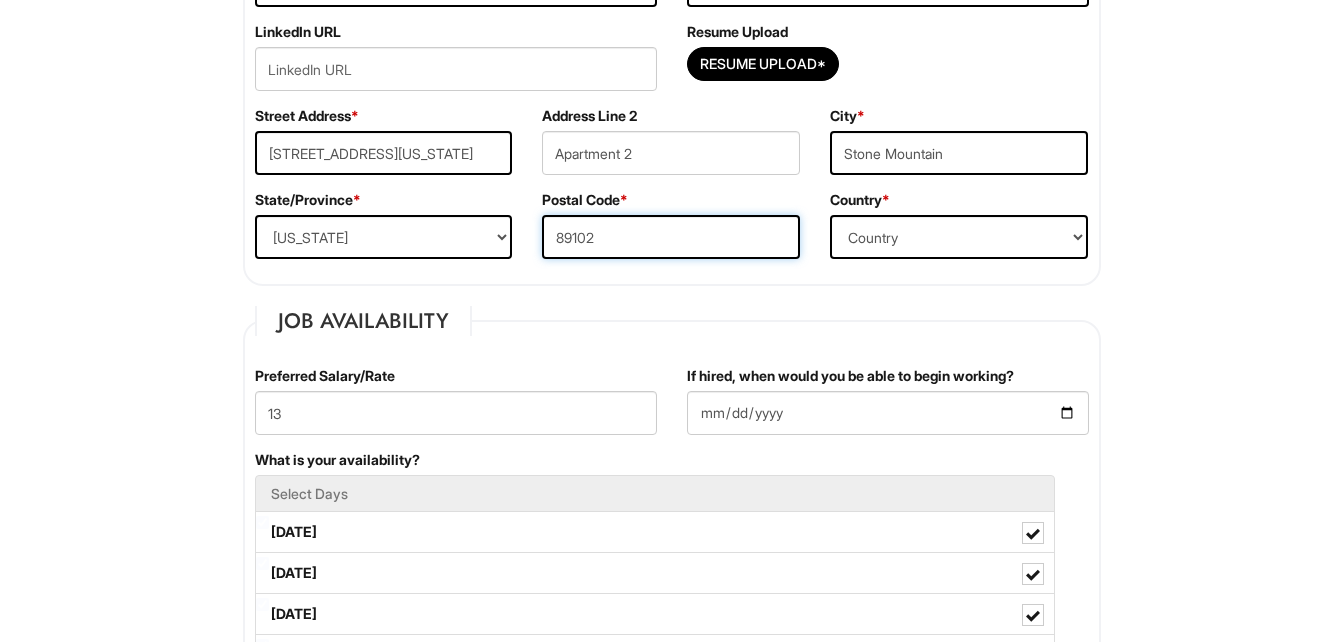 type on "89102" 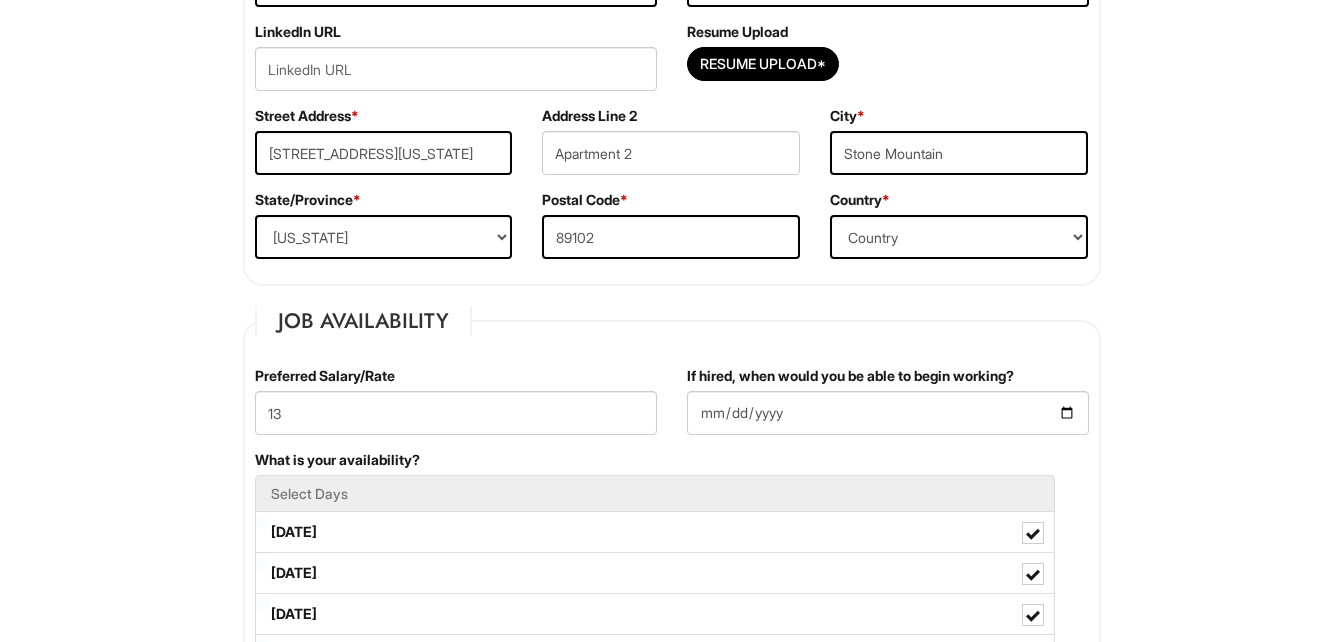 click on "Please Complete This Form 1 2 3 Stock Associate (Full-time), A|X Outlet PLEASE COMPLETE ALL REQUIRED FIELDS
We are an Equal Opportunity Employer. All persons shall have the opportunity to be considered for employment without regard to their race, color, creed, religion, national origin, ancestry, citizenship status, age, disability, gender, sex, sexual orientation, veteran status, genetic information or any other characteristic protected by applicable federal, state or local laws. We will endeavor to make a reasonable accommodation to the known physical or mental limitations of a qualified applicant with a disability unless the accommodation would impose an undue hardship on the operation of our business. If you believe you require such assistance to complete this form or to participate in an interview, please let us know.
Personal Information
Last Name  *   STROUD
First Name  *   KORDELL
Middle Name   S
E-mail Address  *   dellpharoah@gmail.com
Phone  *   7252191106" at bounding box center (671, 1417) 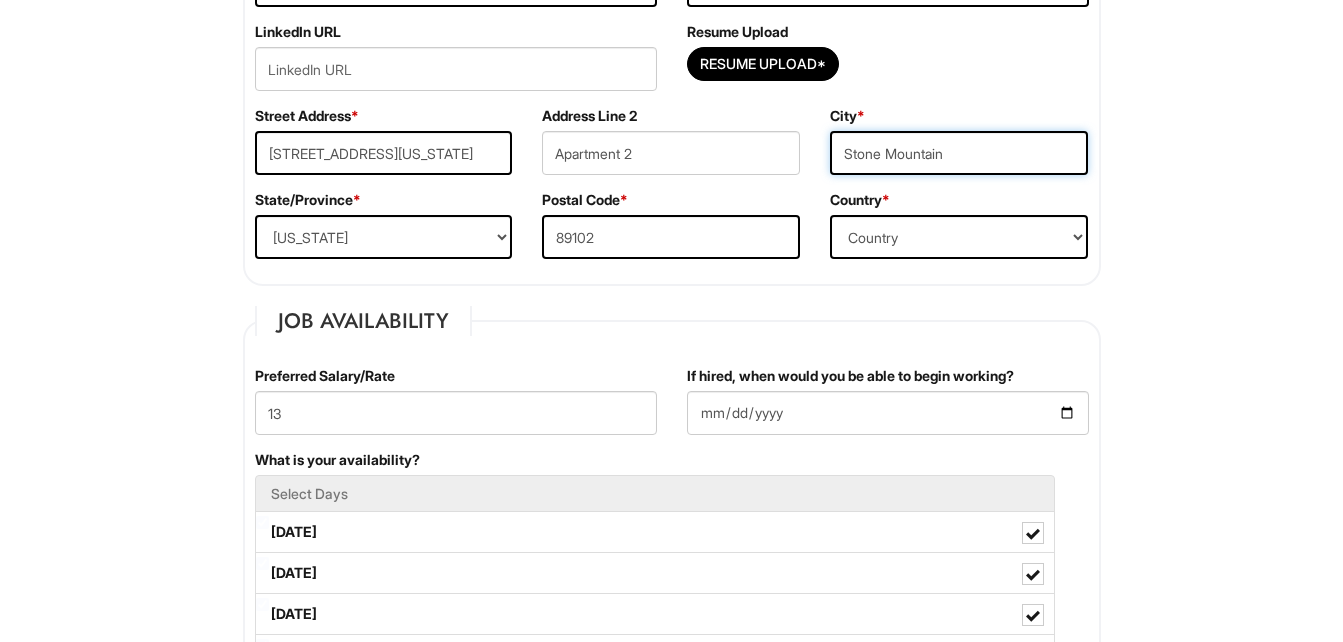 click on "Stone Mountain" at bounding box center (959, 153) 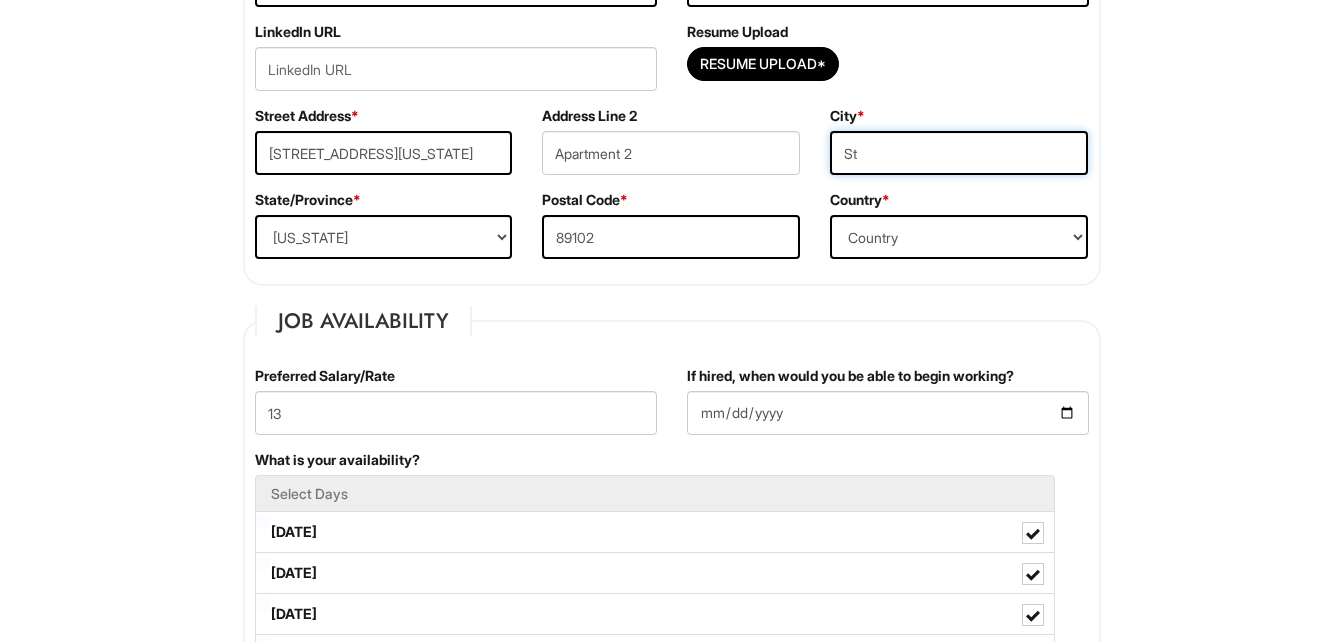 type on "S" 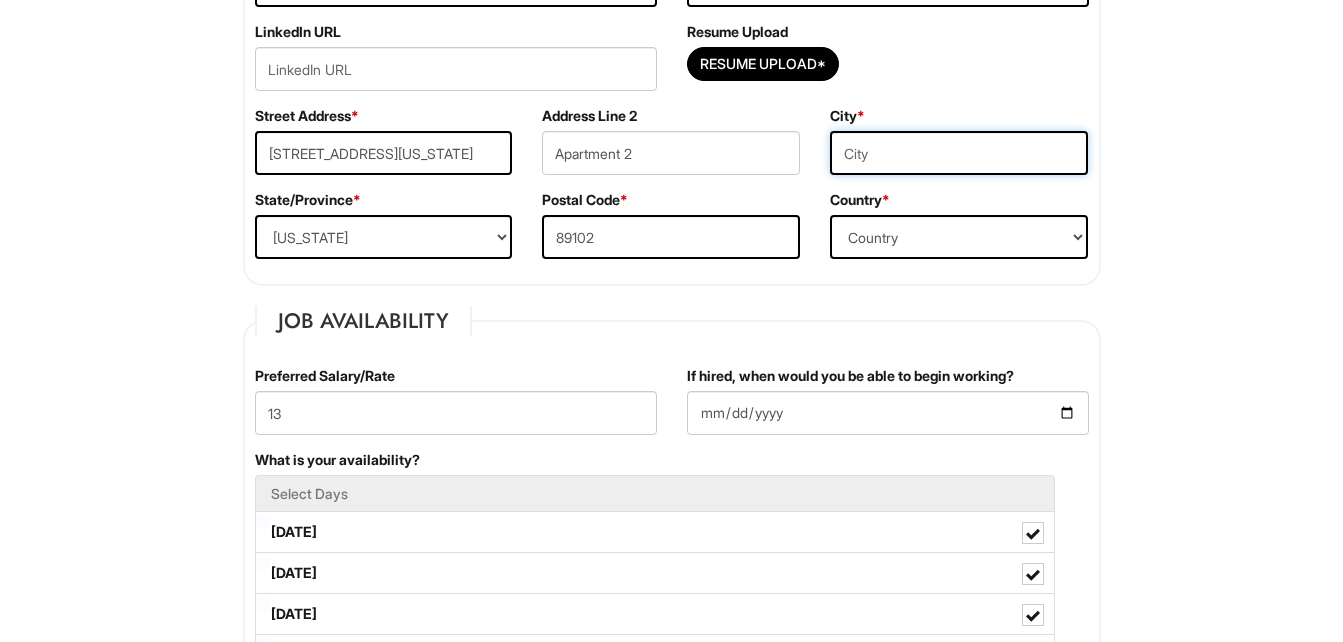 type on "L" 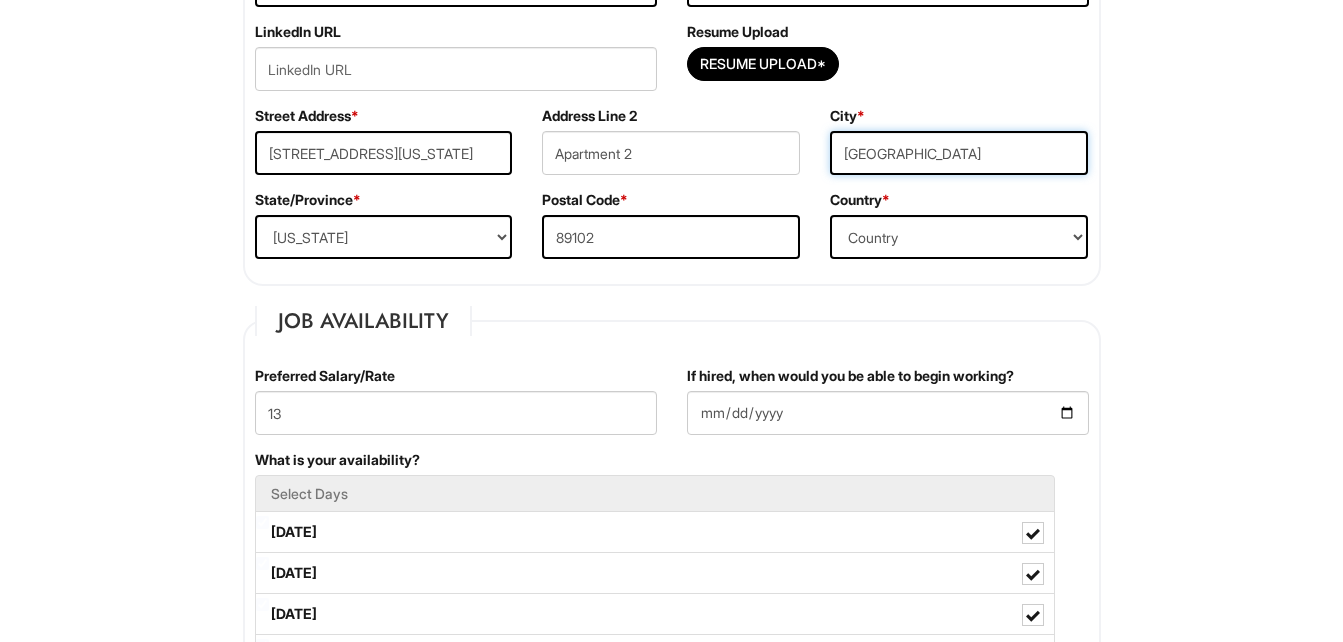 type on "Las Vegas" 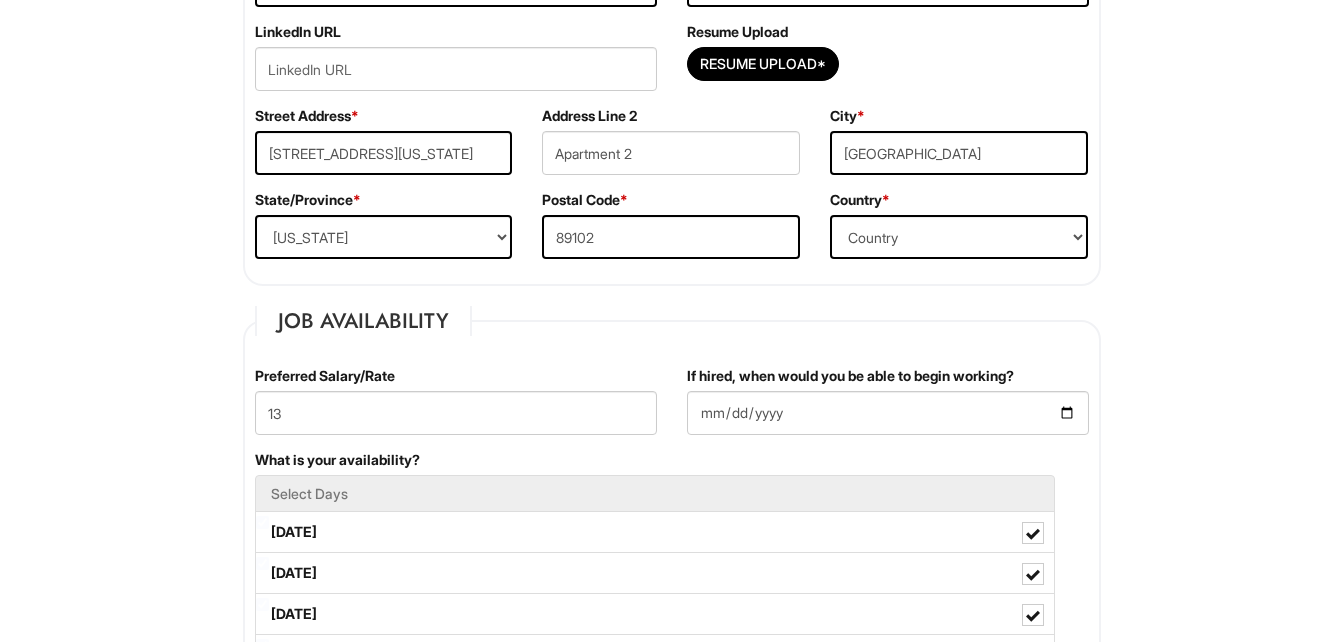 click on "Please Complete This Form 1 2 3 Stock Associate (Full-time), A|X Outlet PLEASE COMPLETE ALL REQUIRED FIELDS
We are an Equal Opportunity Employer. All persons shall have the opportunity to be considered for employment without regard to their race, color, creed, religion, national origin, ancestry, citizenship status, age, disability, gender, sex, sexual orientation, veteran status, genetic information or any other characteristic protected by applicable federal, state or local laws. We will endeavor to make a reasonable accommodation to the known physical or mental limitations of a qualified applicant with a disability unless the accommodation would impose an undue hardship on the operation of our business. If you believe you require such assistance to complete this form or to participate in an interview, please let us know.
Personal Information
Last Name  *   STROUD
First Name  *   KORDELL
Middle Name   S
E-mail Address  *   dellpharoah@gmail.com
Phone  *   7252191106" at bounding box center (671, 1417) 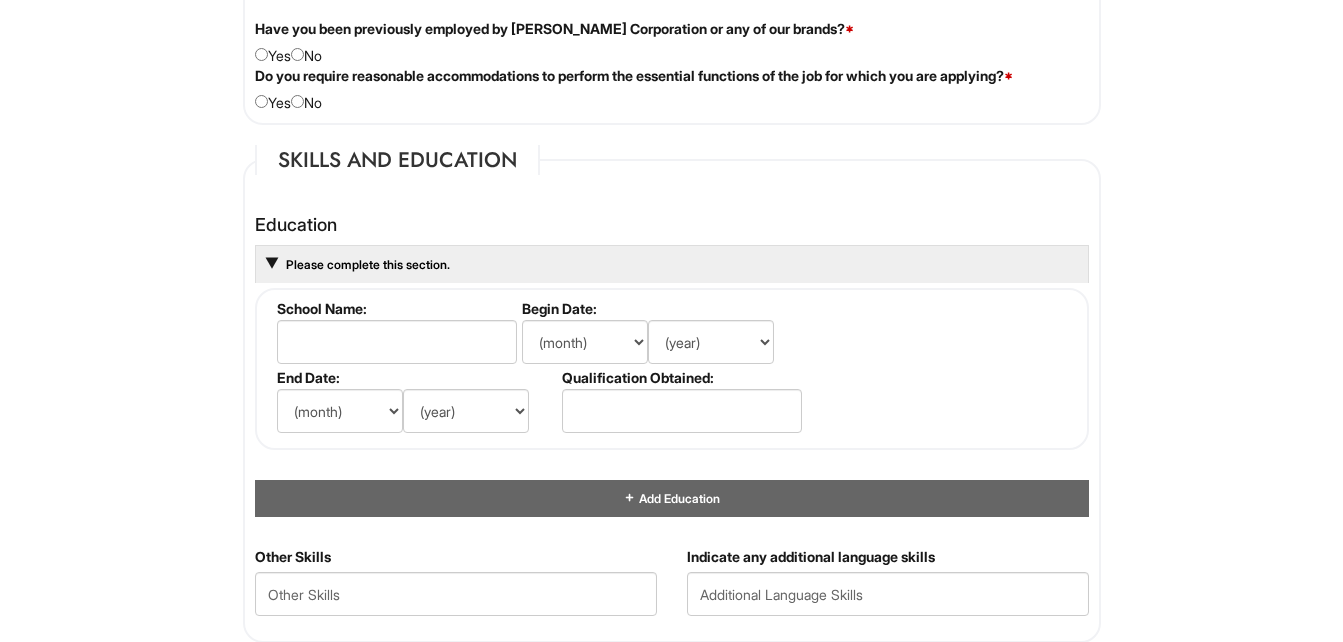 scroll, scrollTop: 1713, scrollLeft: 0, axis: vertical 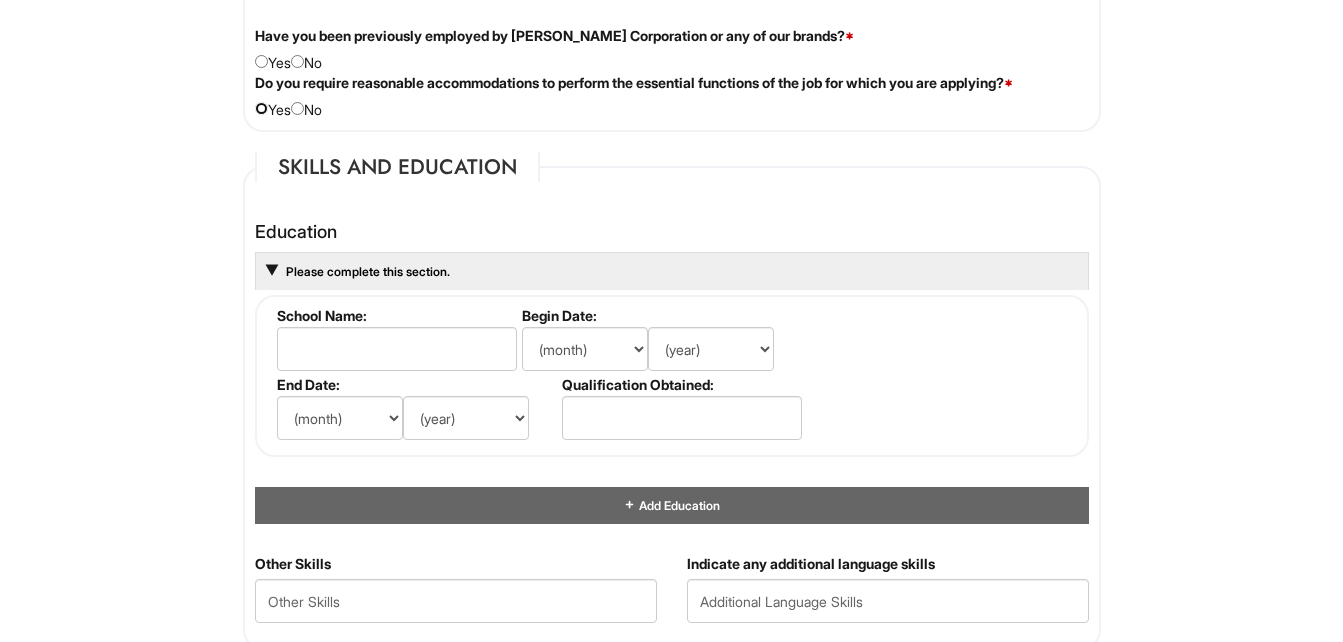 click at bounding box center (261, 108) 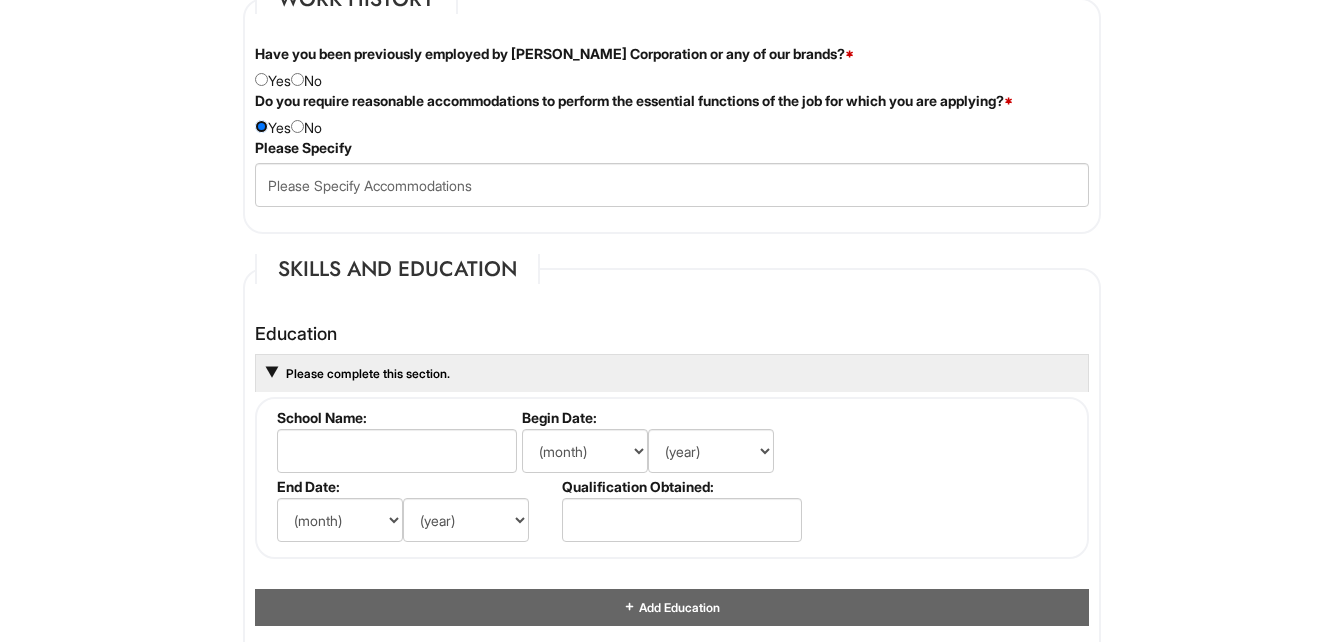 scroll, scrollTop: 1688, scrollLeft: 0, axis: vertical 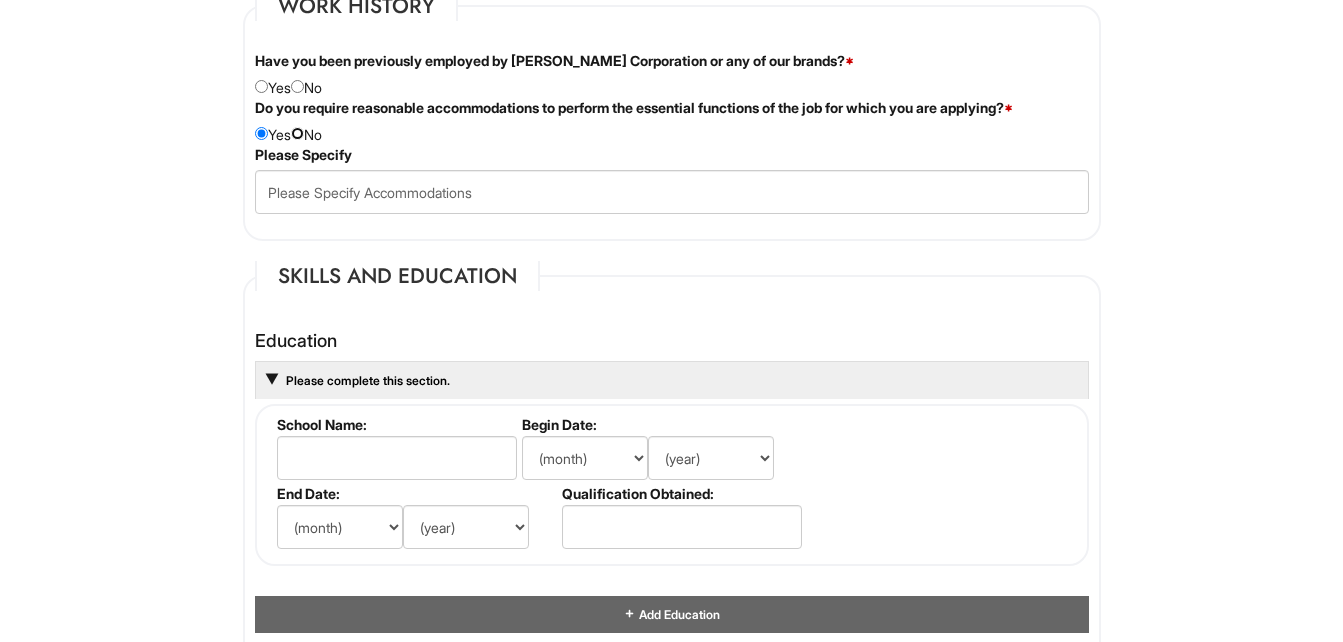 click at bounding box center [297, 133] 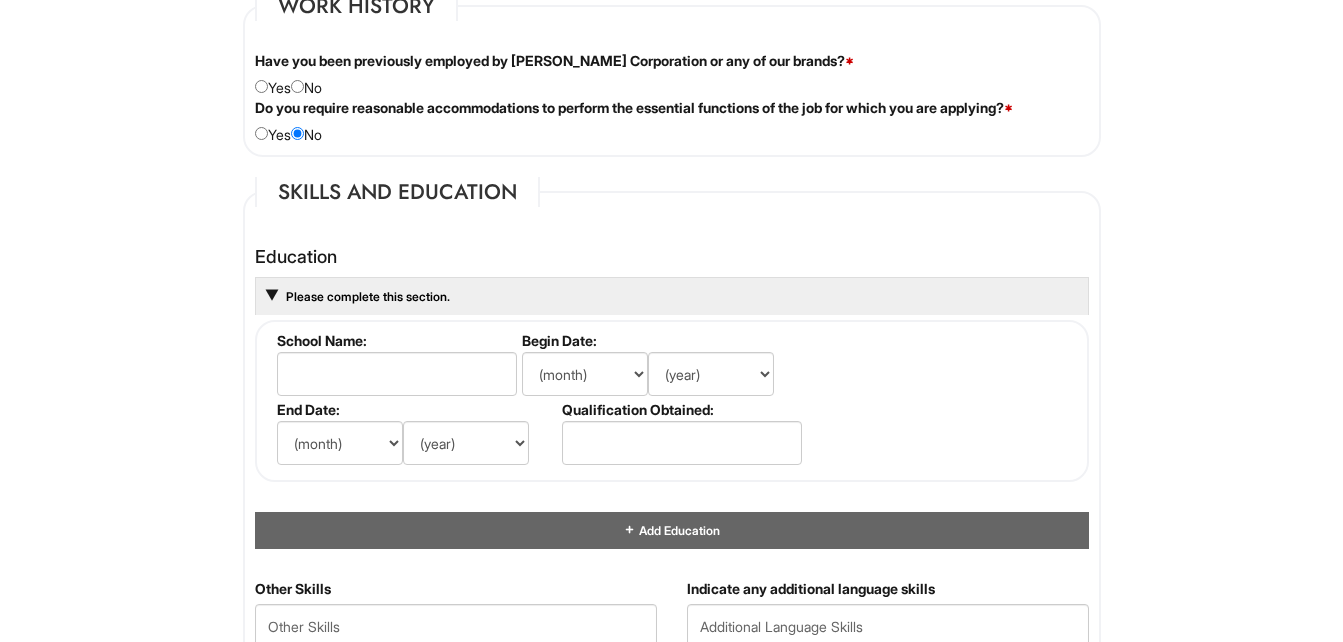 click on "Have you been previously employed by Giorgio Armani Corporation or any of our brands? *    Yes   No" at bounding box center [672, 74] 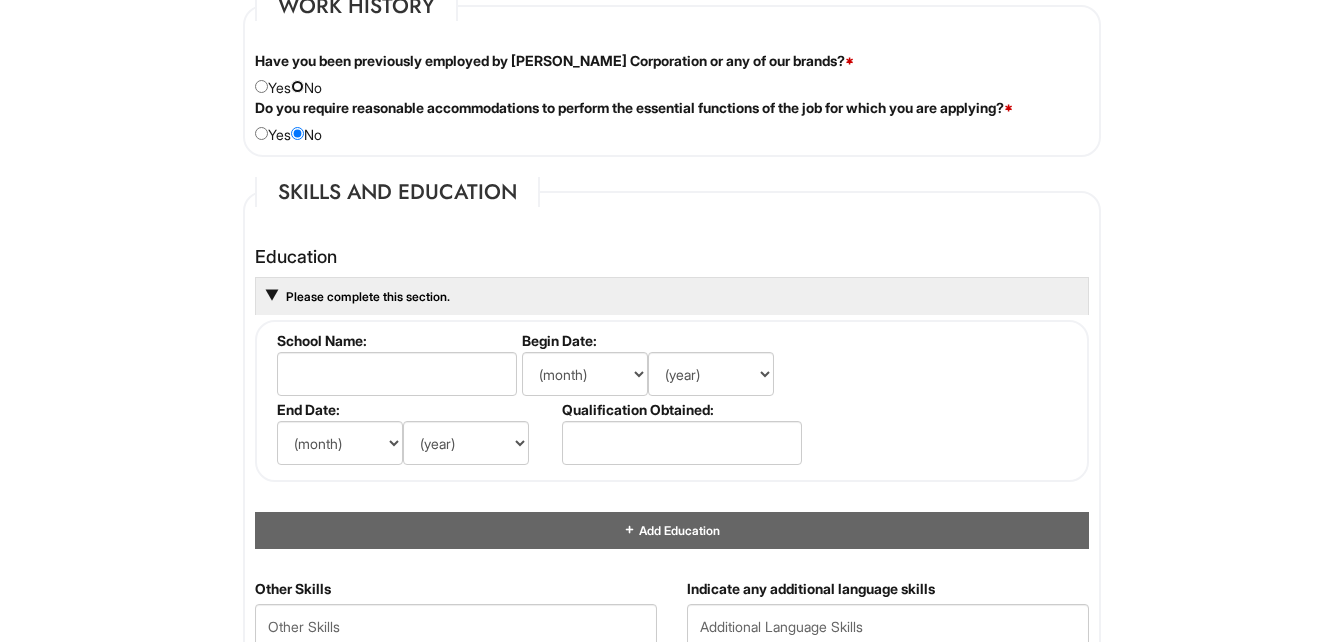 click at bounding box center [297, 86] 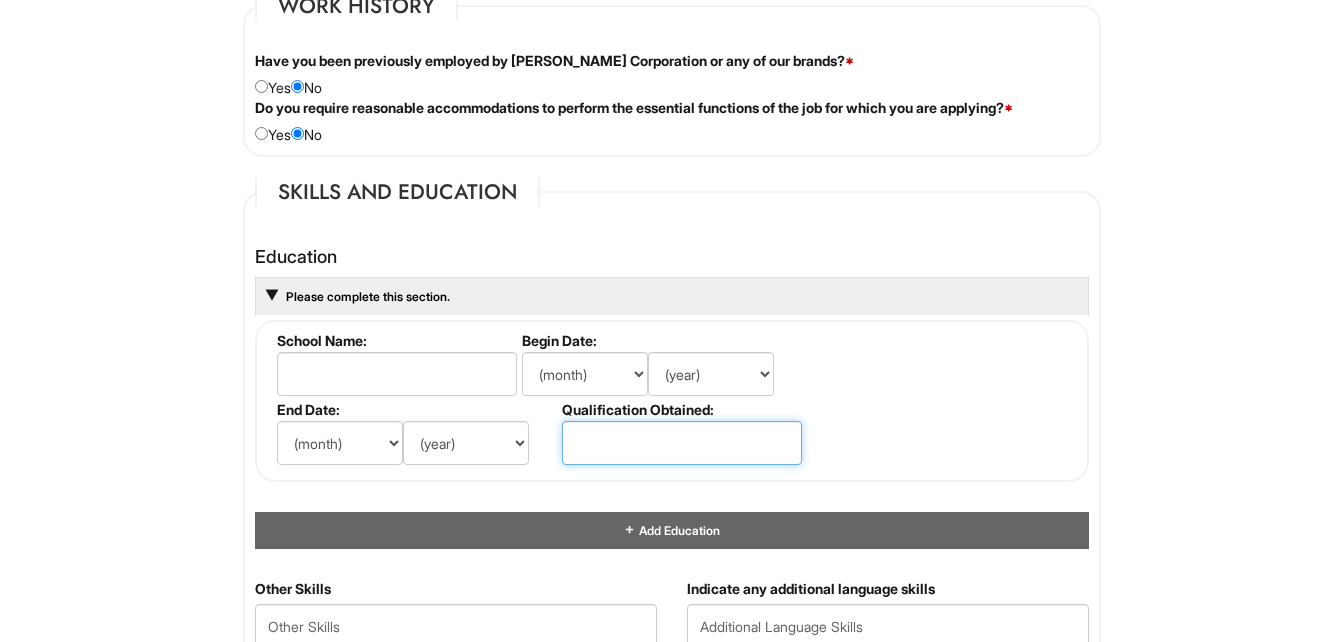 click at bounding box center [682, 443] 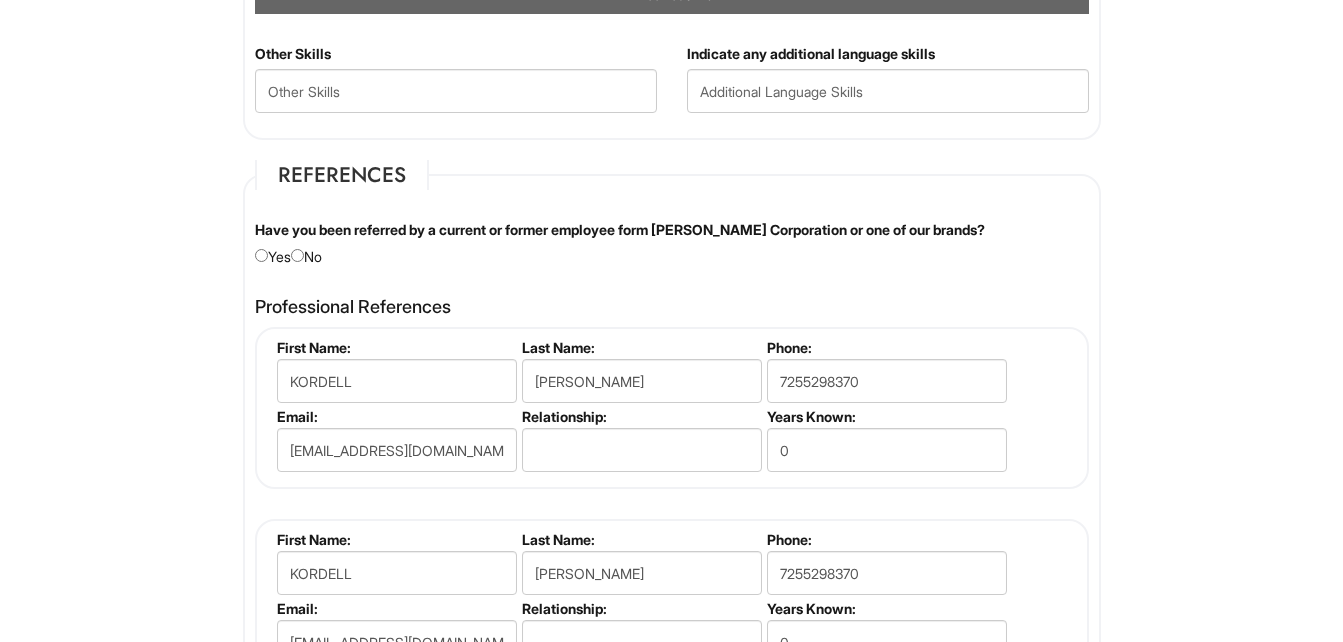 scroll, scrollTop: 2230, scrollLeft: 0, axis: vertical 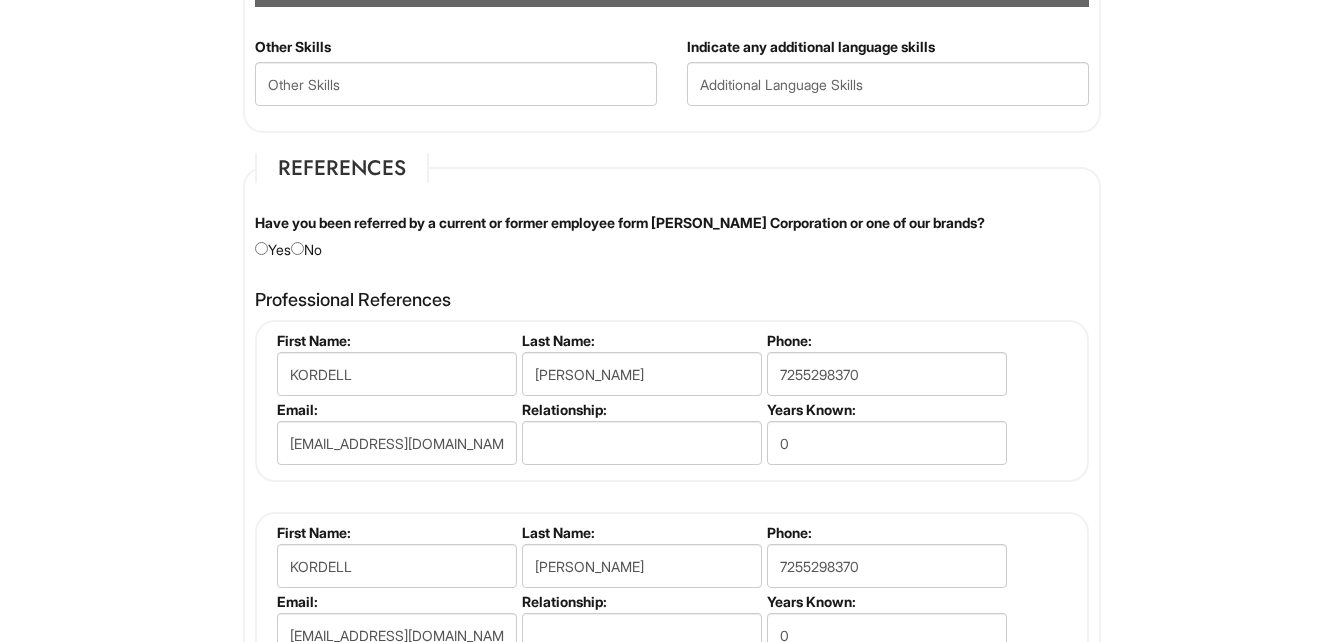 click on "Have you been referred by a current or former employee form Giorgio Armani Corporation or one of our brands?    Yes   No" at bounding box center [672, 236] 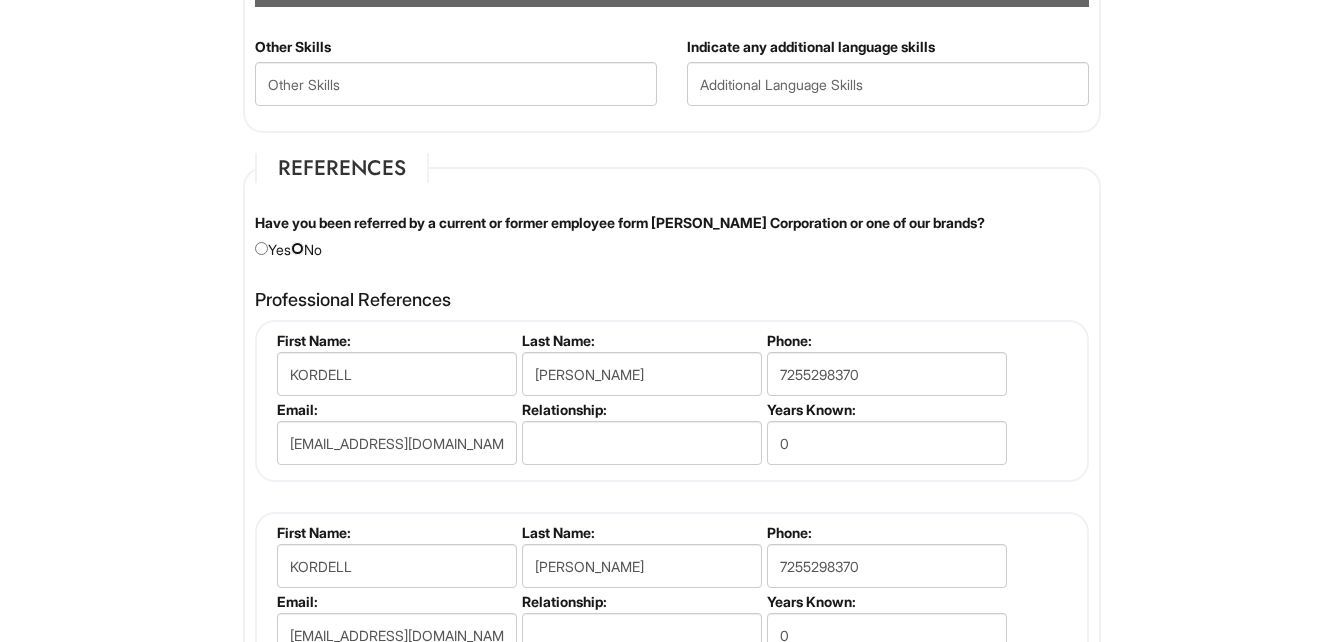 click at bounding box center (297, 248) 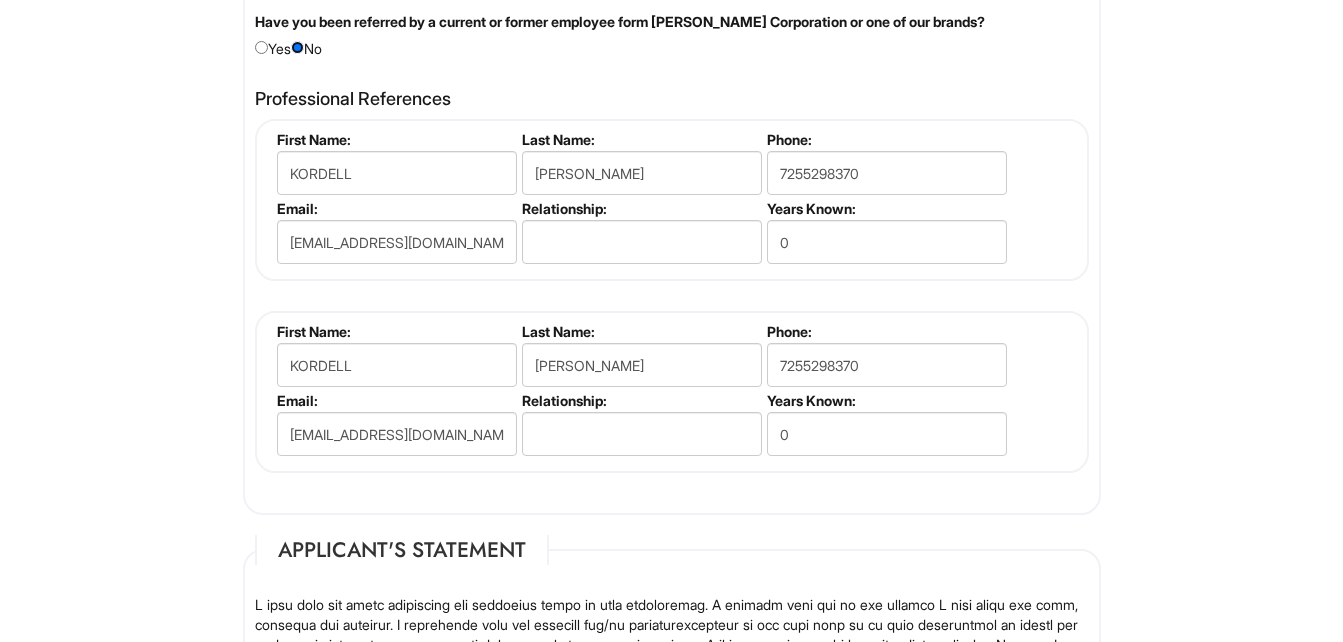 scroll, scrollTop: 2424, scrollLeft: 0, axis: vertical 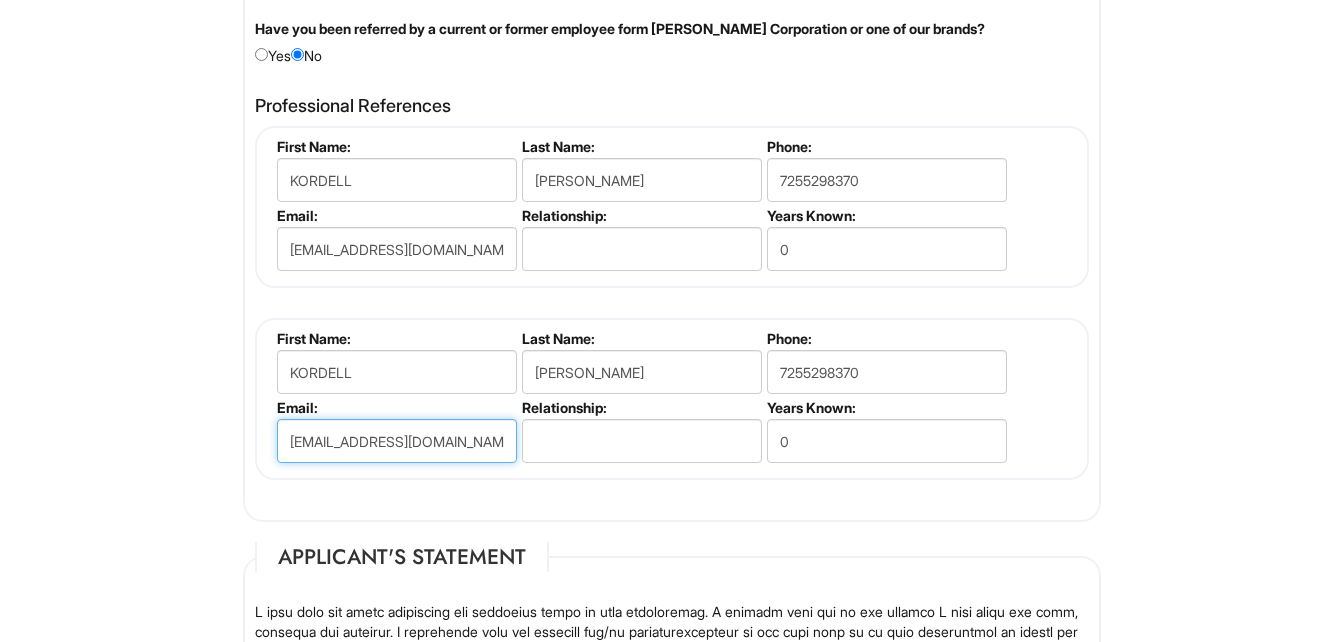 drag, startPoint x: 447, startPoint y: 443, endPoint x: 249, endPoint y: 380, distance: 207.78113 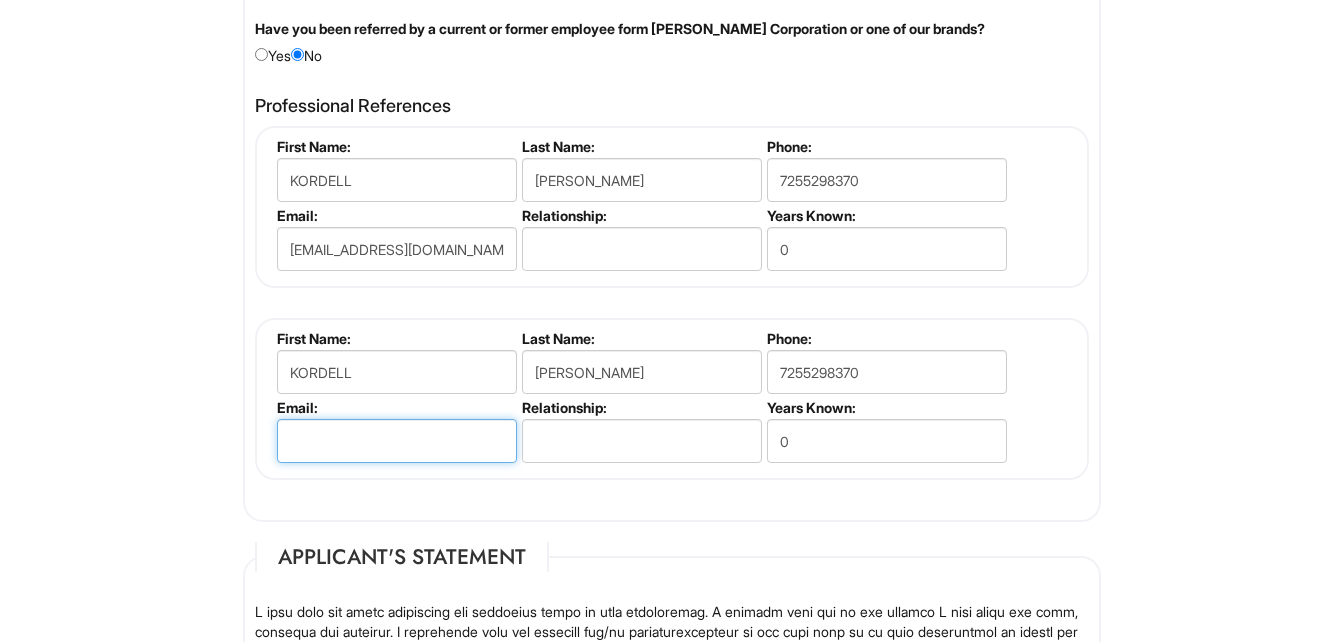 type 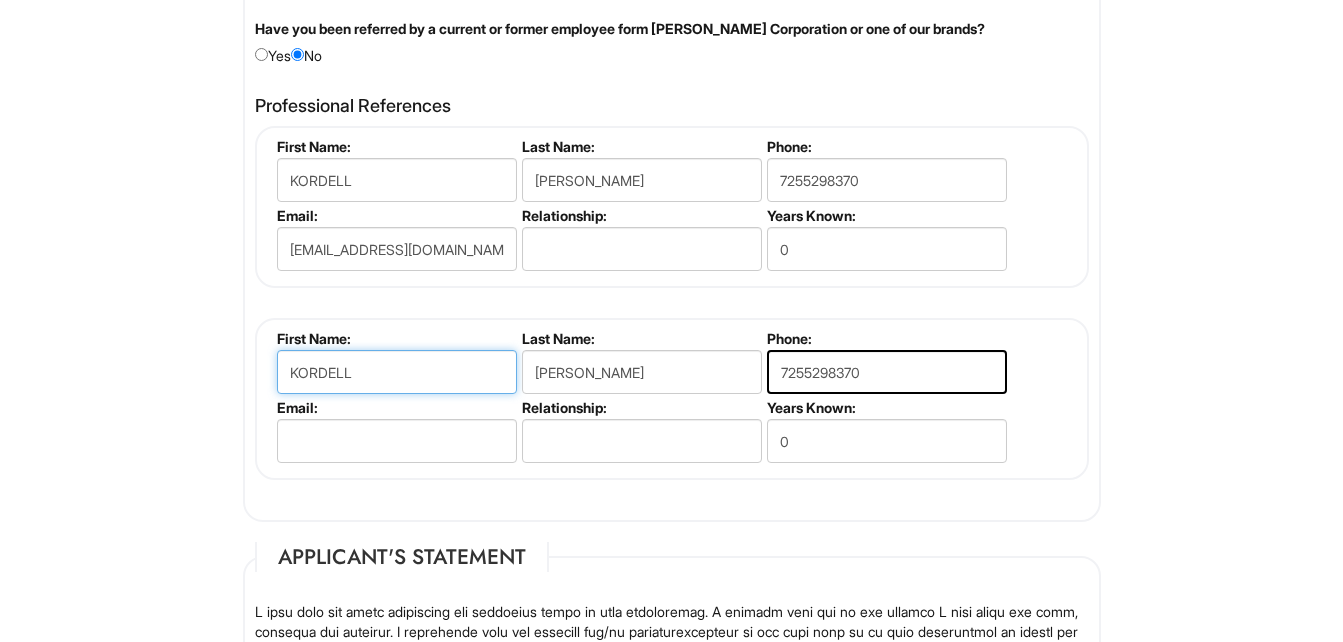 click on "KORDELL" at bounding box center [397, 372] 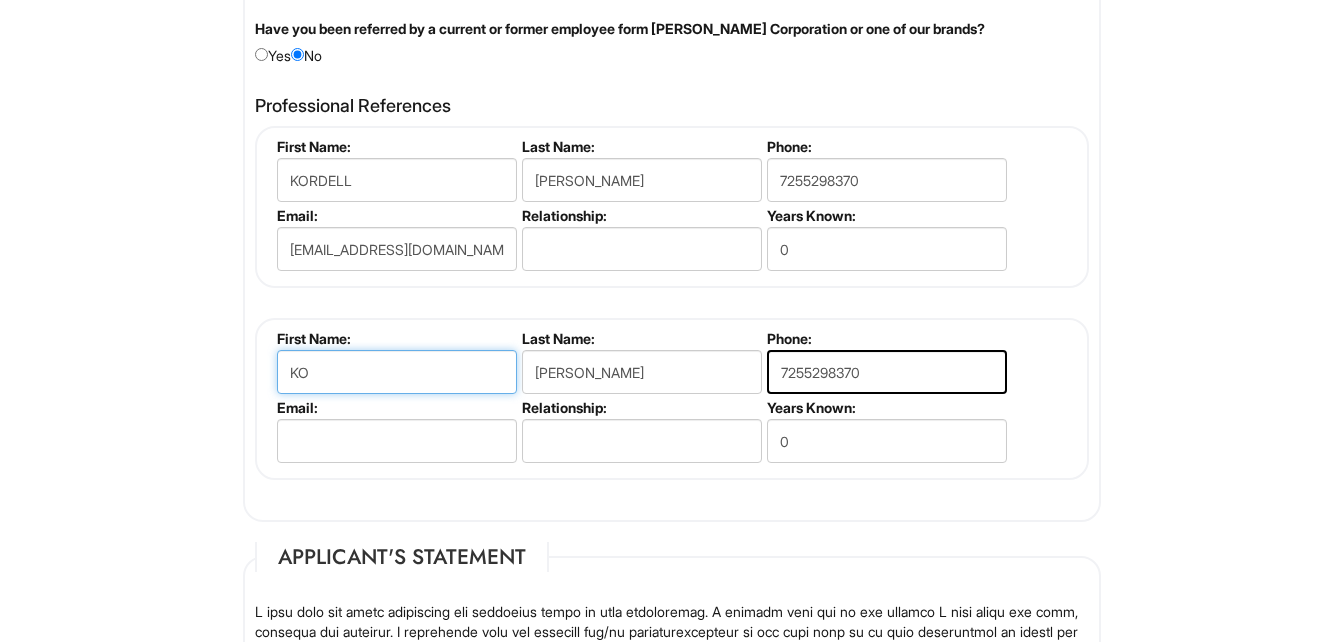type on "K" 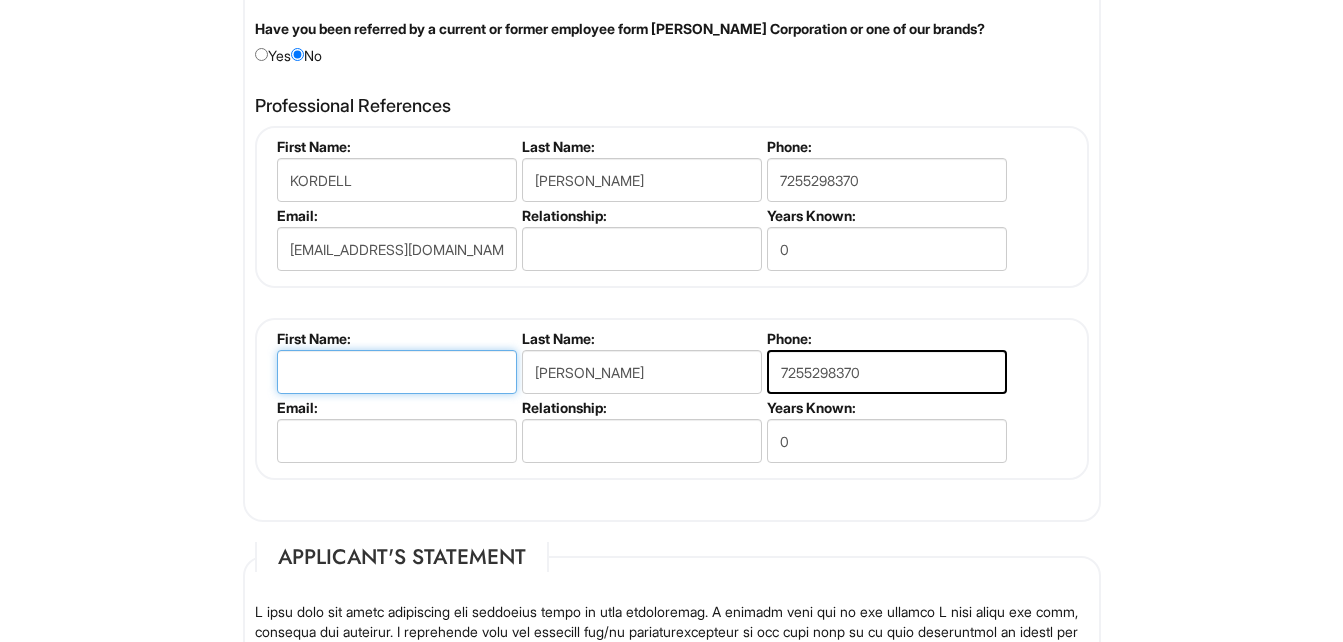 type 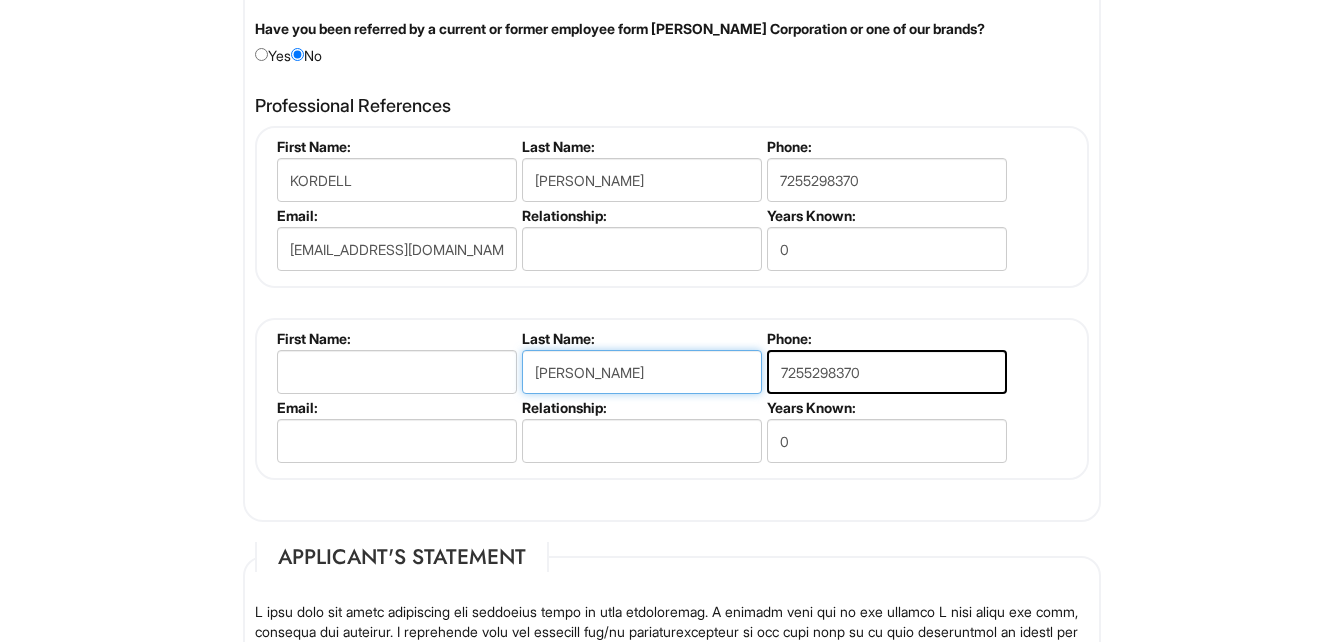 click on "STROUD" at bounding box center (642, 372) 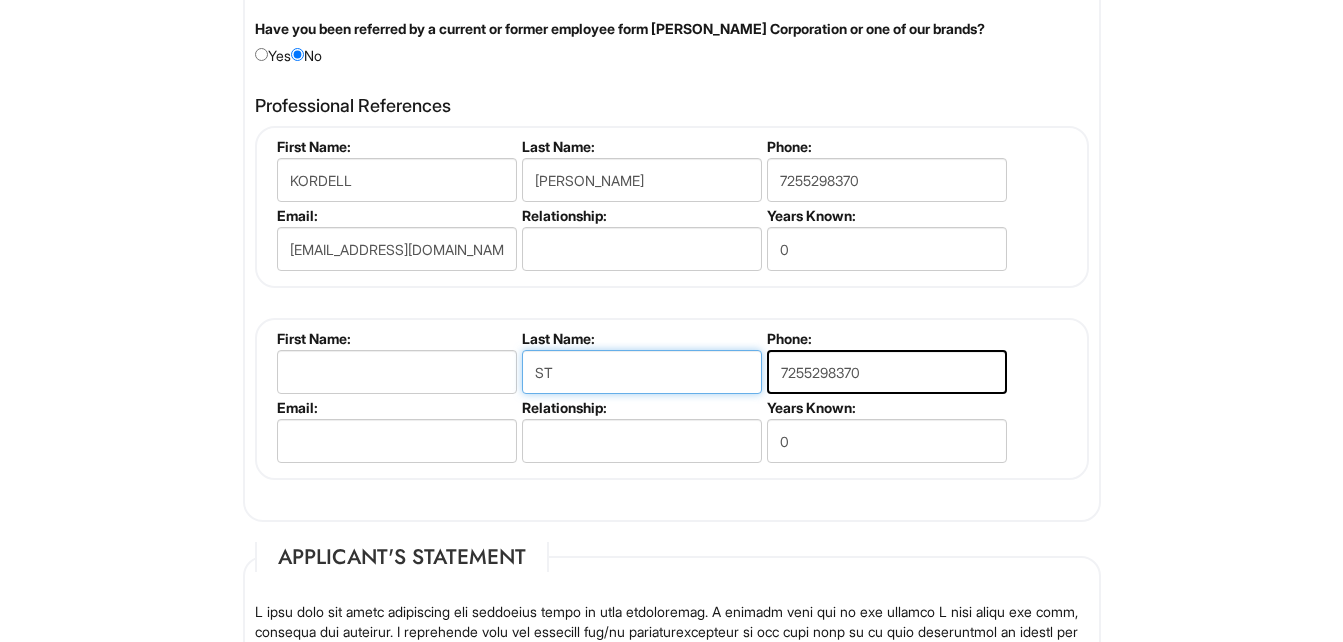 type on "S" 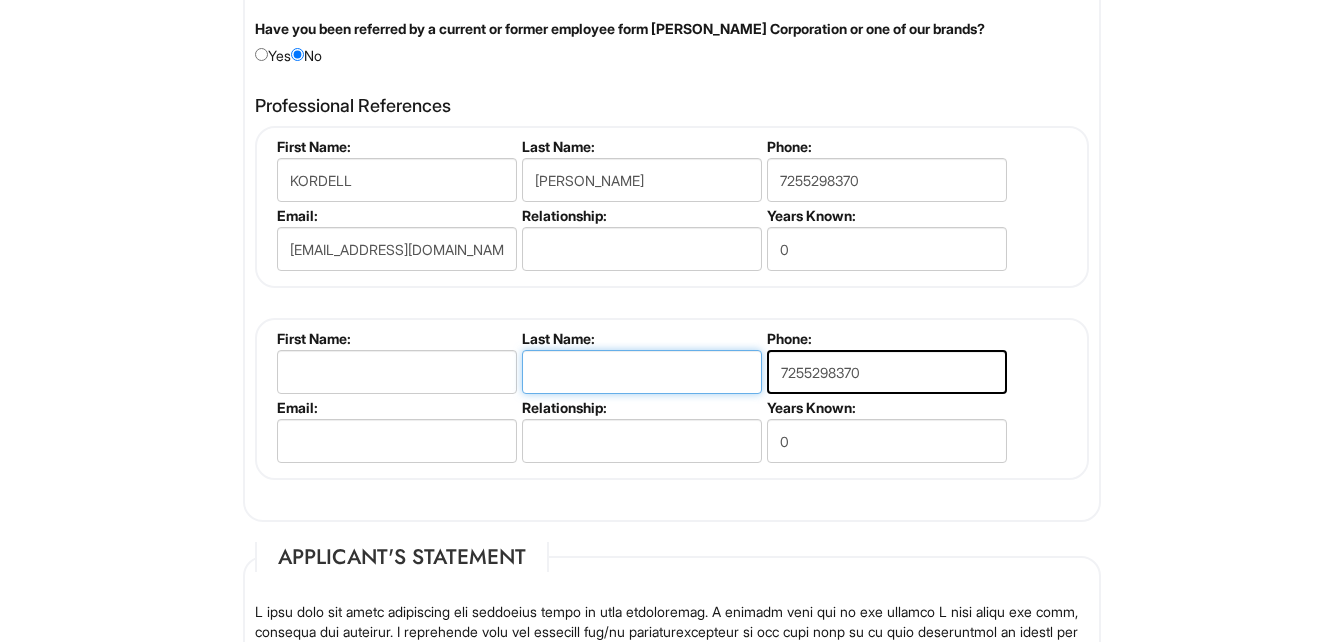 type 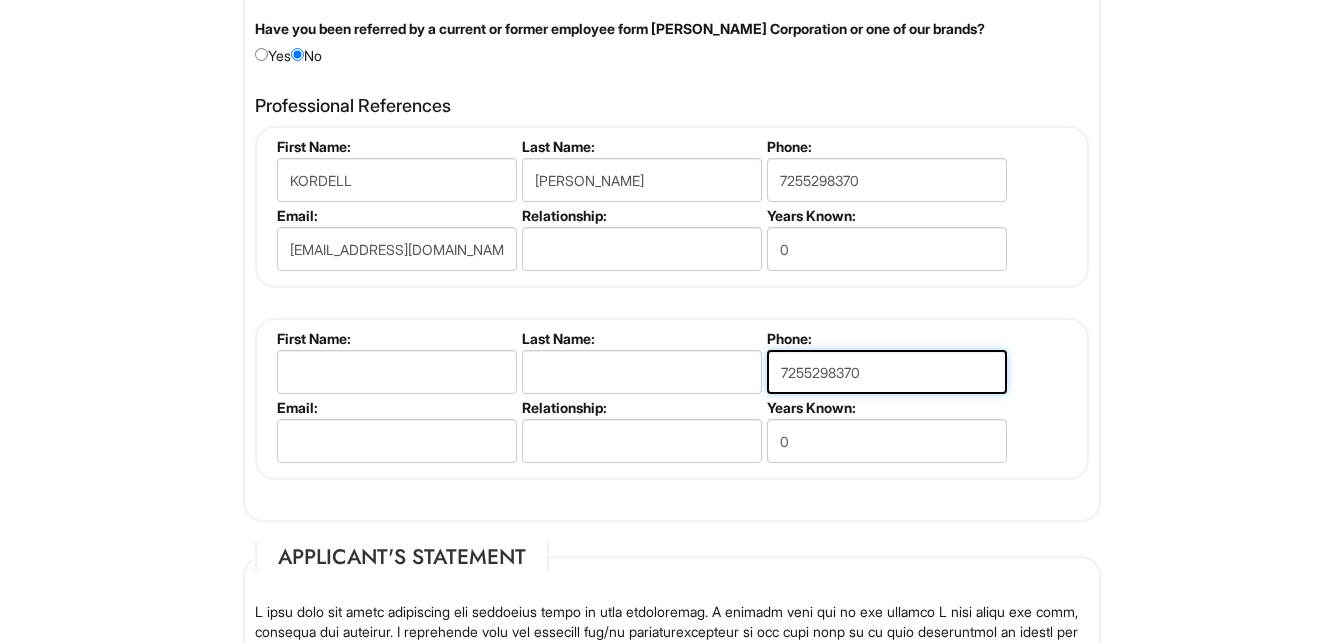click on "7255298370" at bounding box center [887, 372] 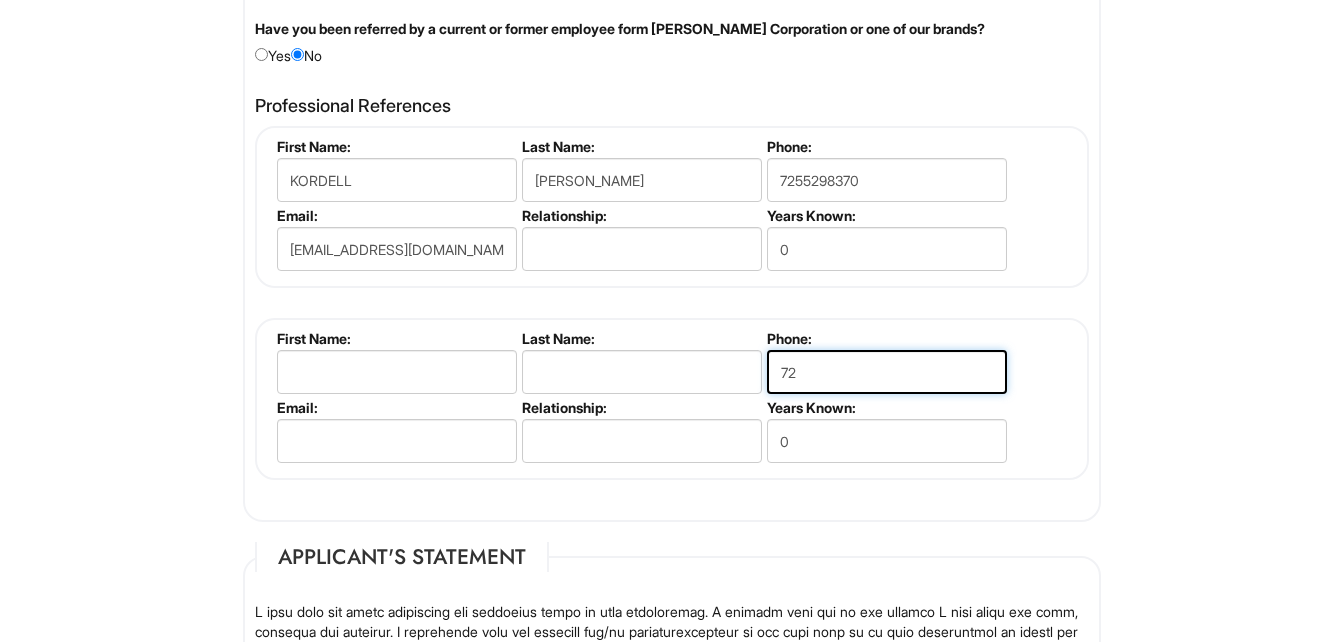 type on "7" 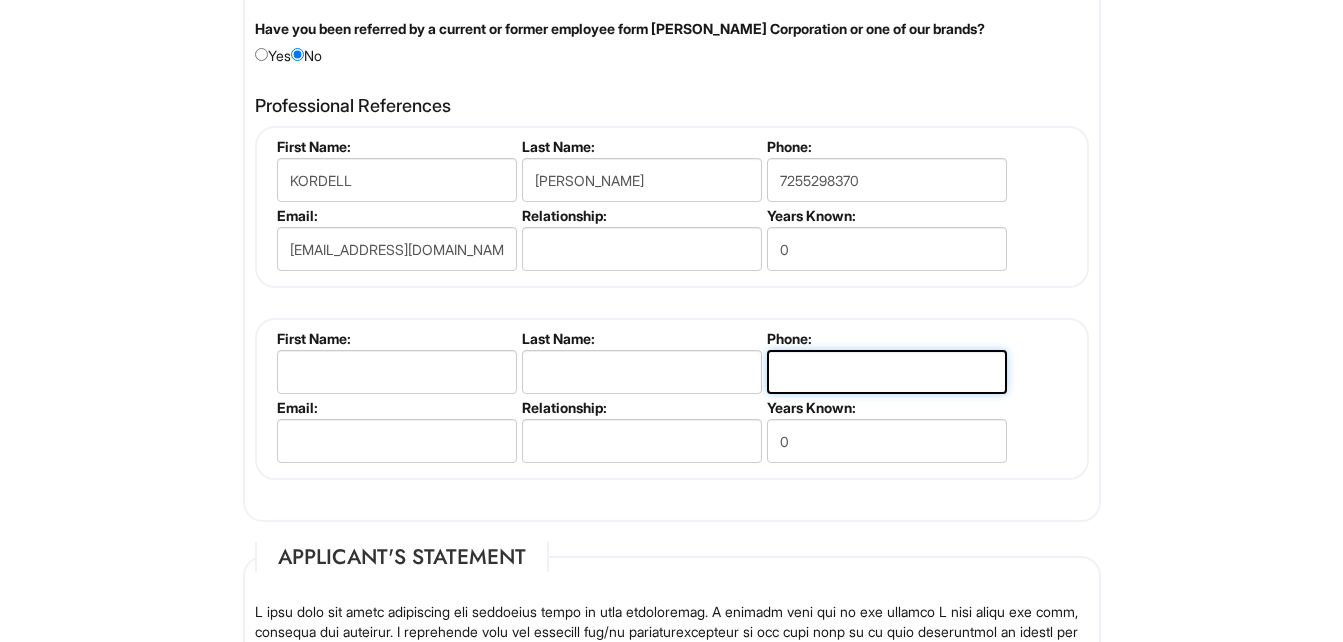 type 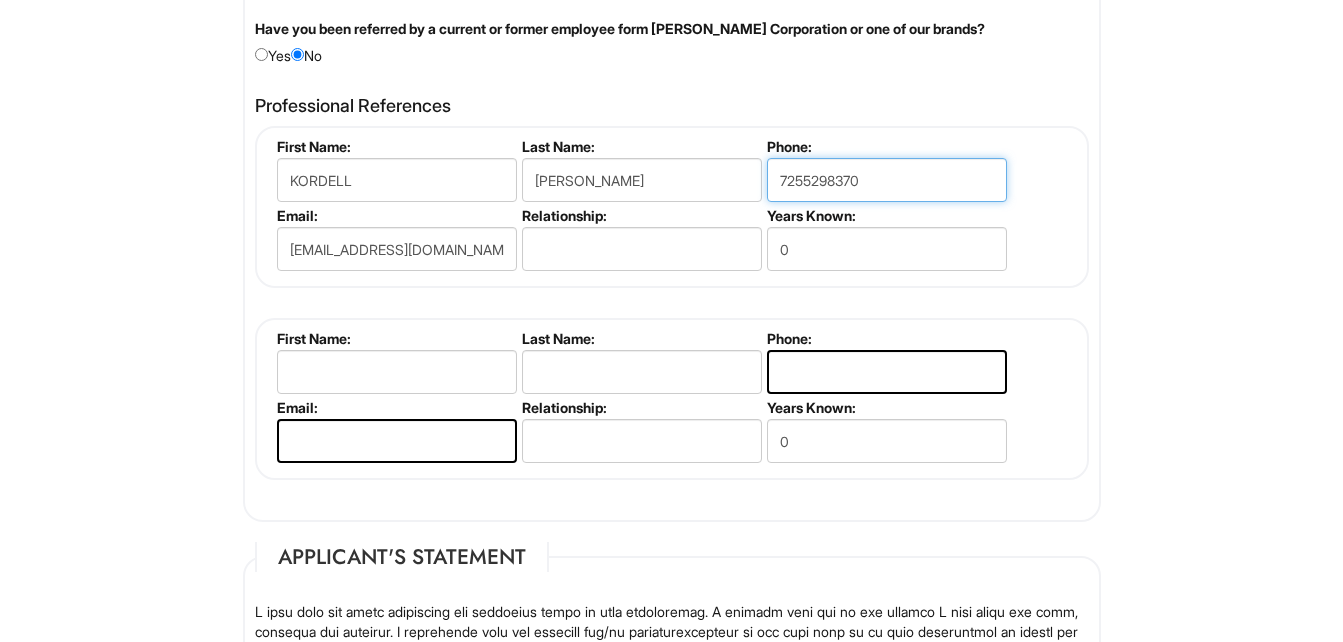 click on "7255298370" at bounding box center [887, 180] 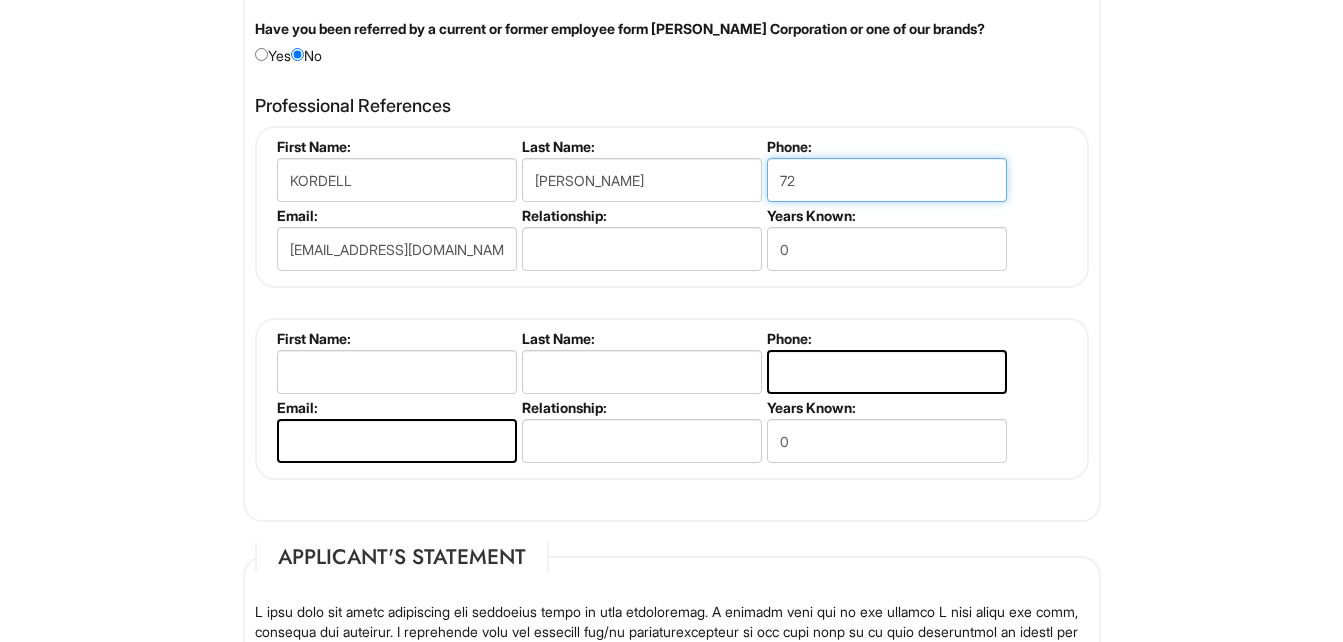 type on "7" 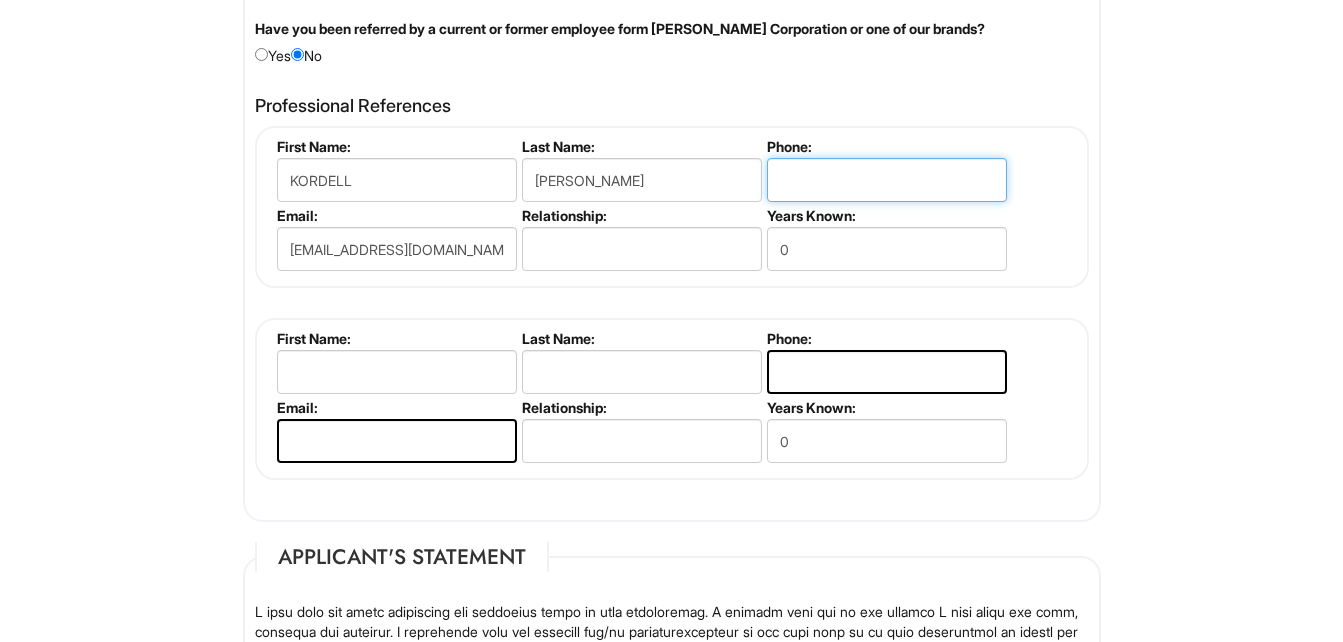 type 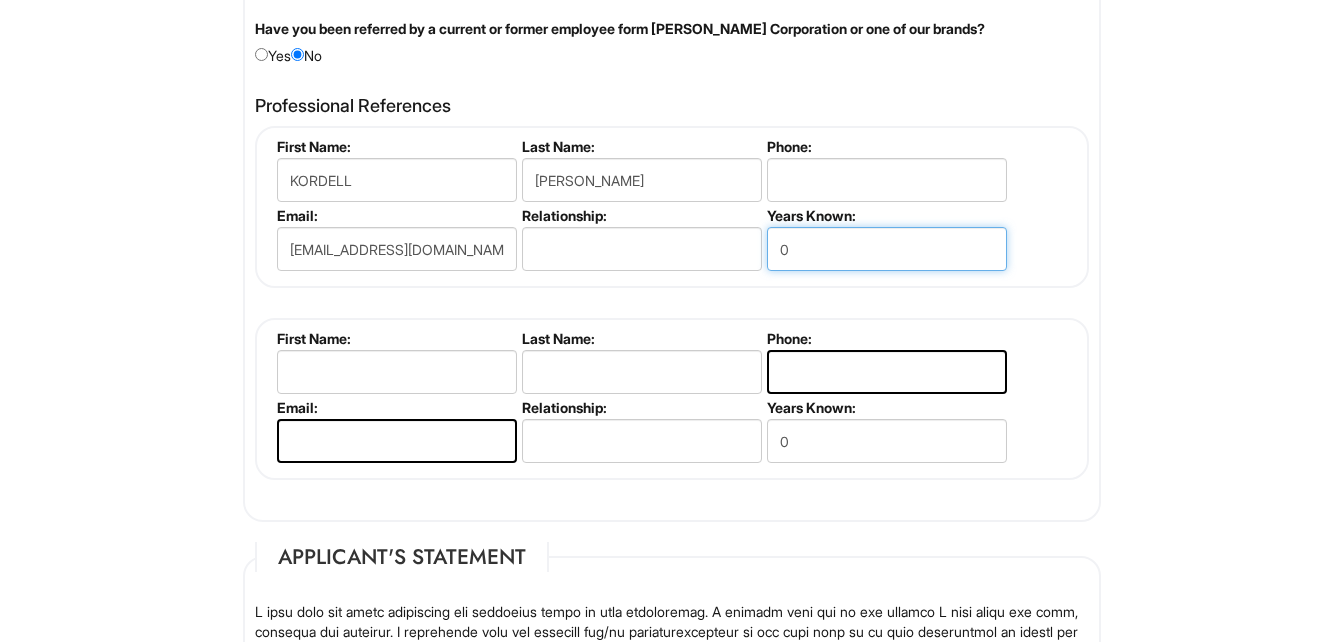 click on "0" at bounding box center [887, 249] 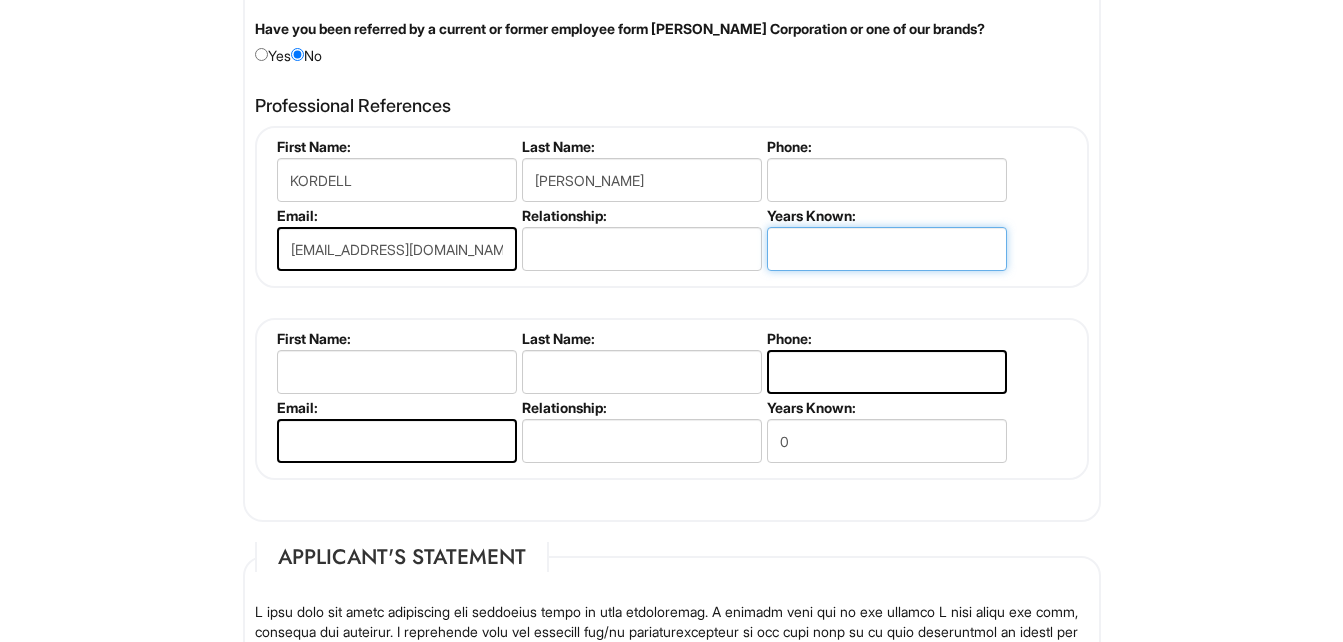type 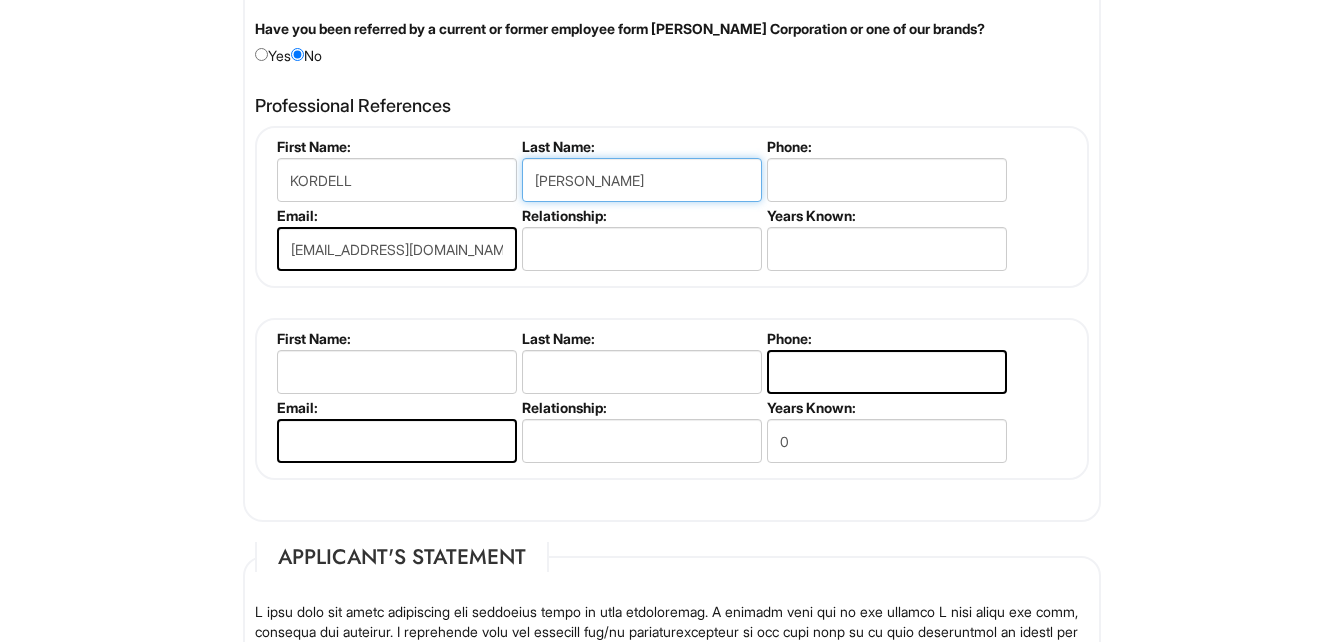 click on "STROUD" at bounding box center [642, 180] 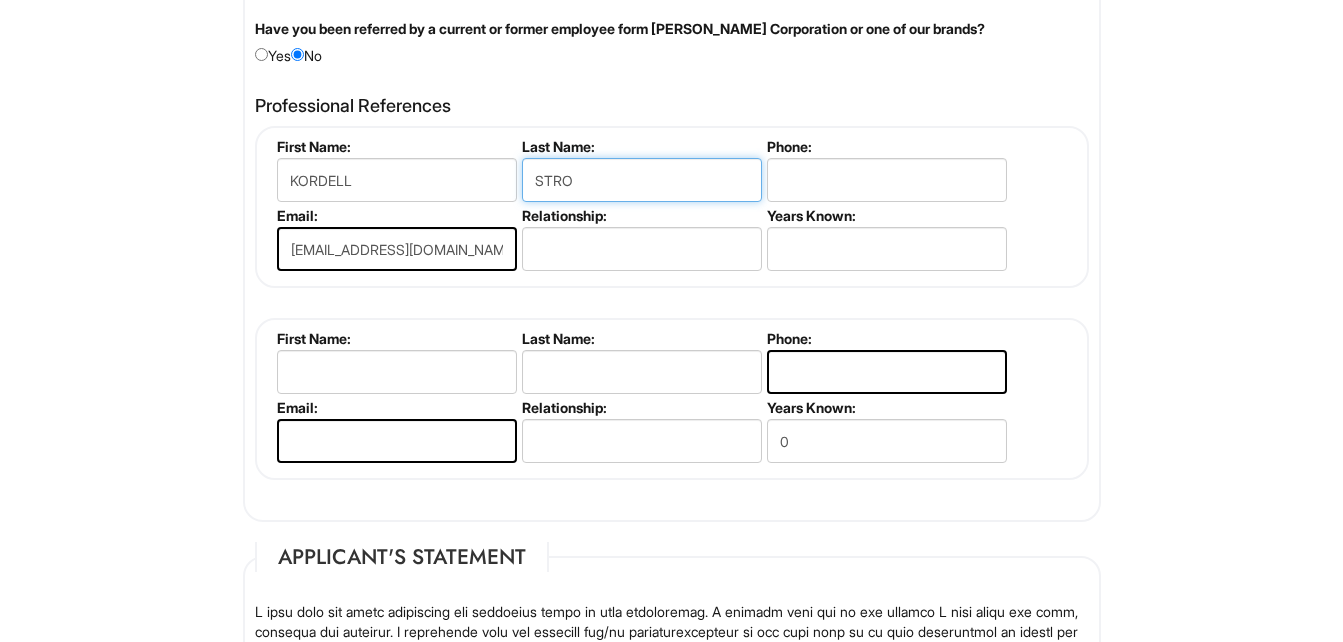 type on "STRO" 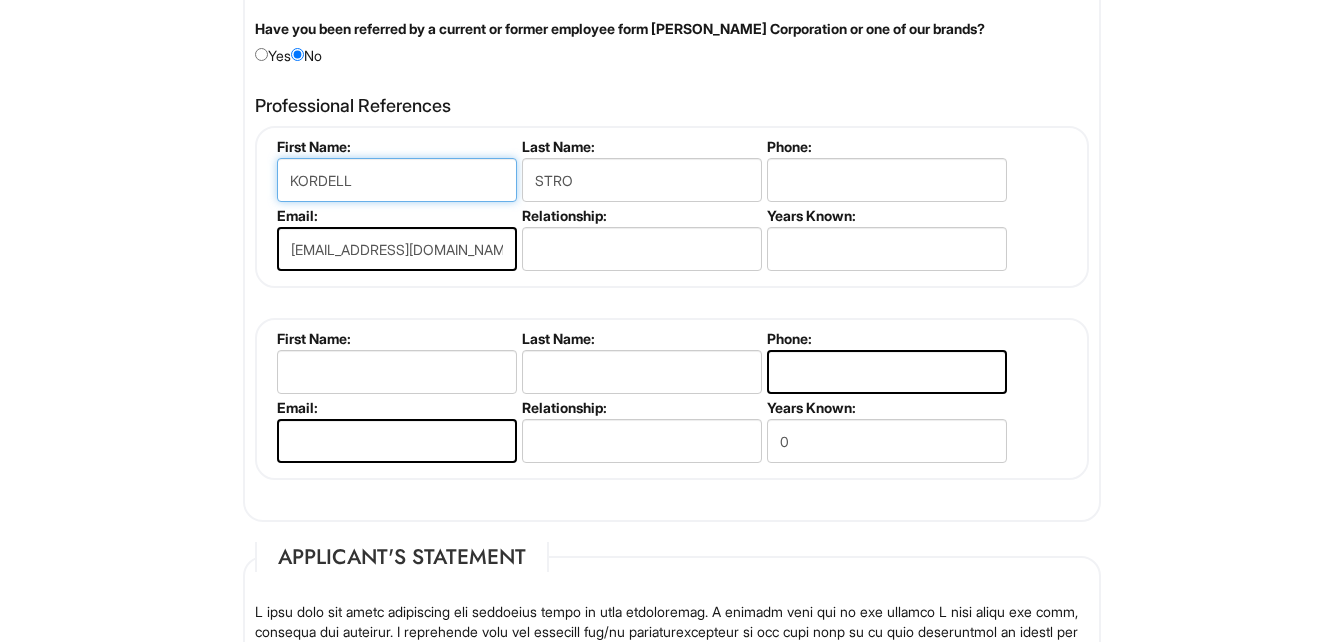 click on "KORDELL" at bounding box center (397, 180) 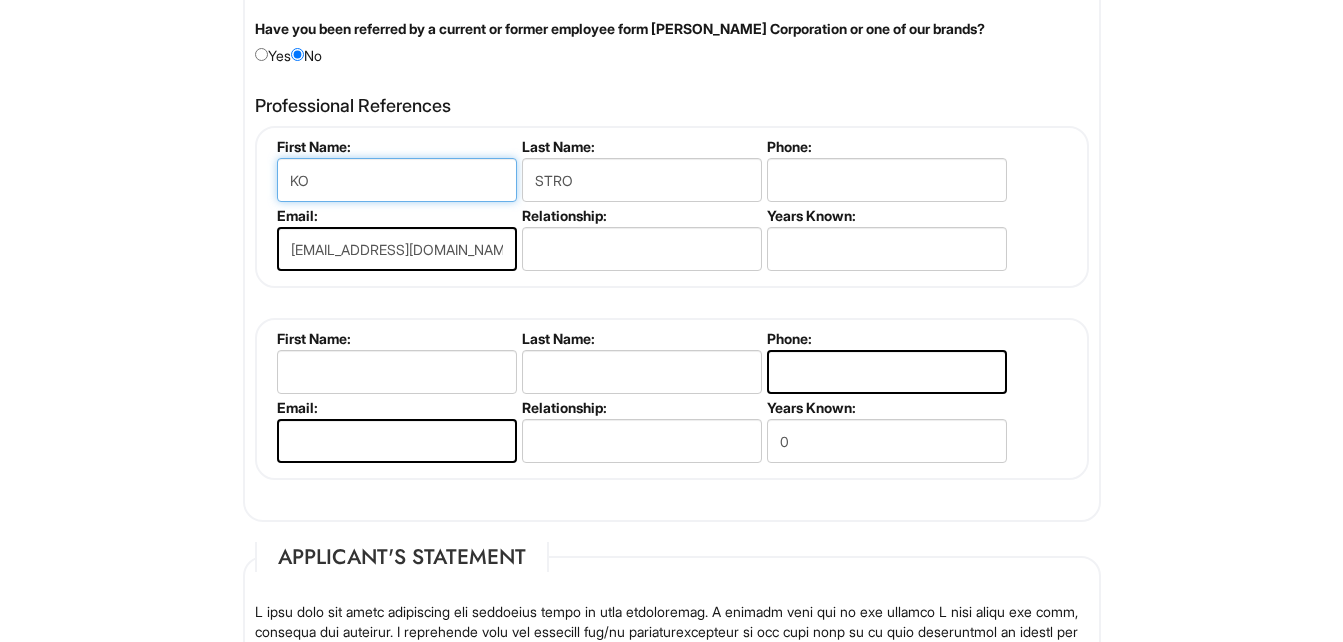 type on "K" 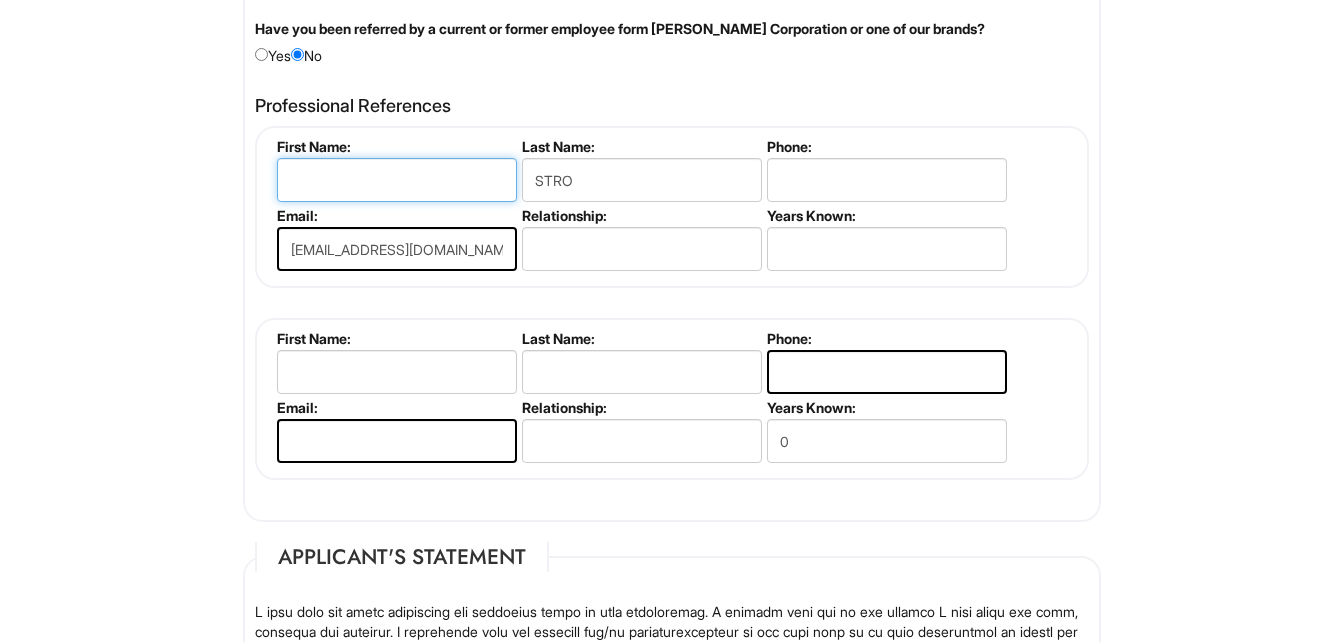 type 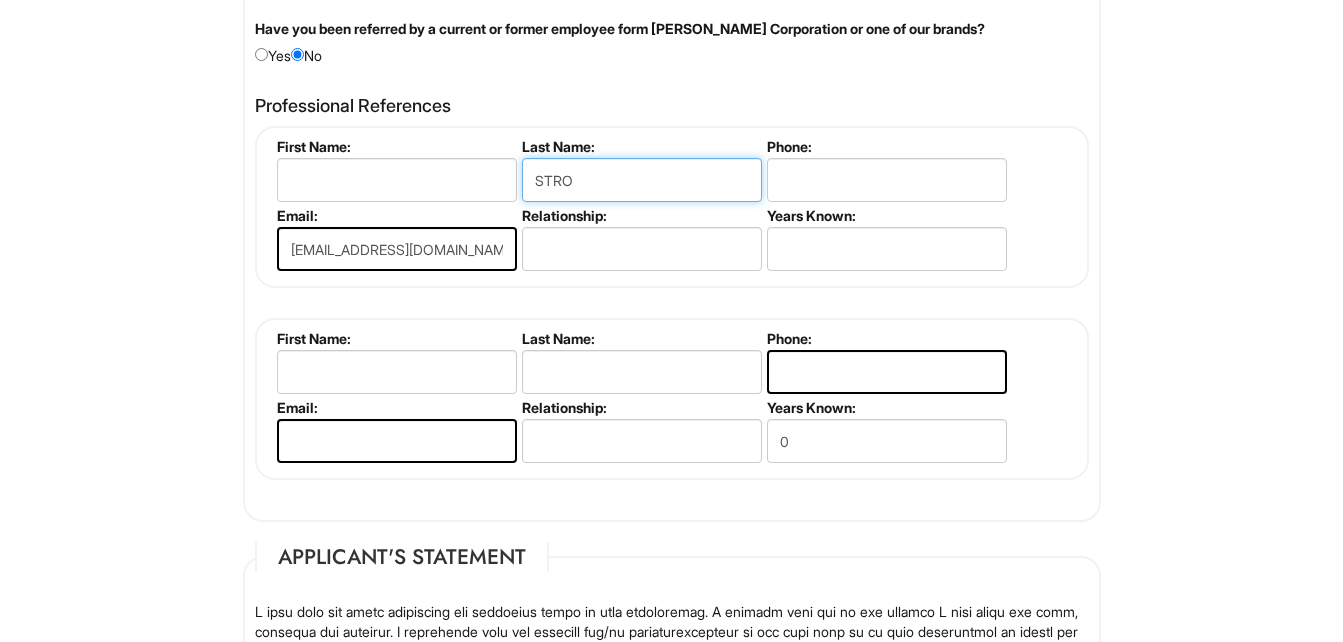 click on "STRO" at bounding box center [642, 180] 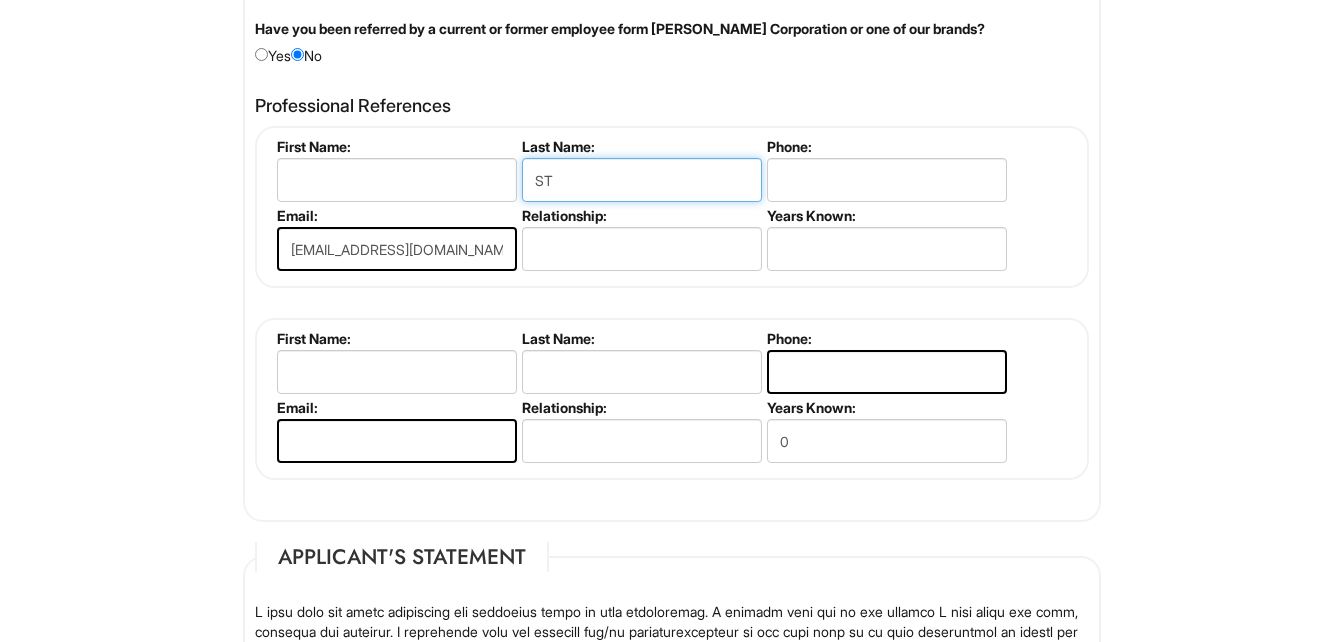 type on "S" 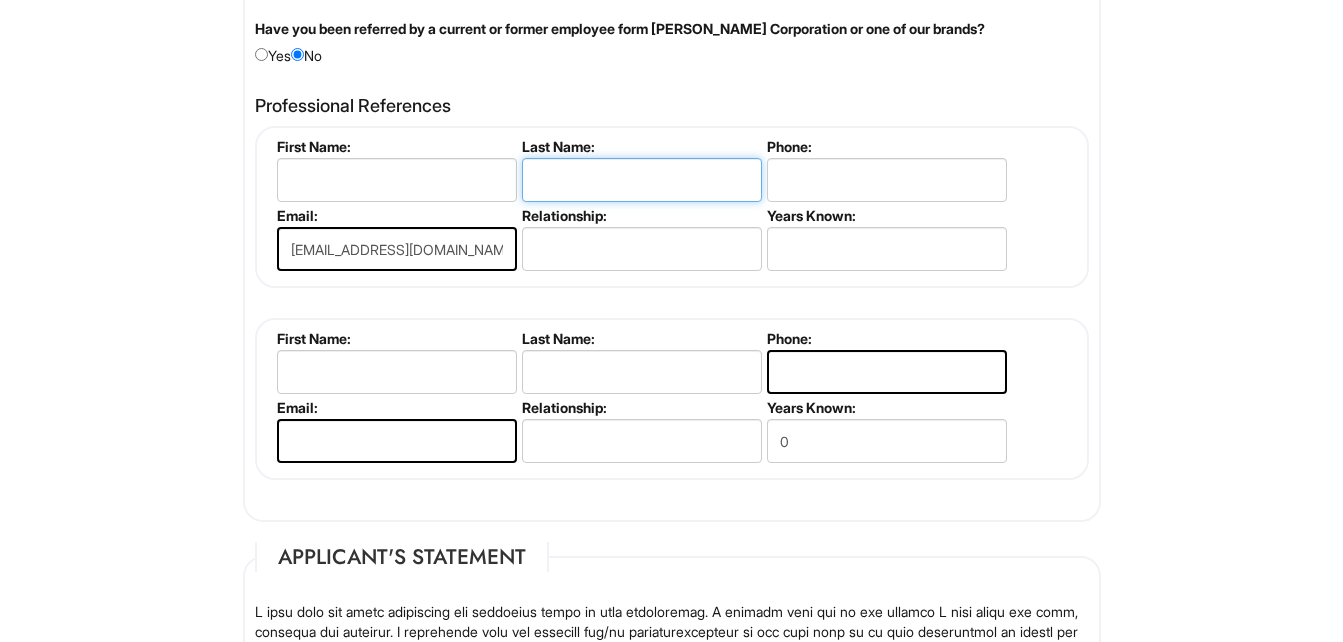 type 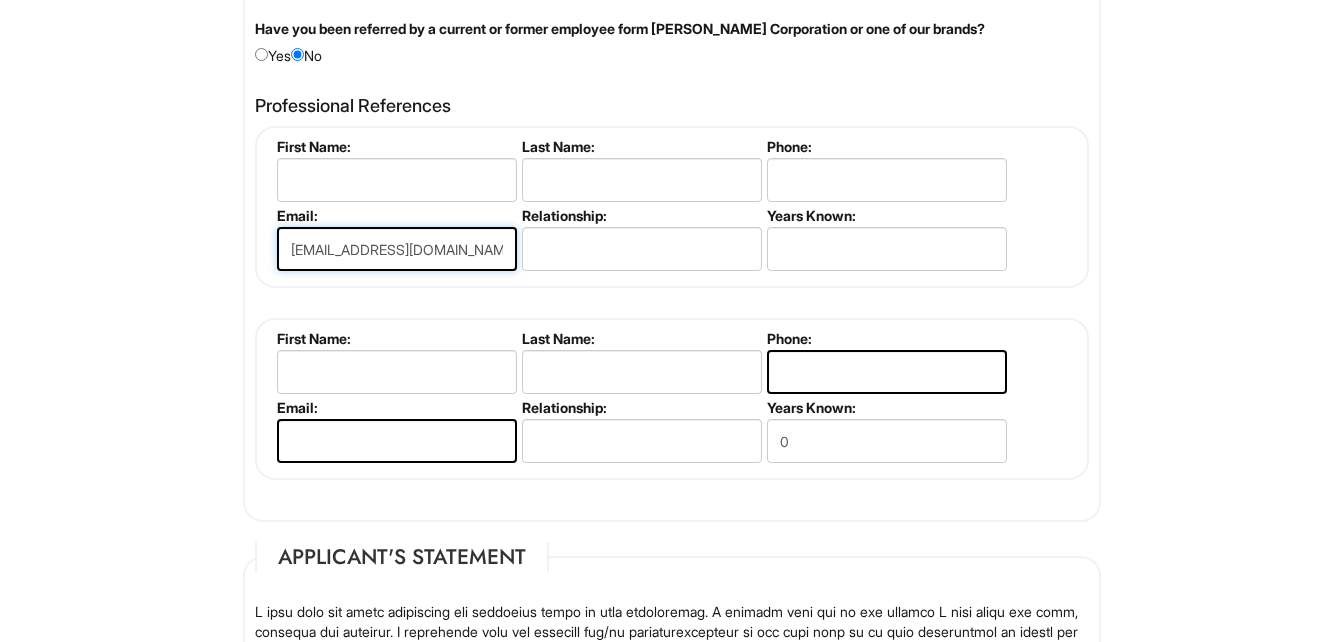 click on "dellpharoah@gmail.com" at bounding box center (397, 249) 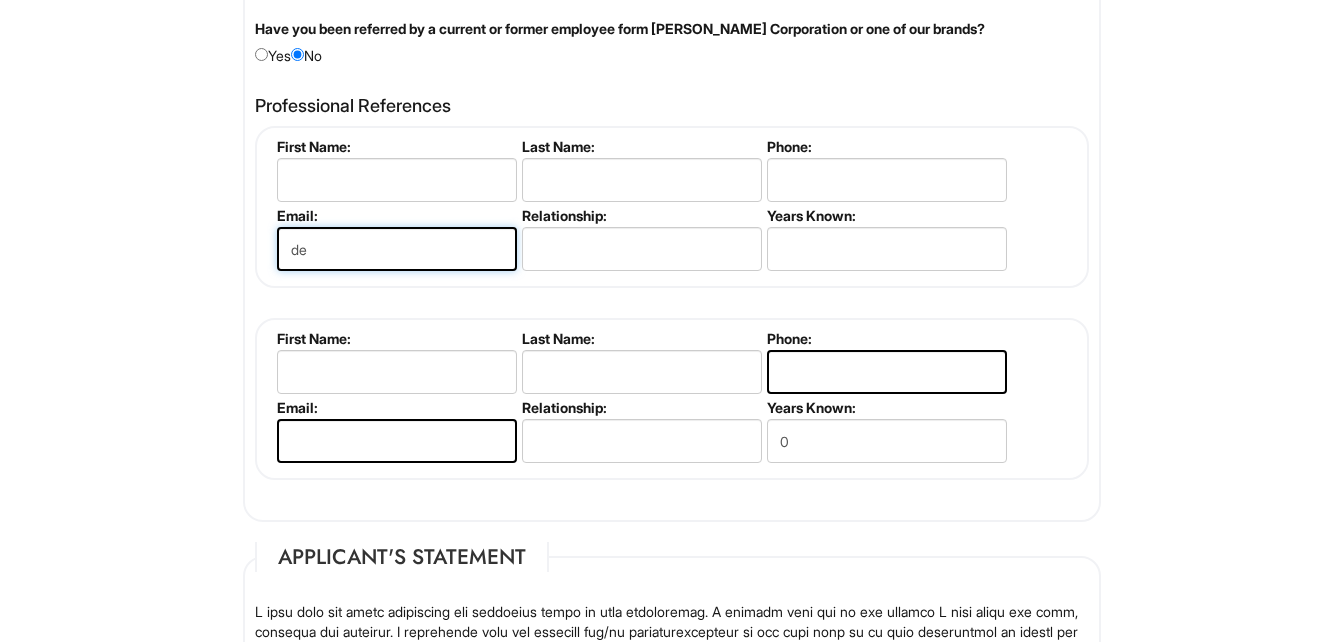 type on "d" 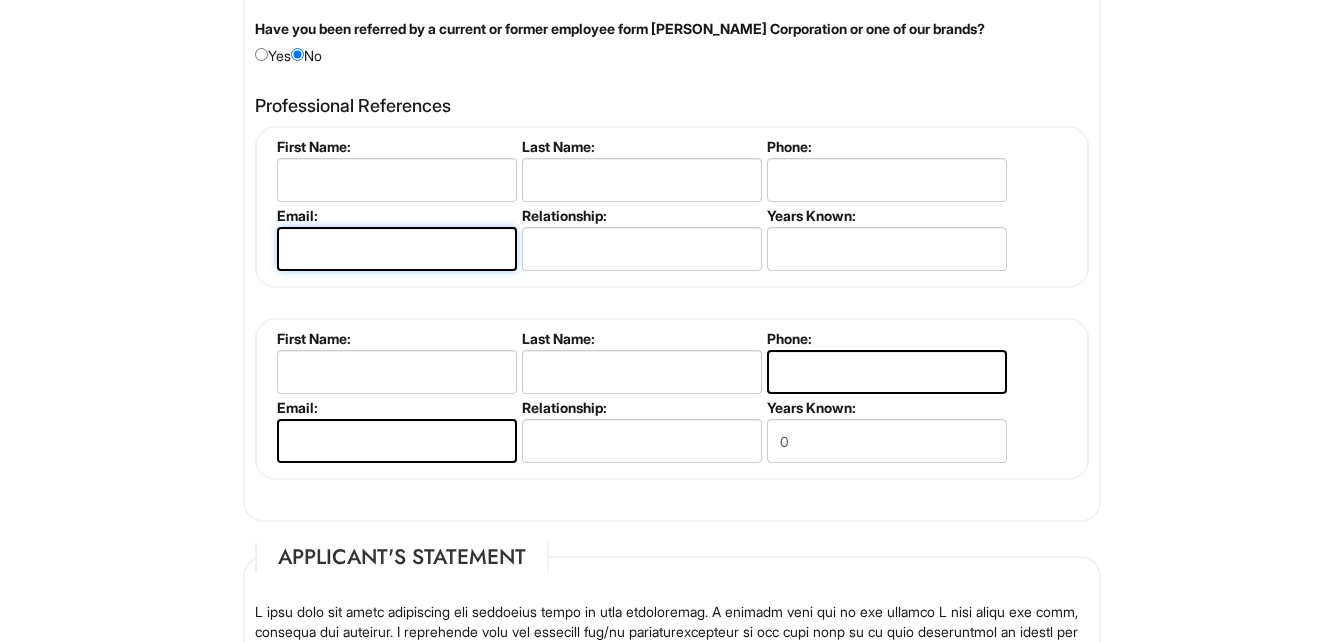 type 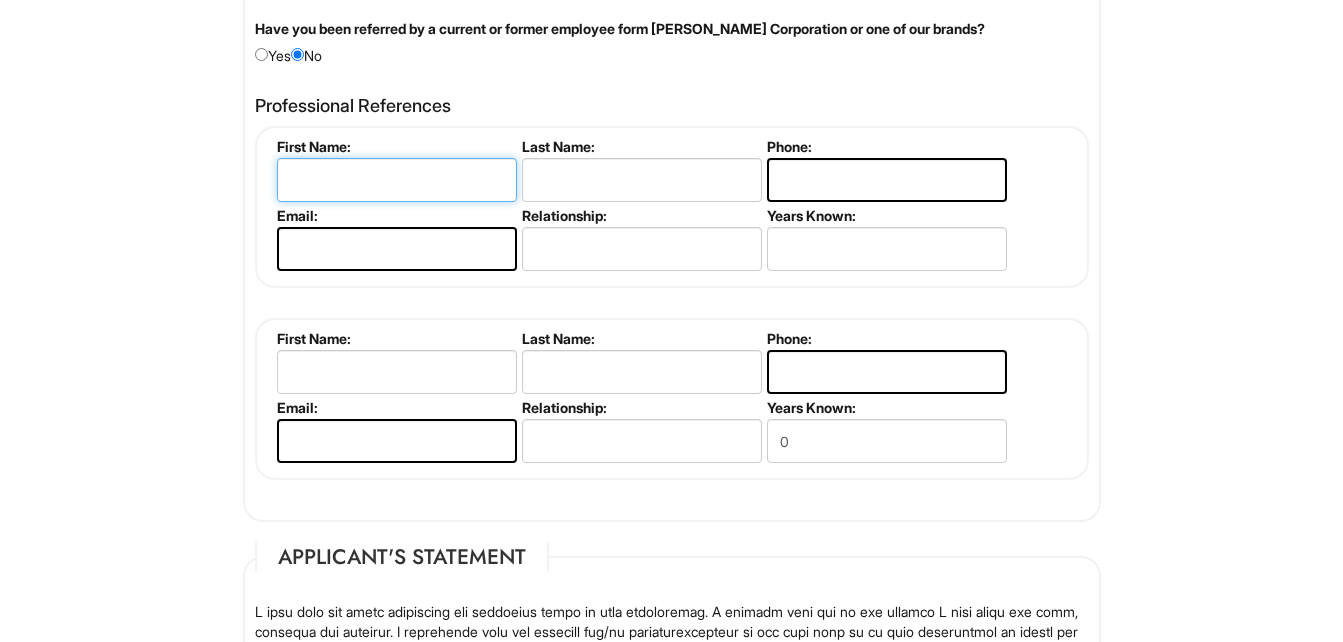 click at bounding box center (397, 180) 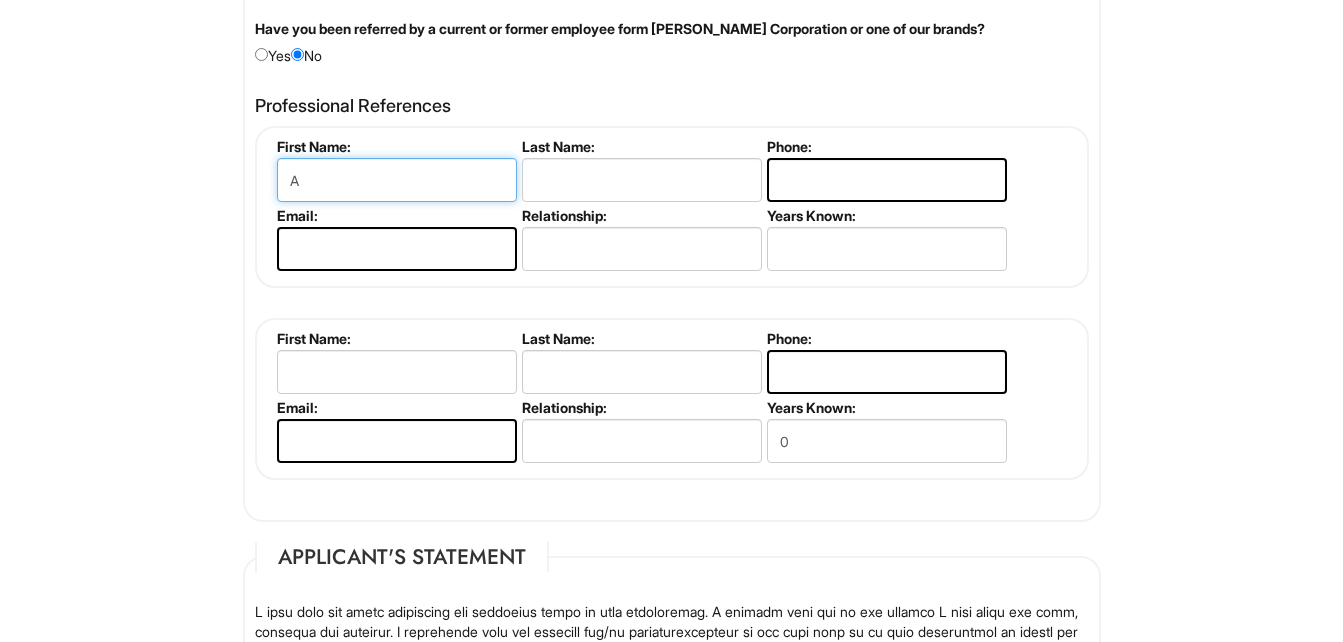 type on "Aldric" 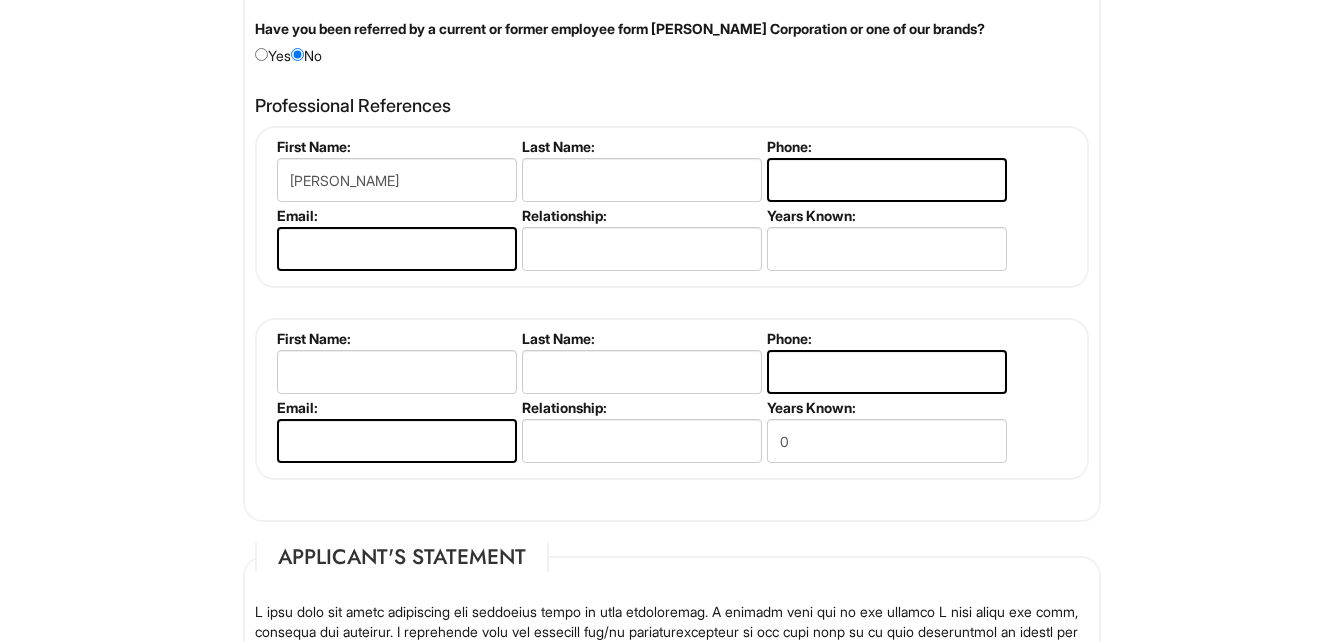 type on "Little" 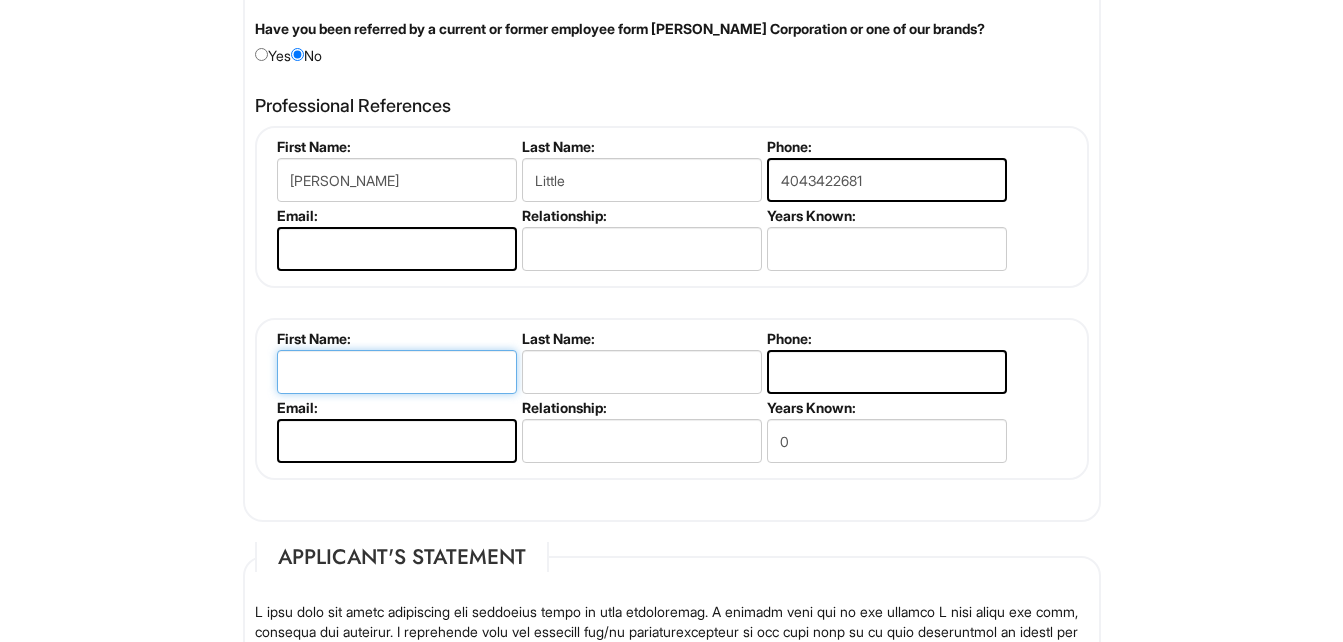 type on "Aldric" 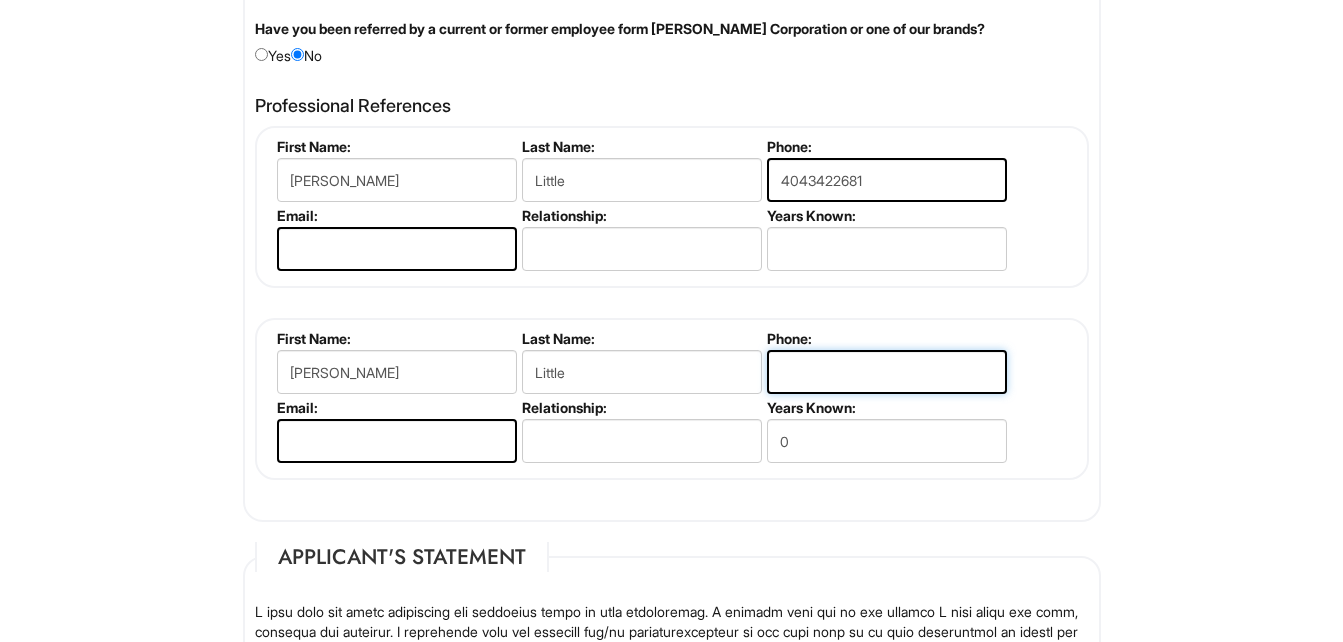 type on "4043422681" 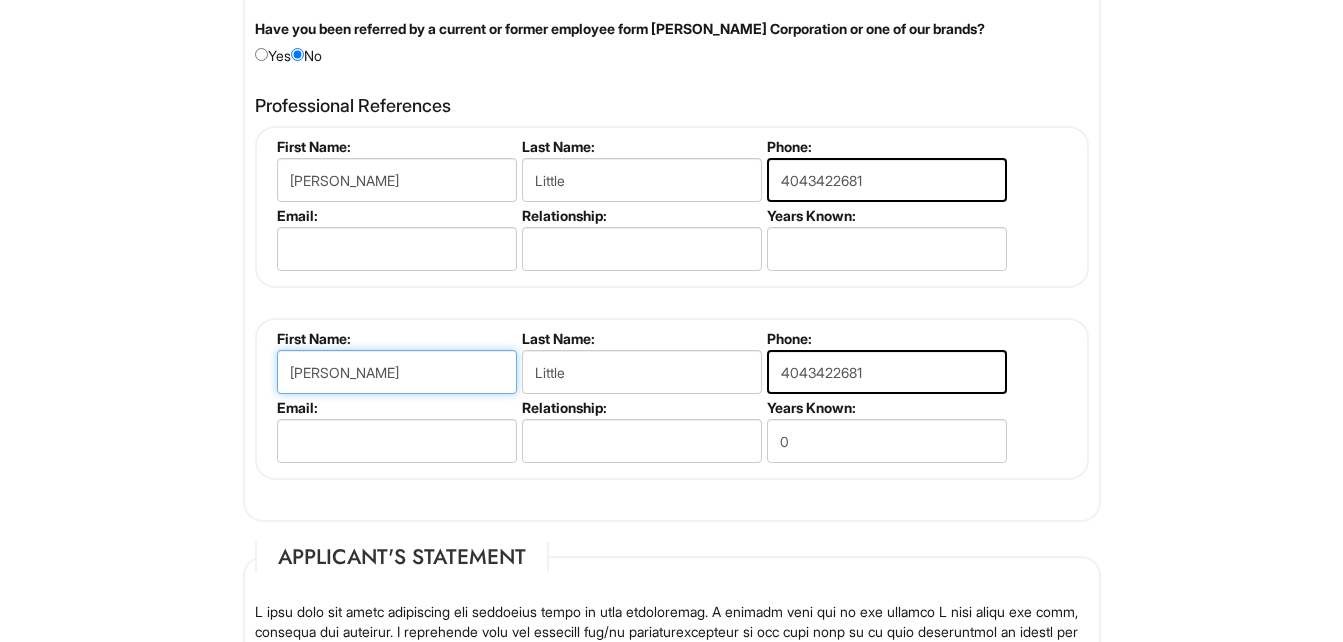 click on "Aldric" at bounding box center [397, 372] 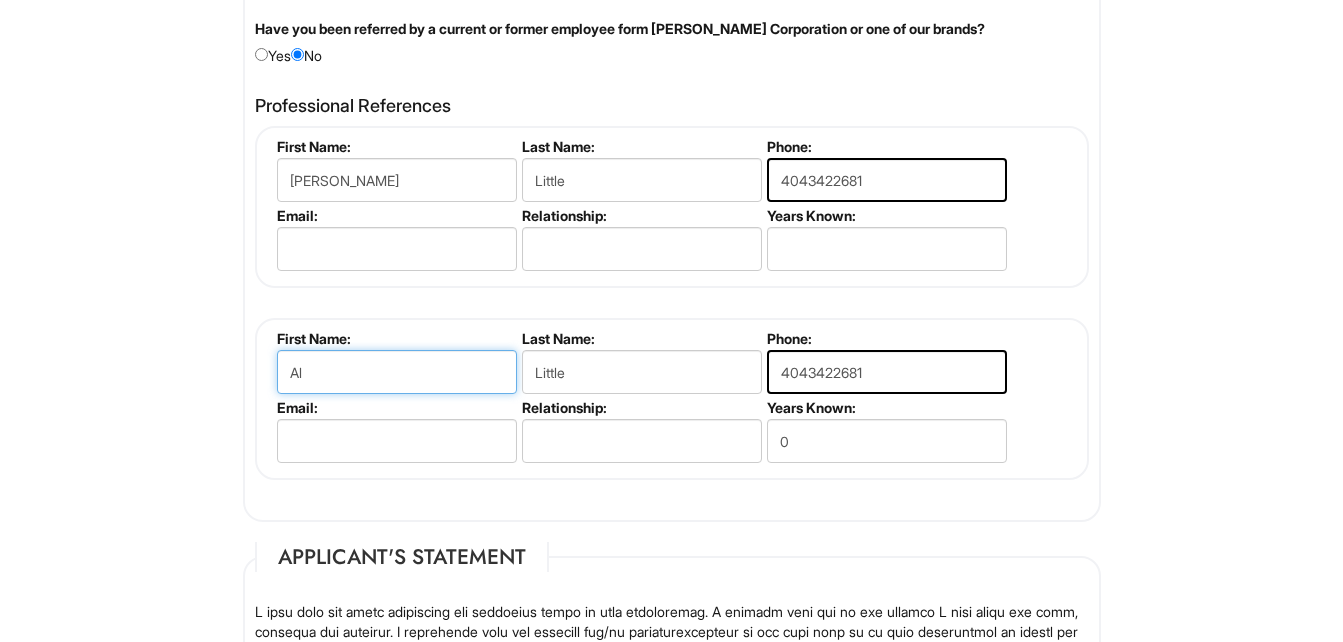 type on "A" 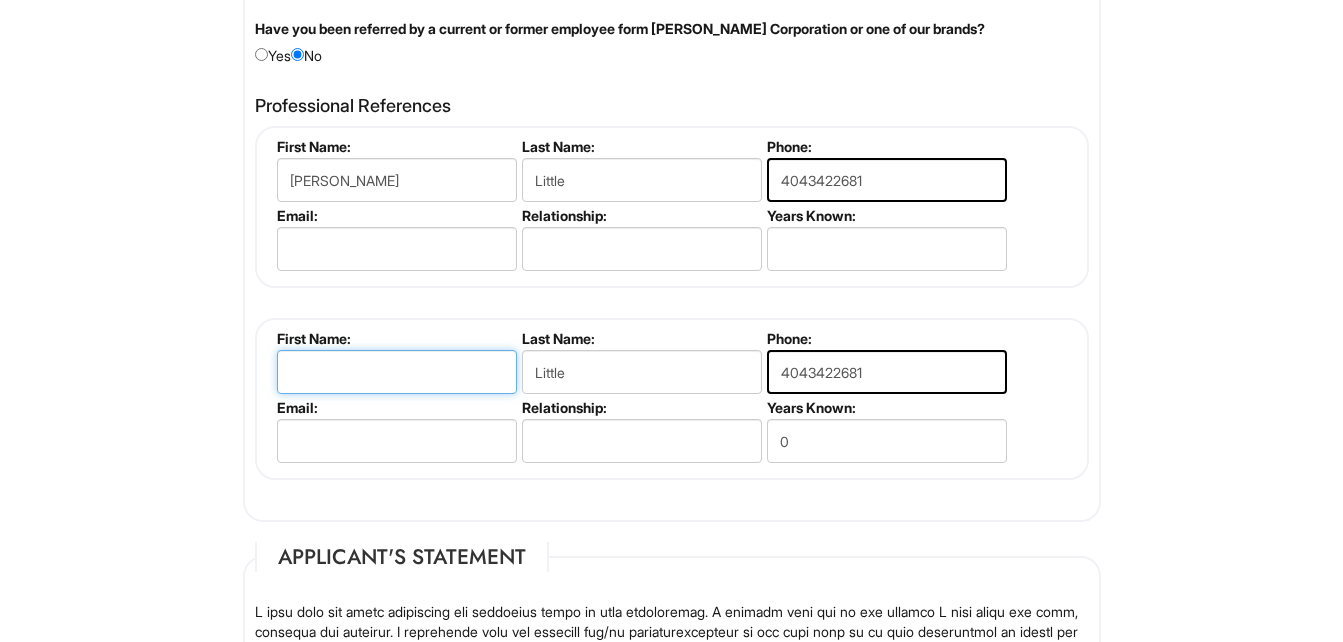 type 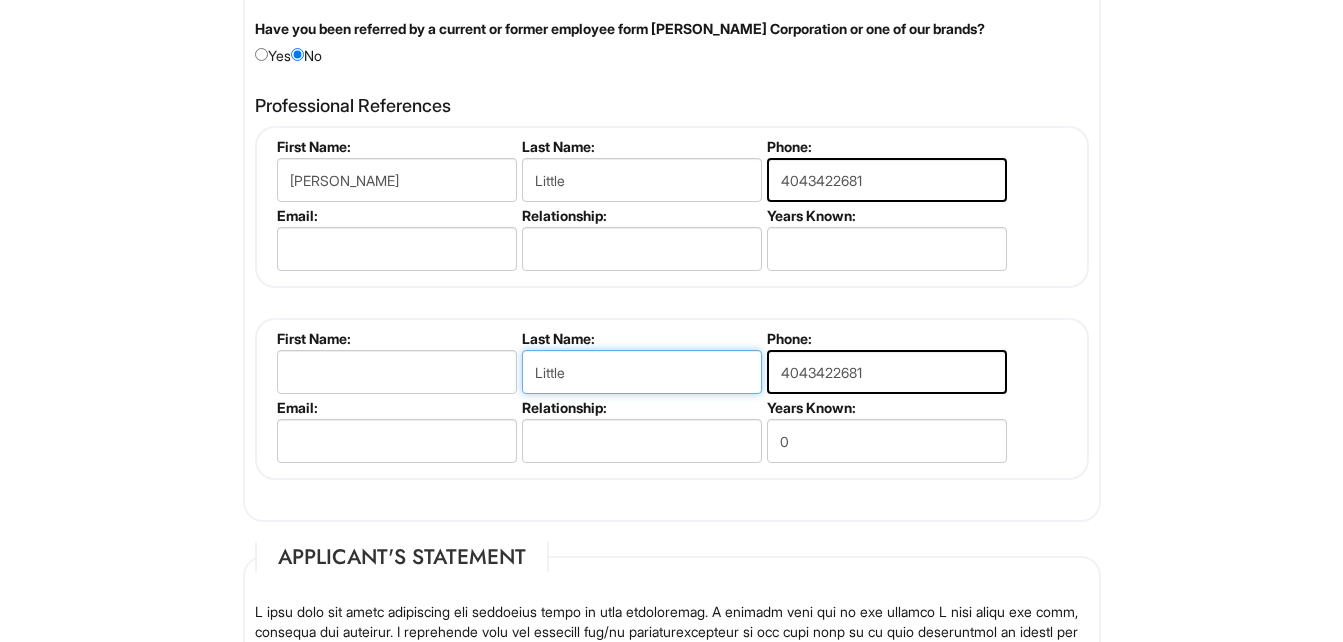 click on "Little" at bounding box center [642, 372] 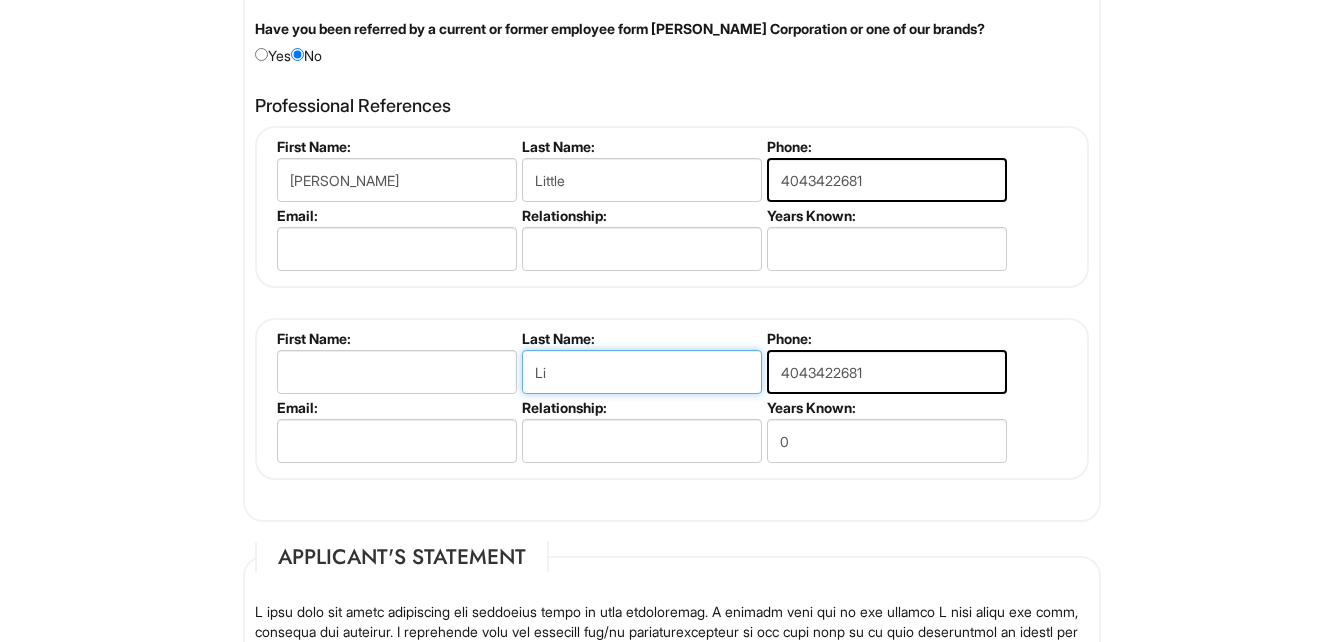 type on "L" 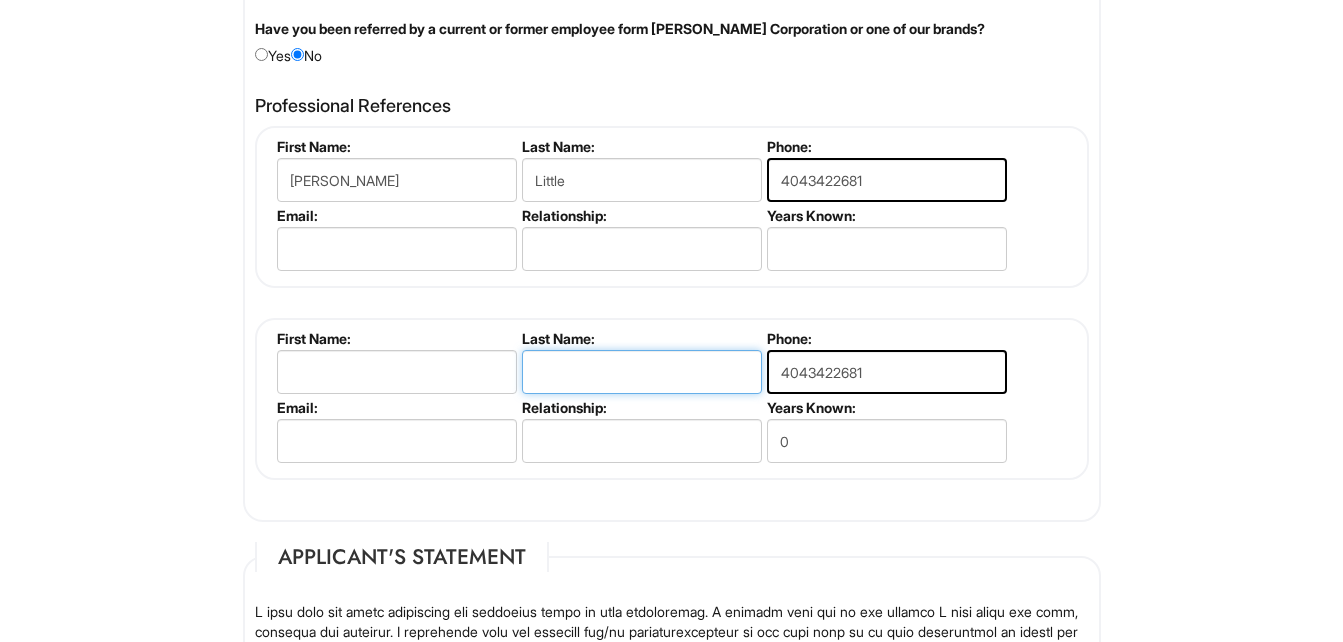 type 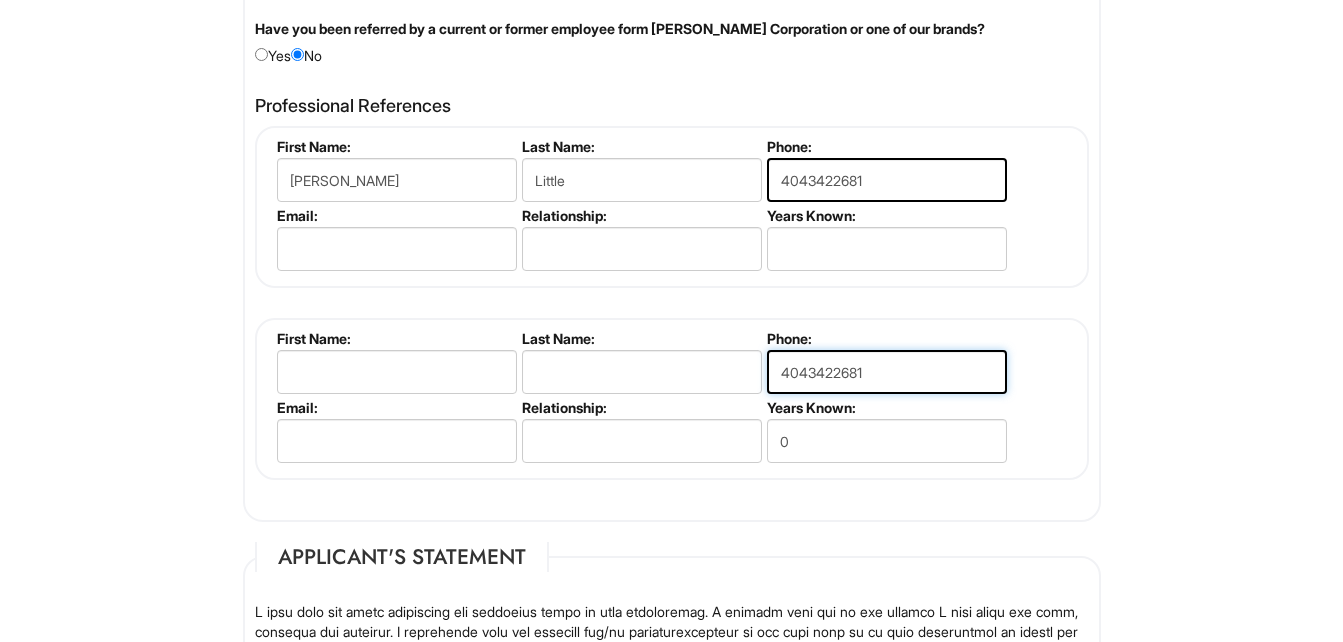 click on "4043422681" at bounding box center [887, 372] 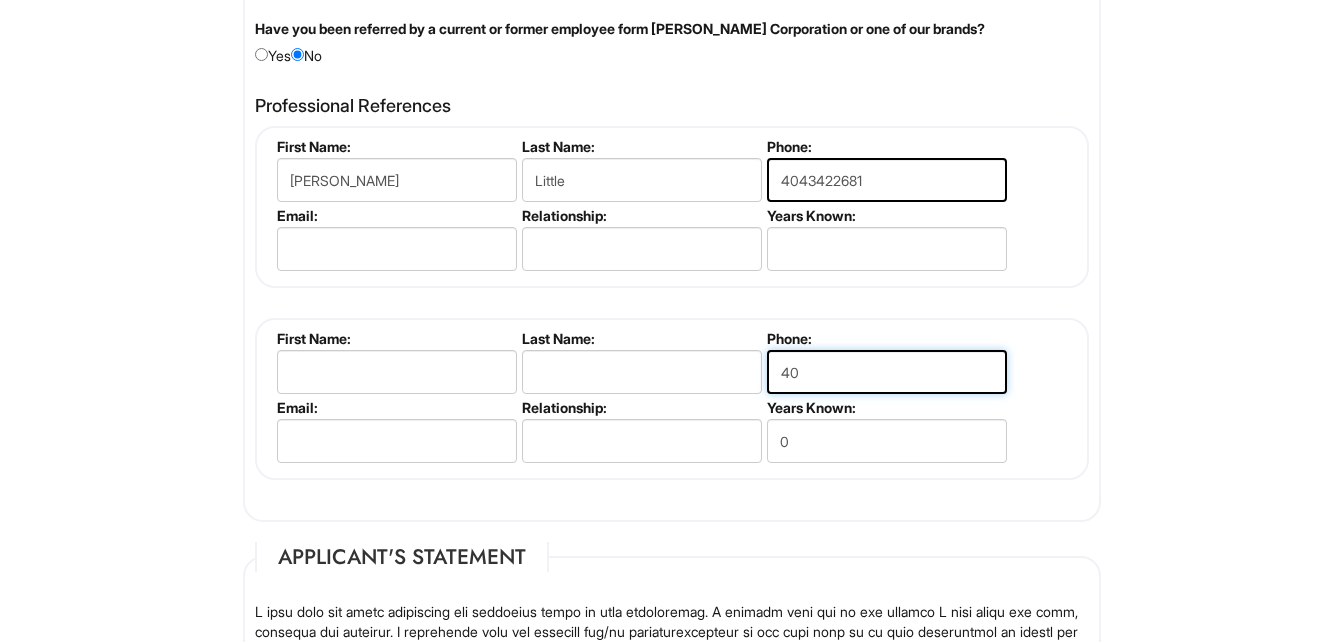type on "4" 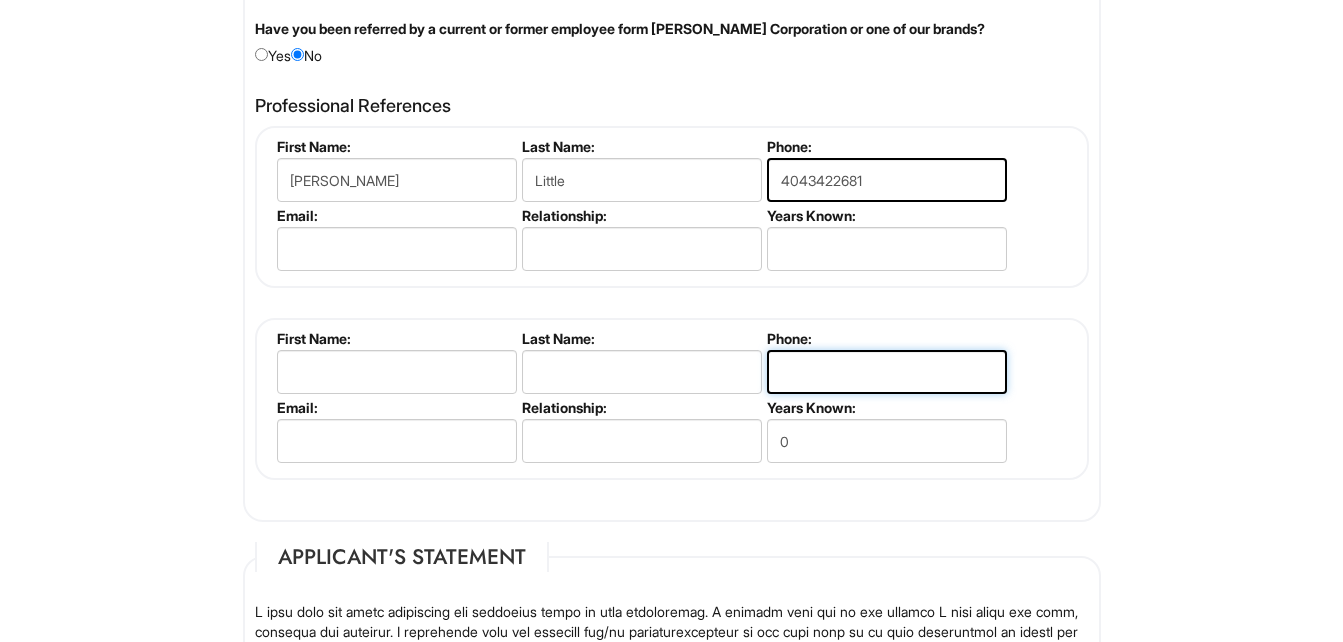 type 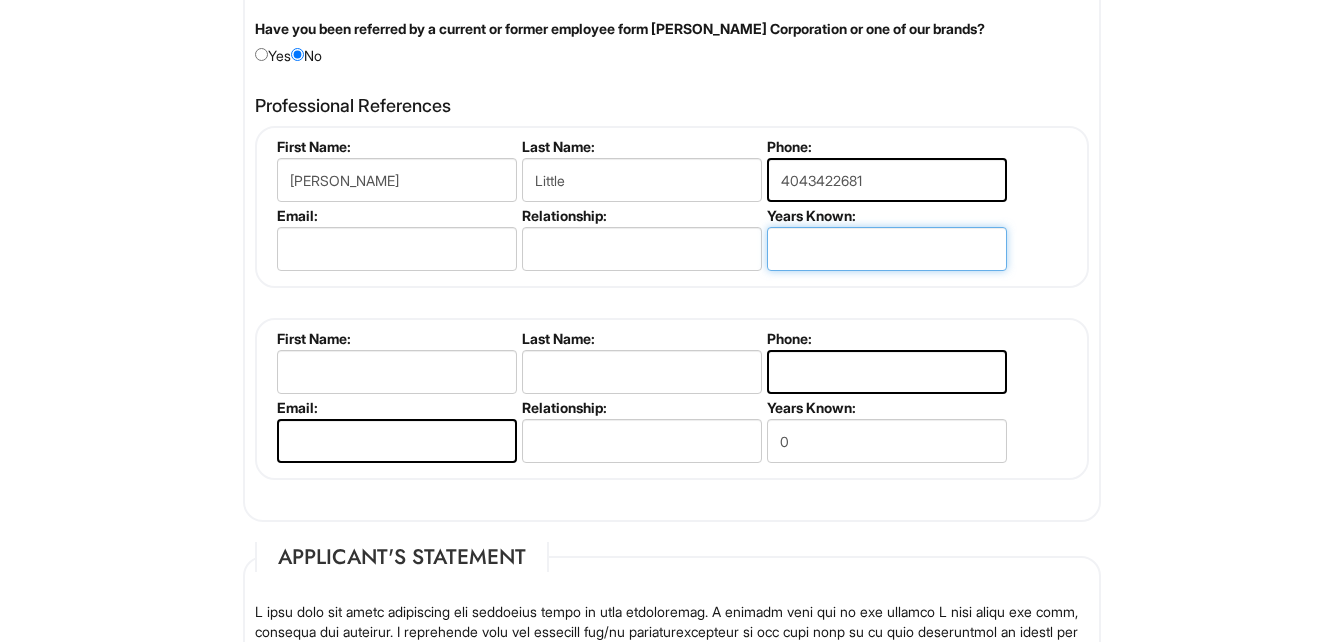 click at bounding box center (887, 249) 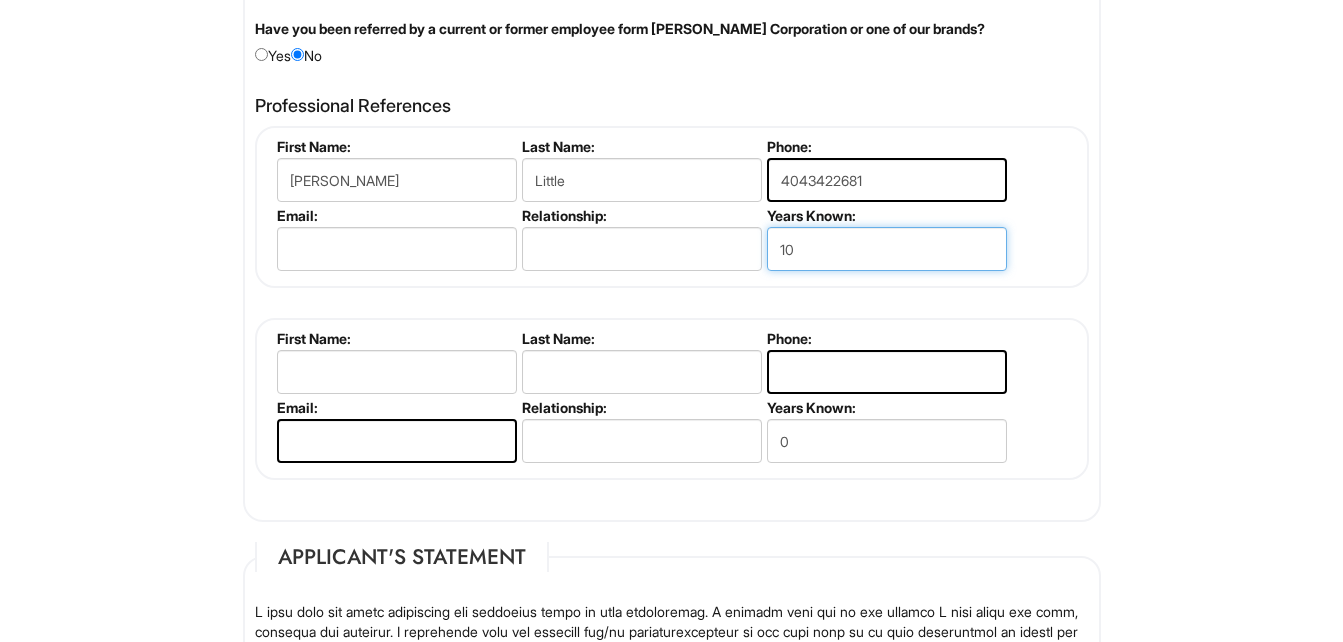 type on "10" 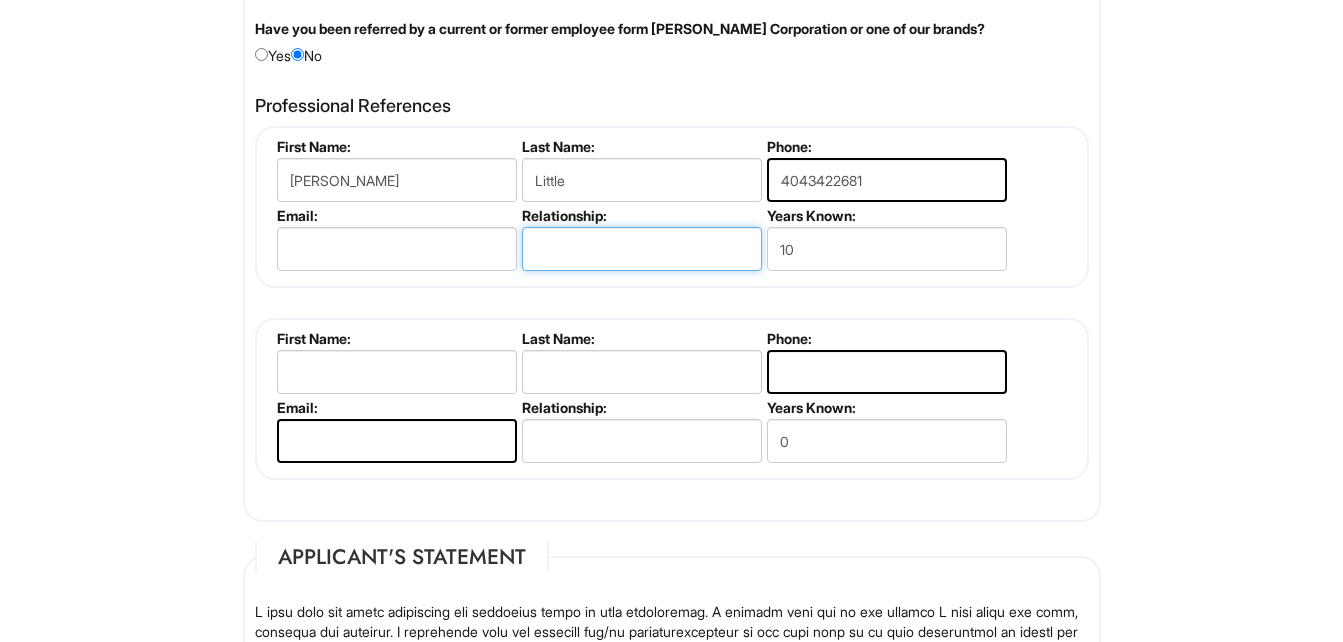 click at bounding box center [642, 249] 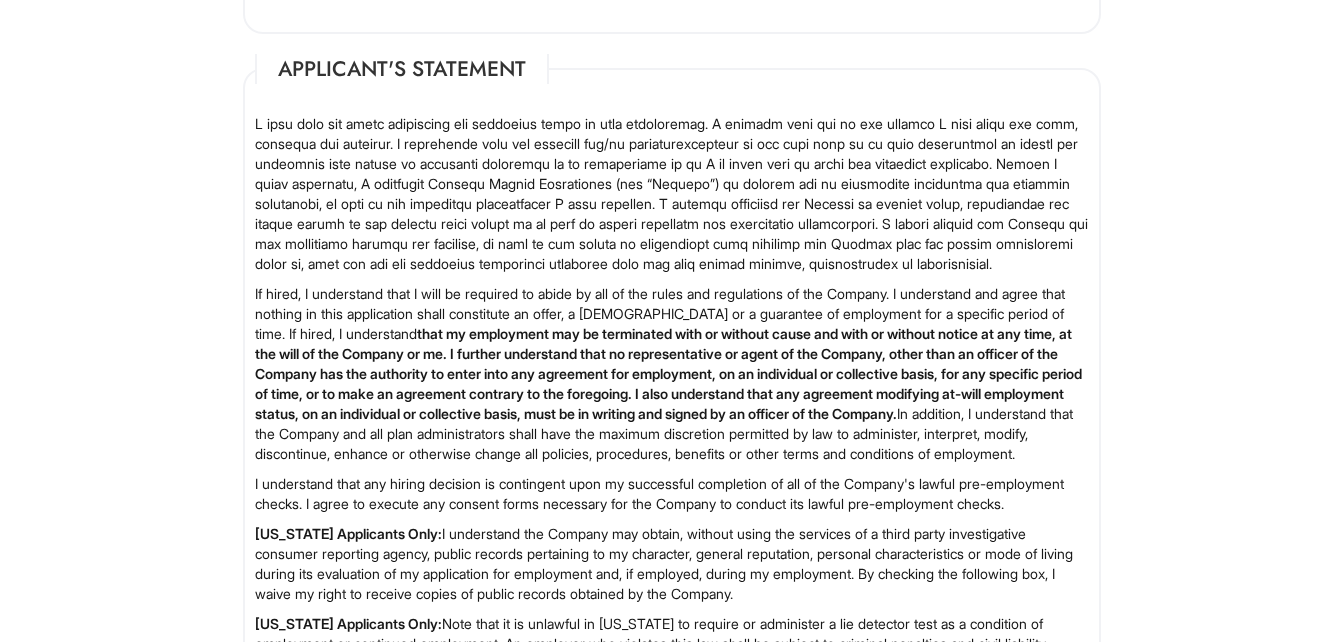 scroll, scrollTop: 3234, scrollLeft: 0, axis: vertical 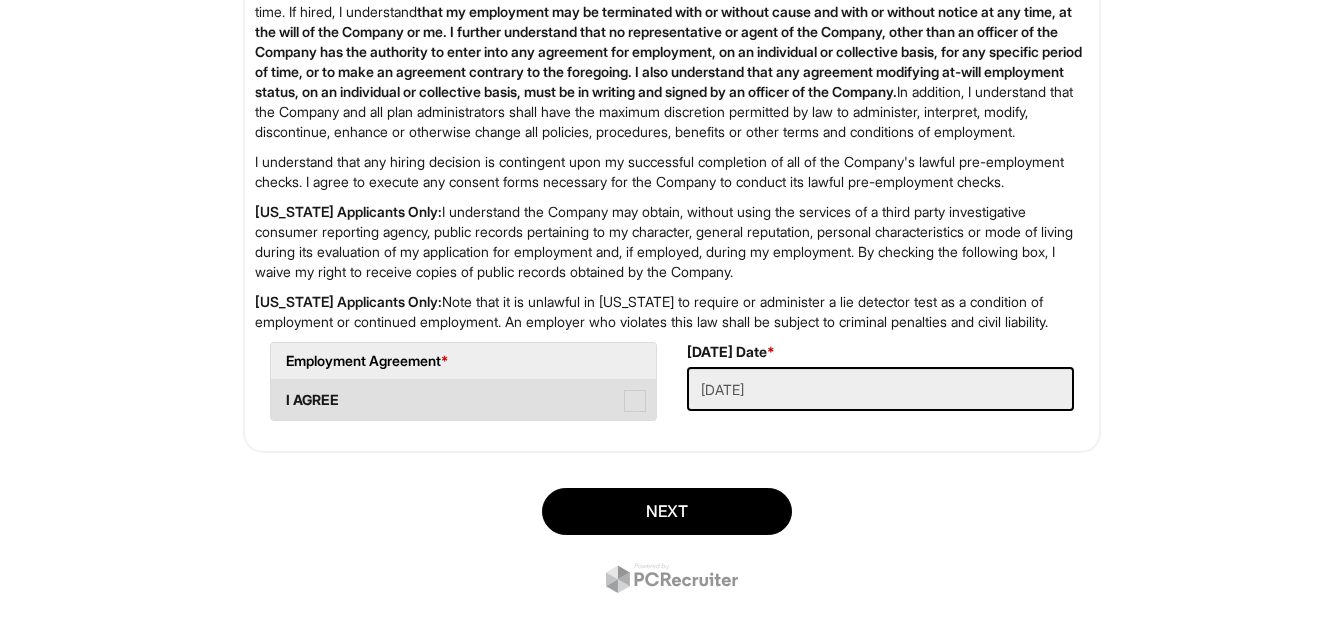 type on "Mentor" 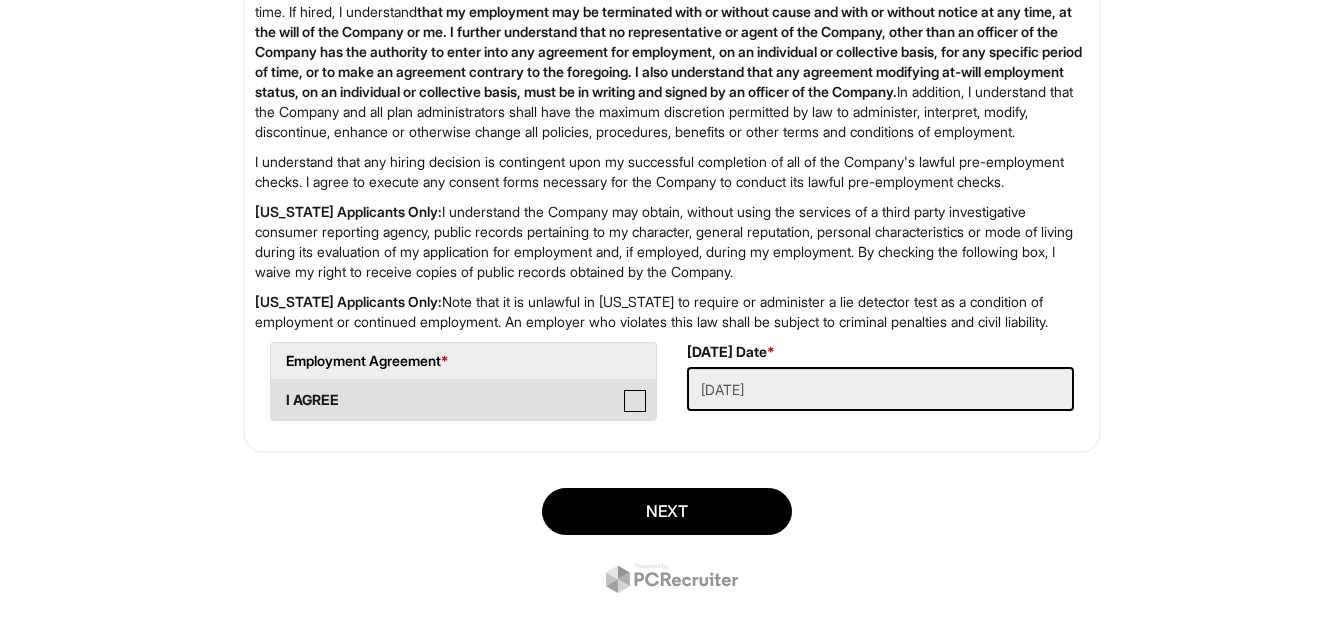 click on "I AGREE" at bounding box center (277, 390) 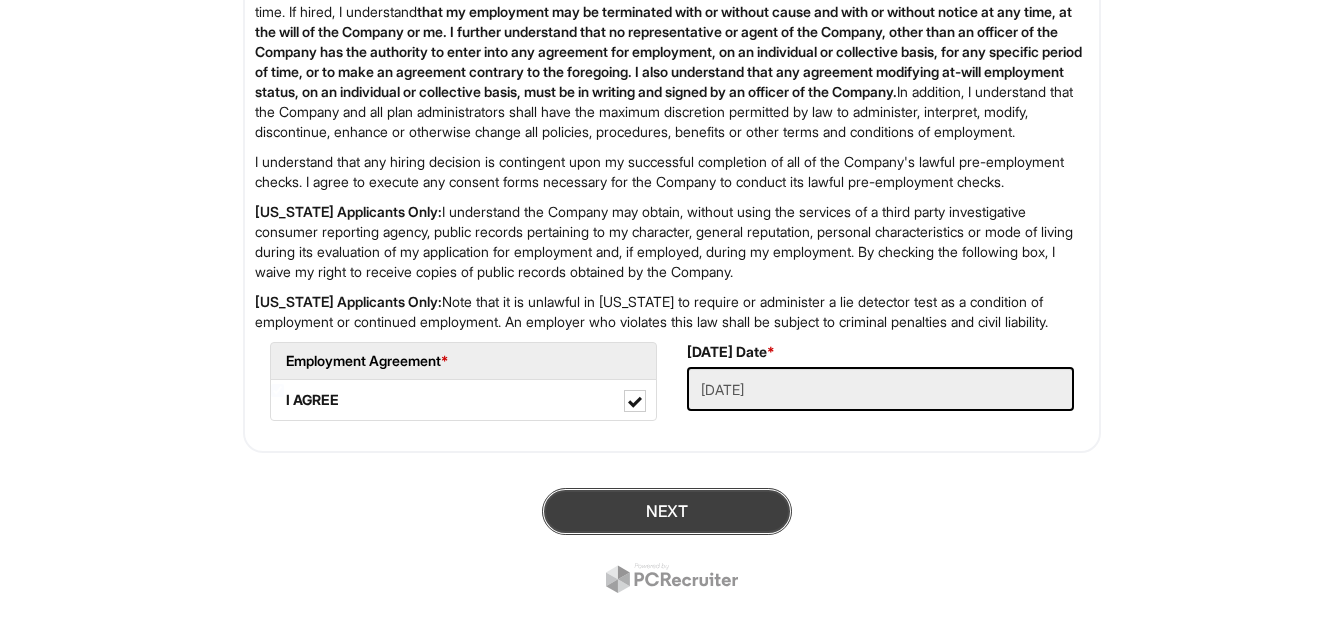 click on "Next" at bounding box center [667, 511] 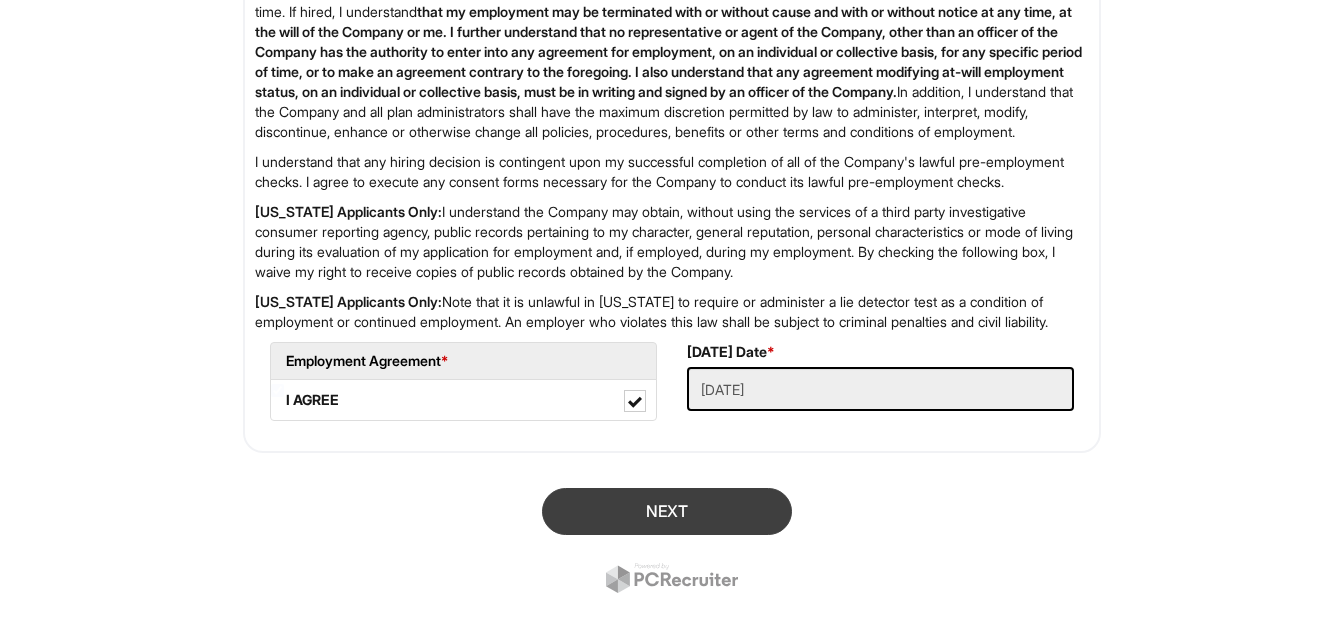 scroll, scrollTop: 122, scrollLeft: 0, axis: vertical 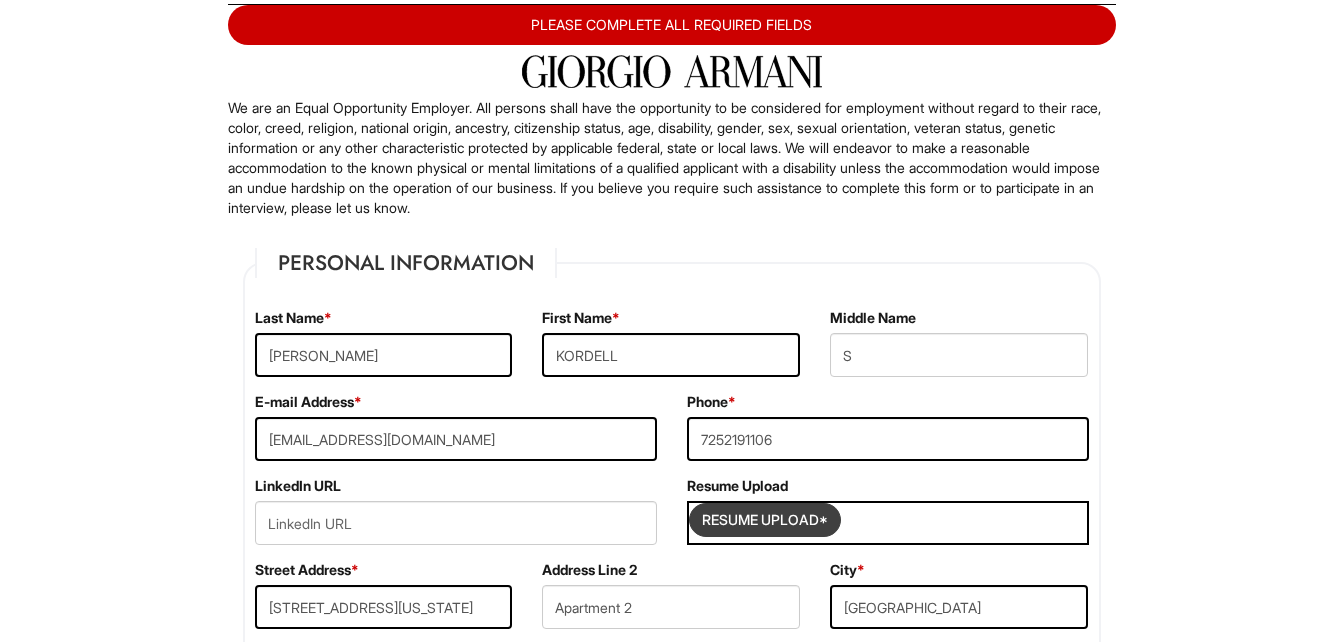click at bounding box center [765, 520] 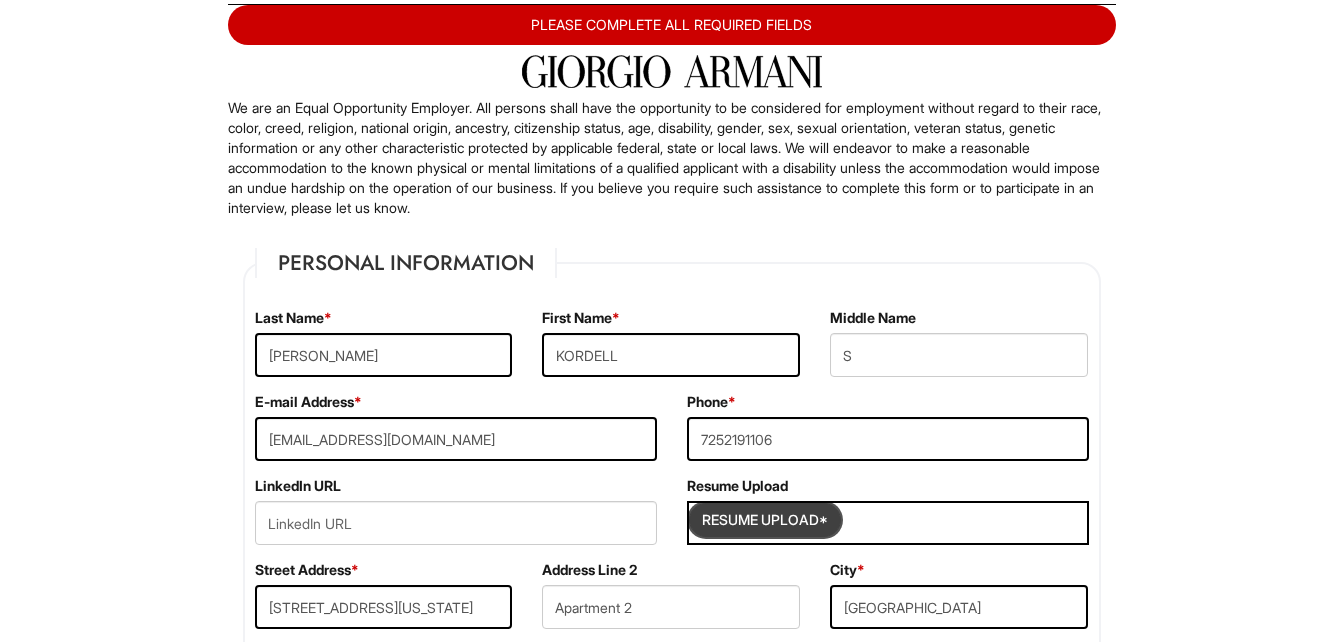 type on "C:\fakepath\KORDELL-STROUD.pdf" 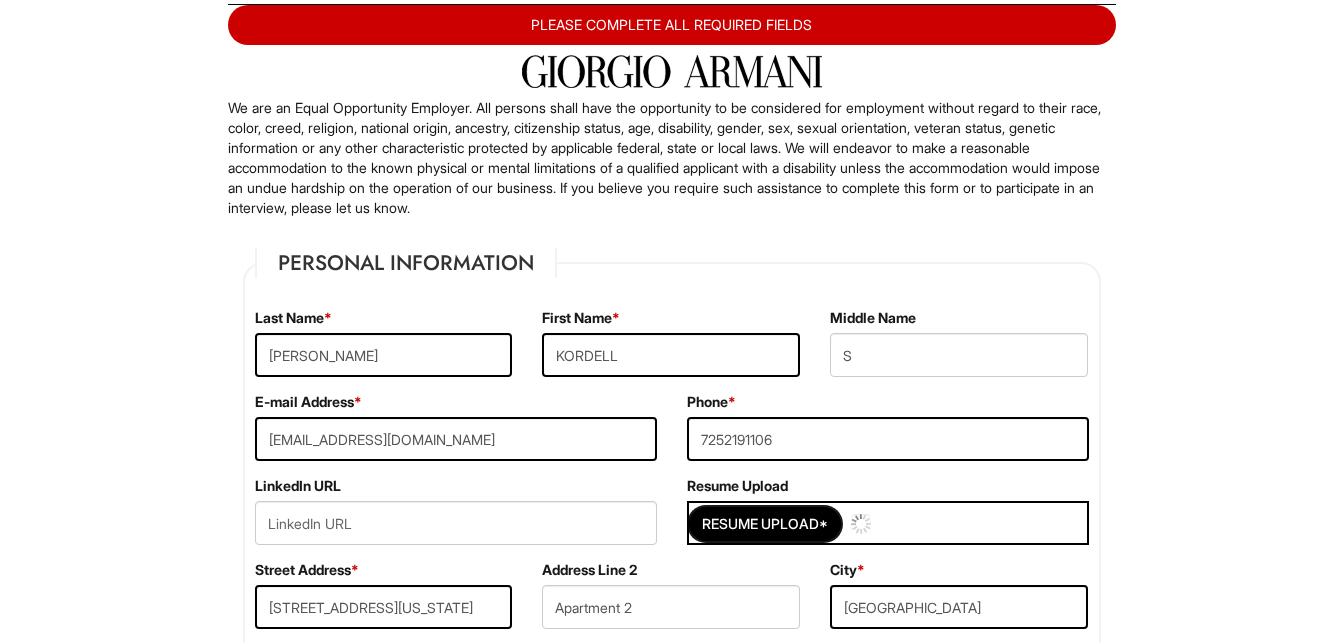 type 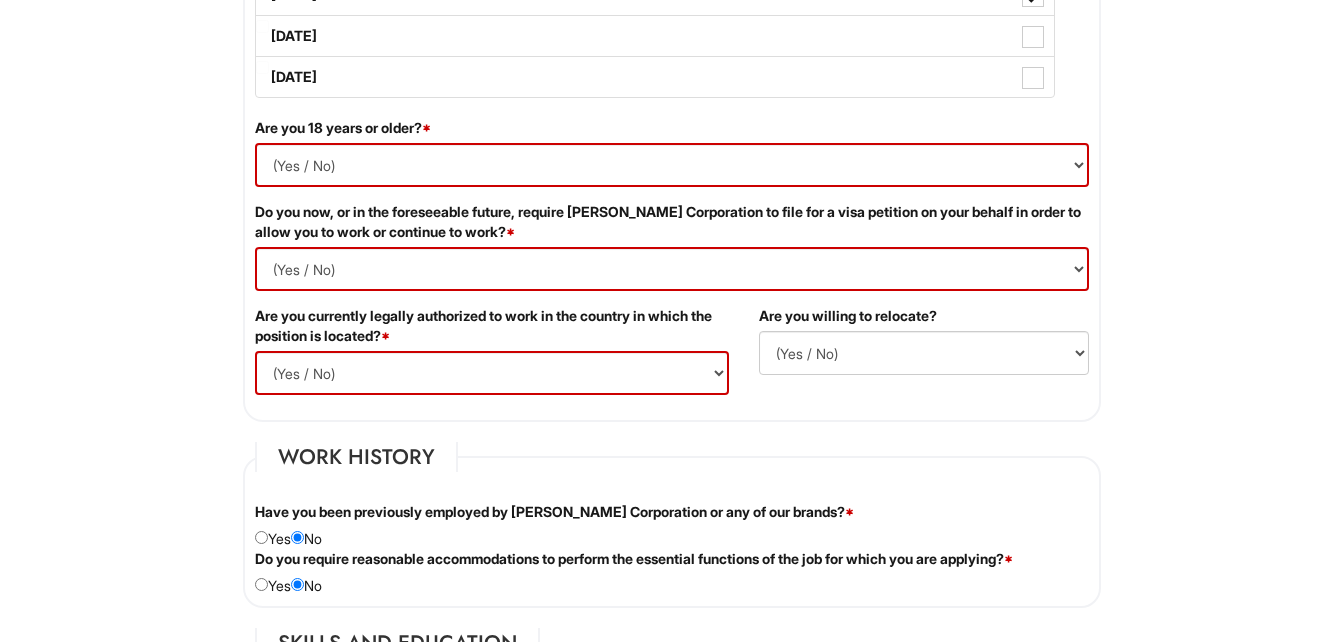scroll, scrollTop: 1270, scrollLeft: 0, axis: vertical 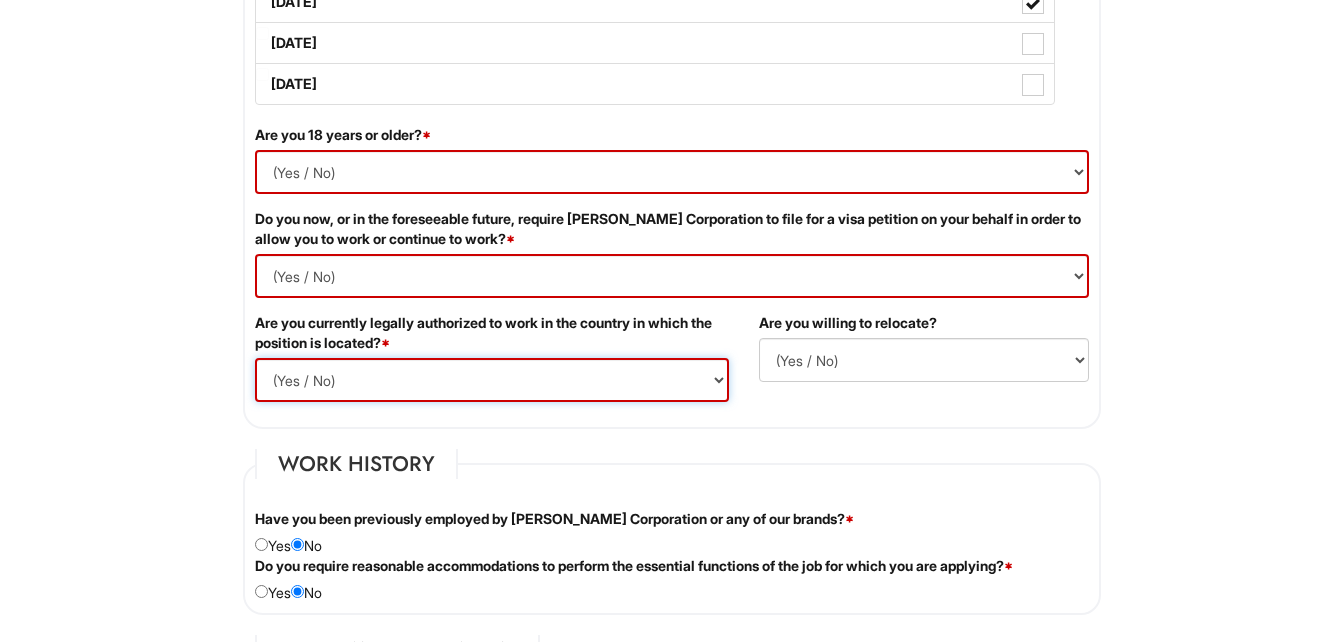 click on "(Yes / No) Yes No" at bounding box center [492, 380] 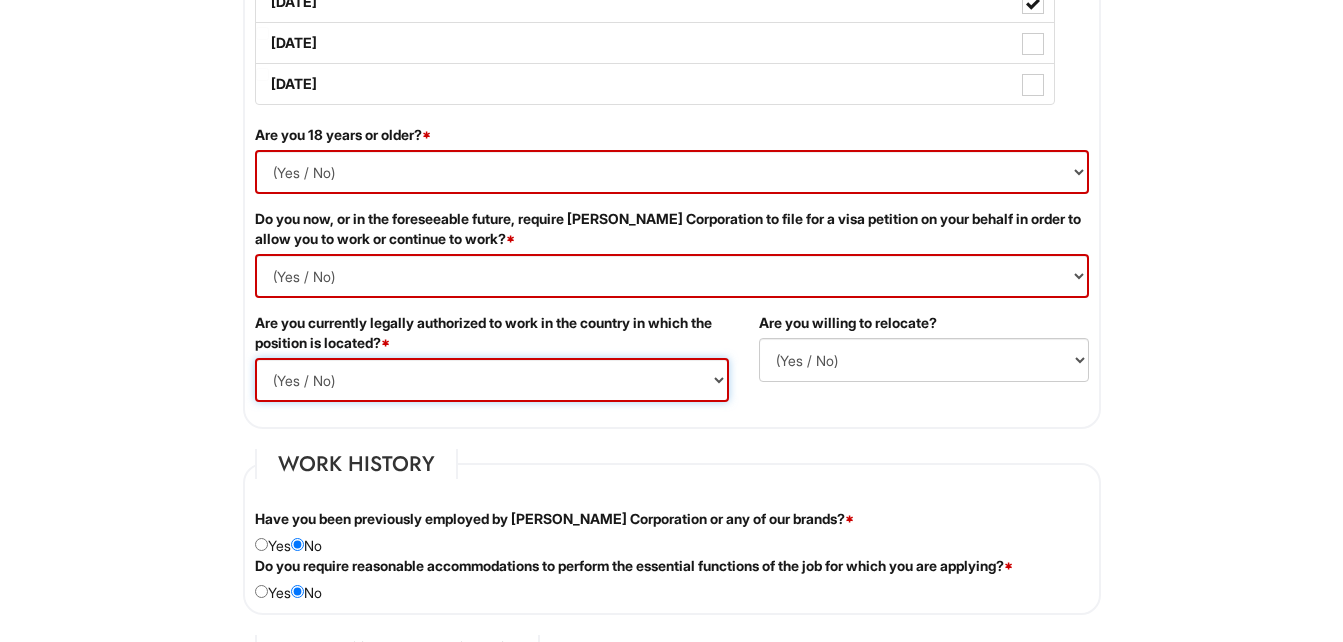 click on "(Yes / No) Yes No" at bounding box center (492, 380) 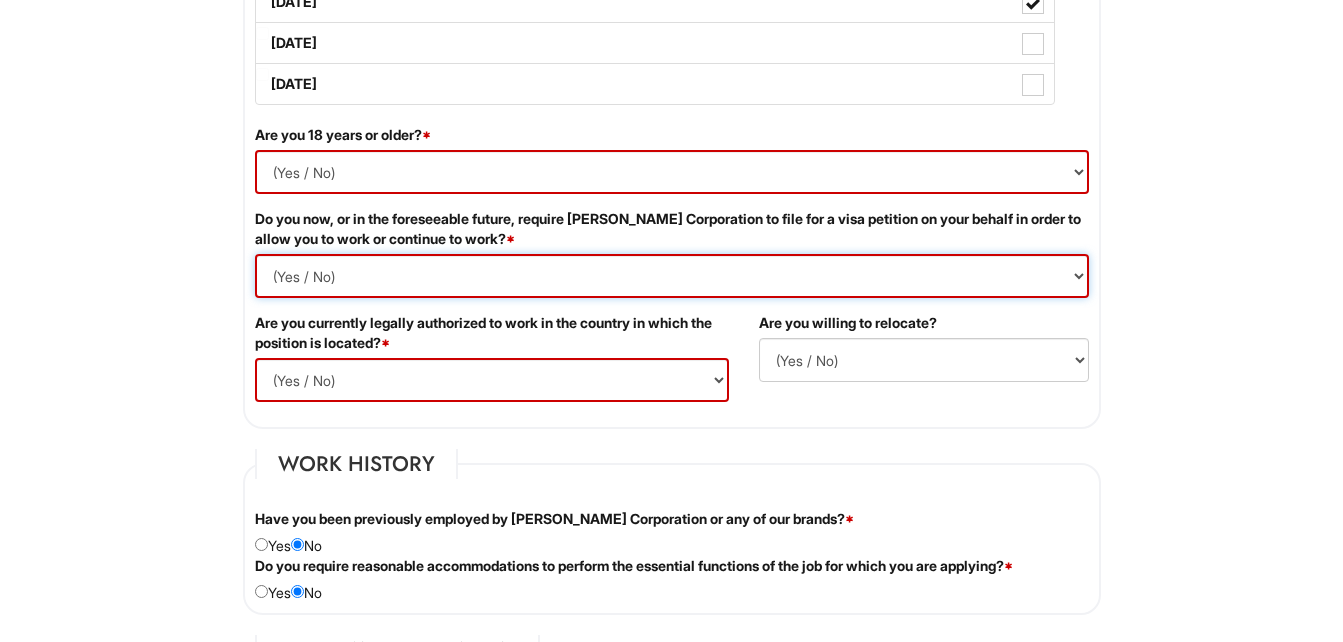 click on "(Yes / No) Yes No" at bounding box center (672, 276) 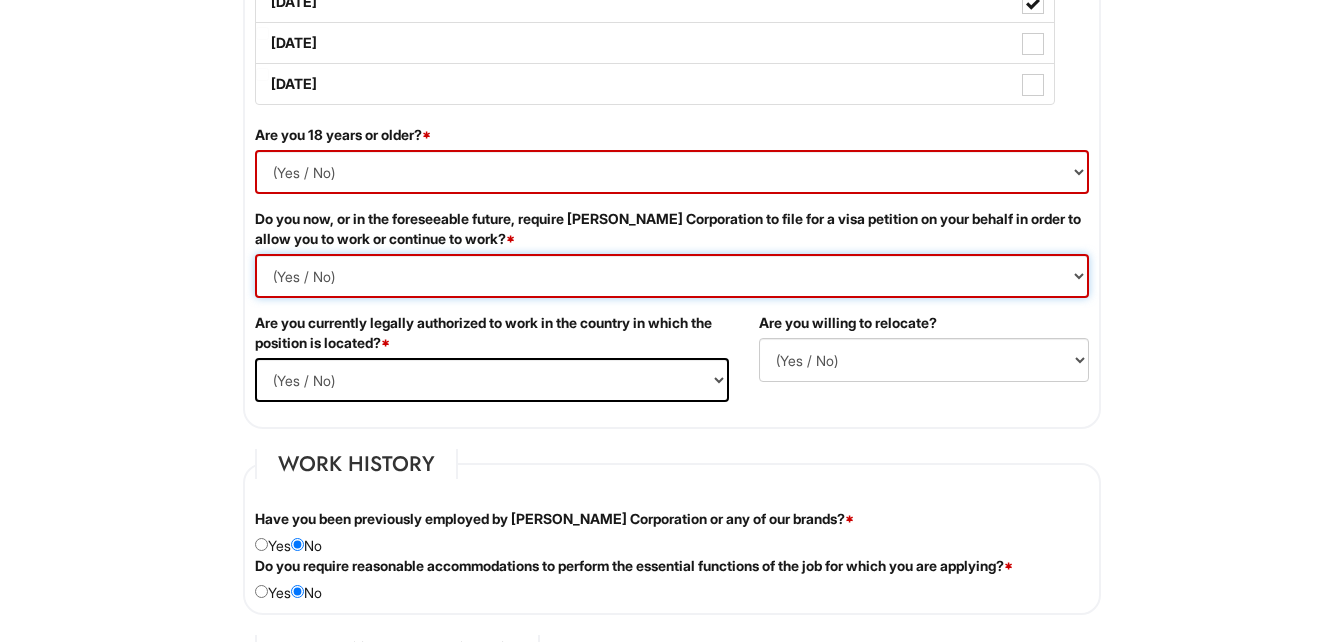 select on "Yes" 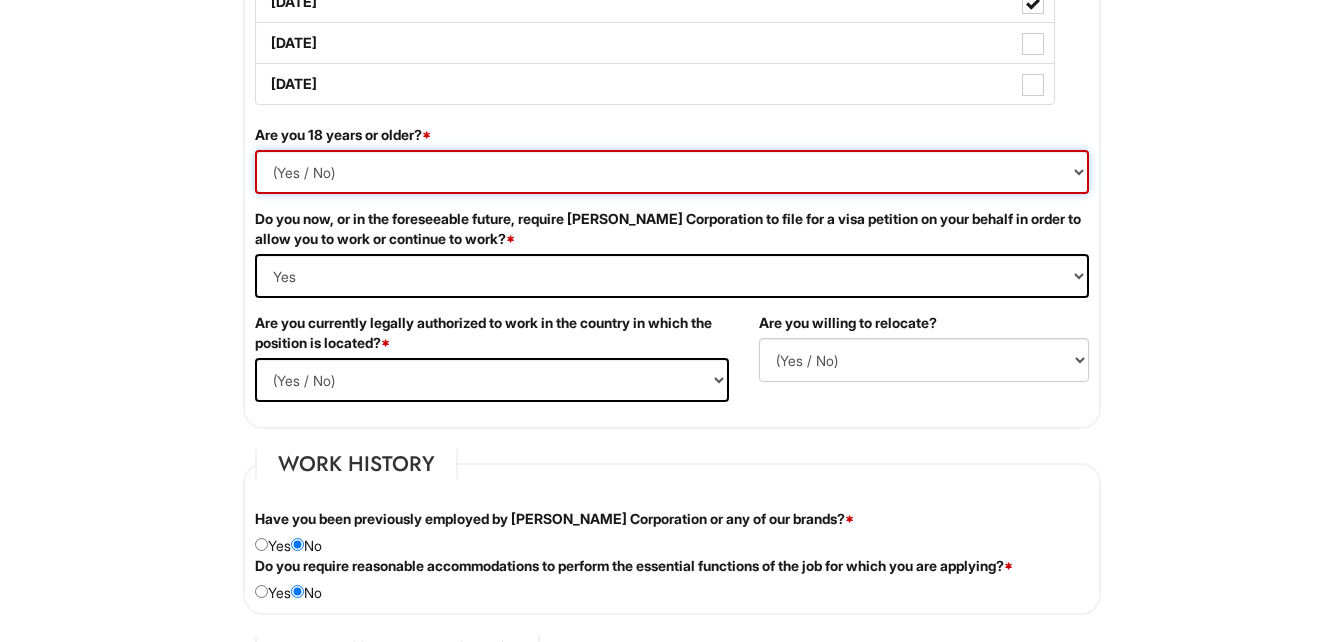 click on "(Yes / No) Yes No" at bounding box center (672, 172) 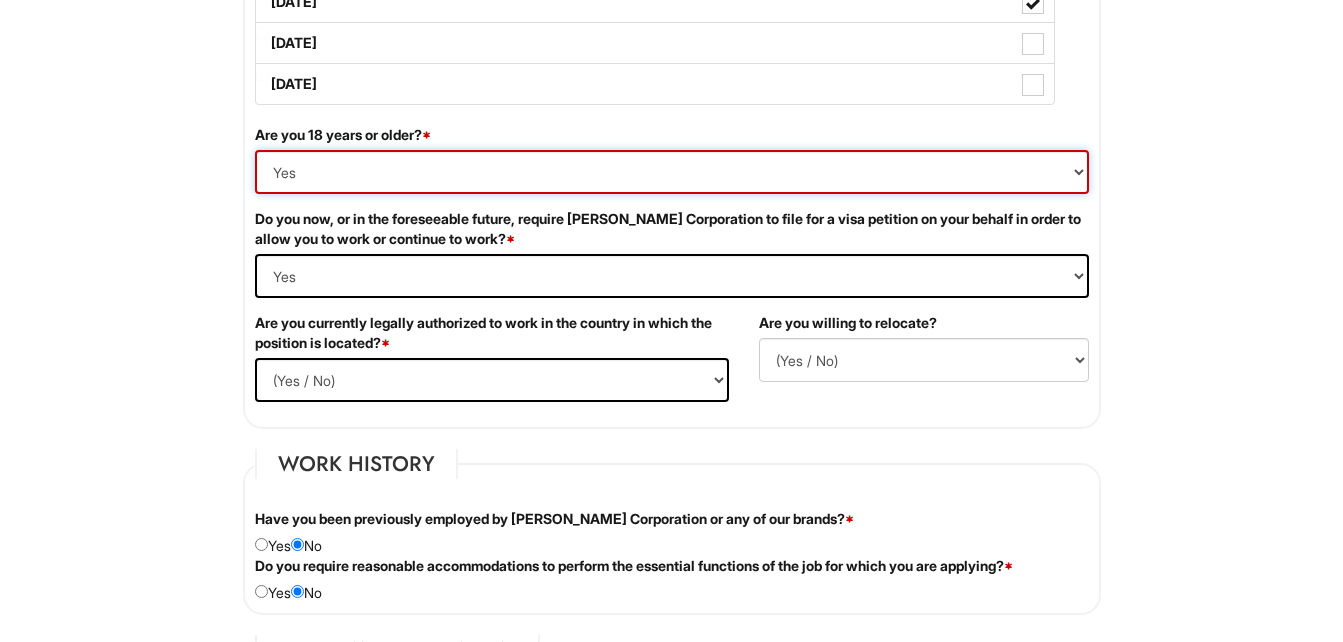 click on "(Yes / No) Yes No" at bounding box center [672, 172] 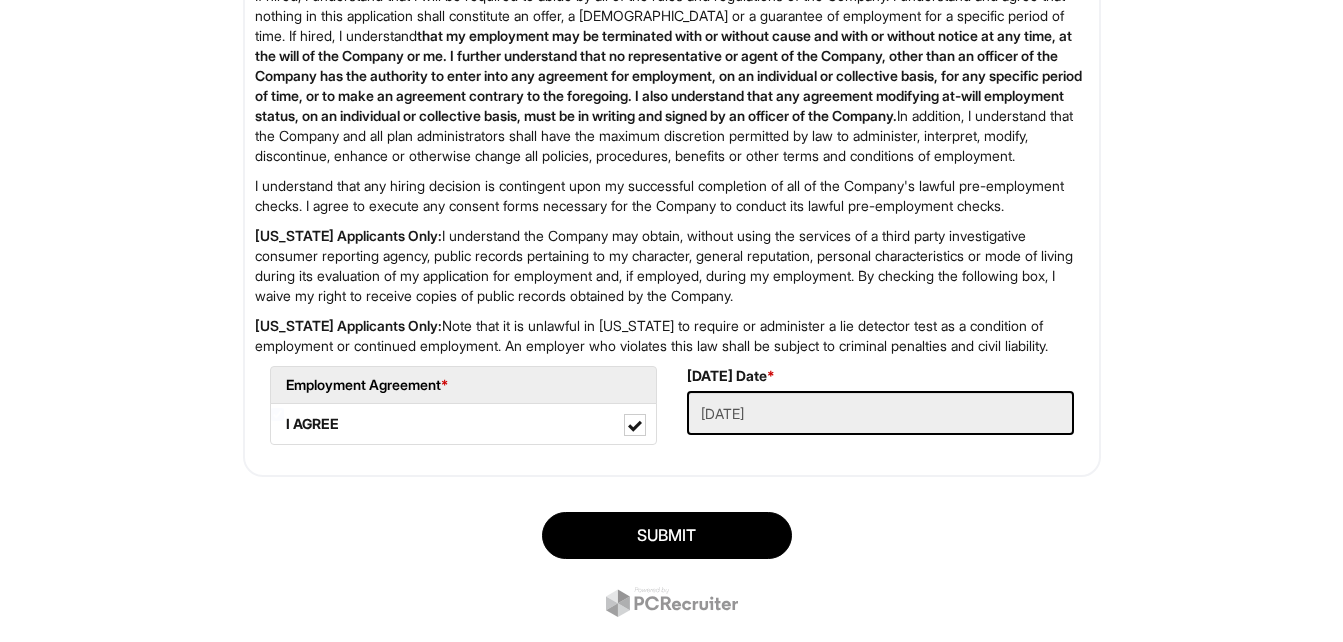 scroll, scrollTop: 3304, scrollLeft: 0, axis: vertical 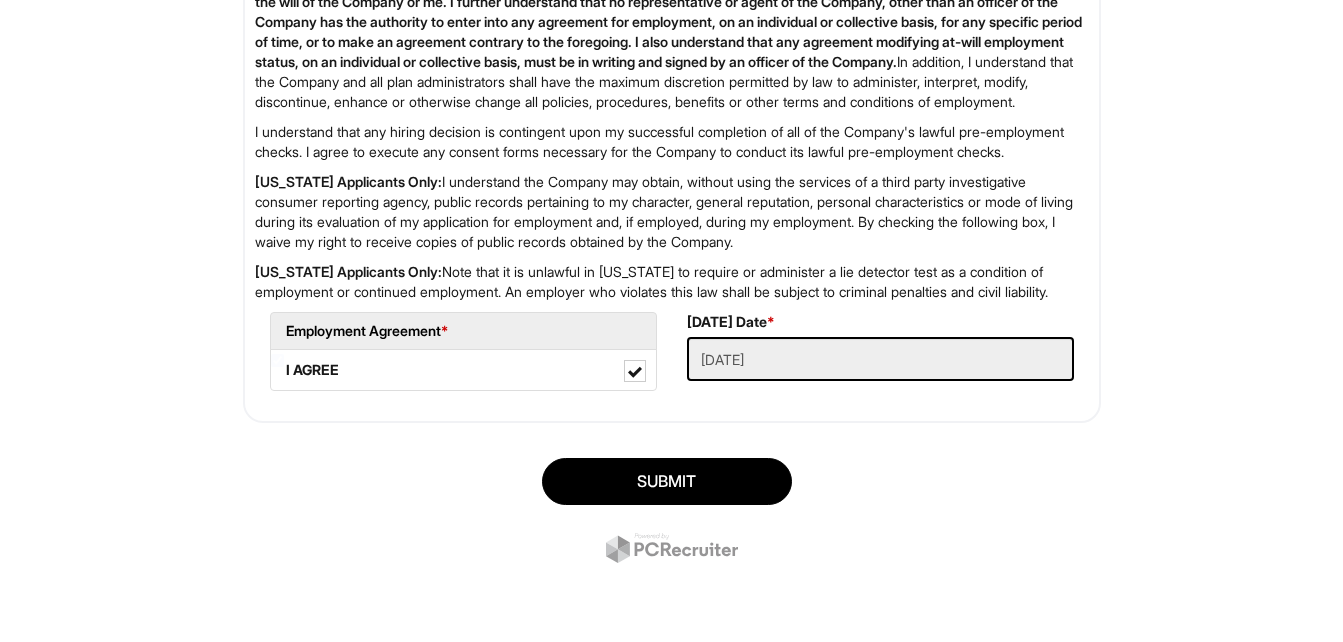 click on "SUBMIT" at bounding box center [672, 513] 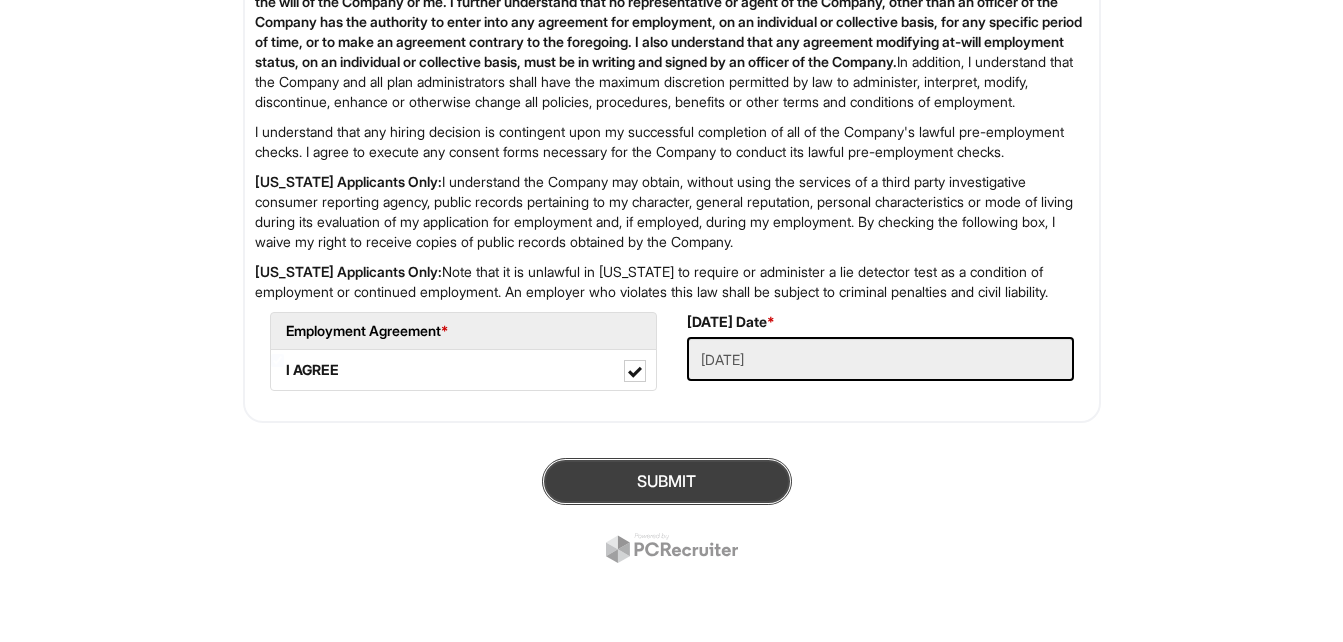 click on "SUBMIT" at bounding box center [667, 481] 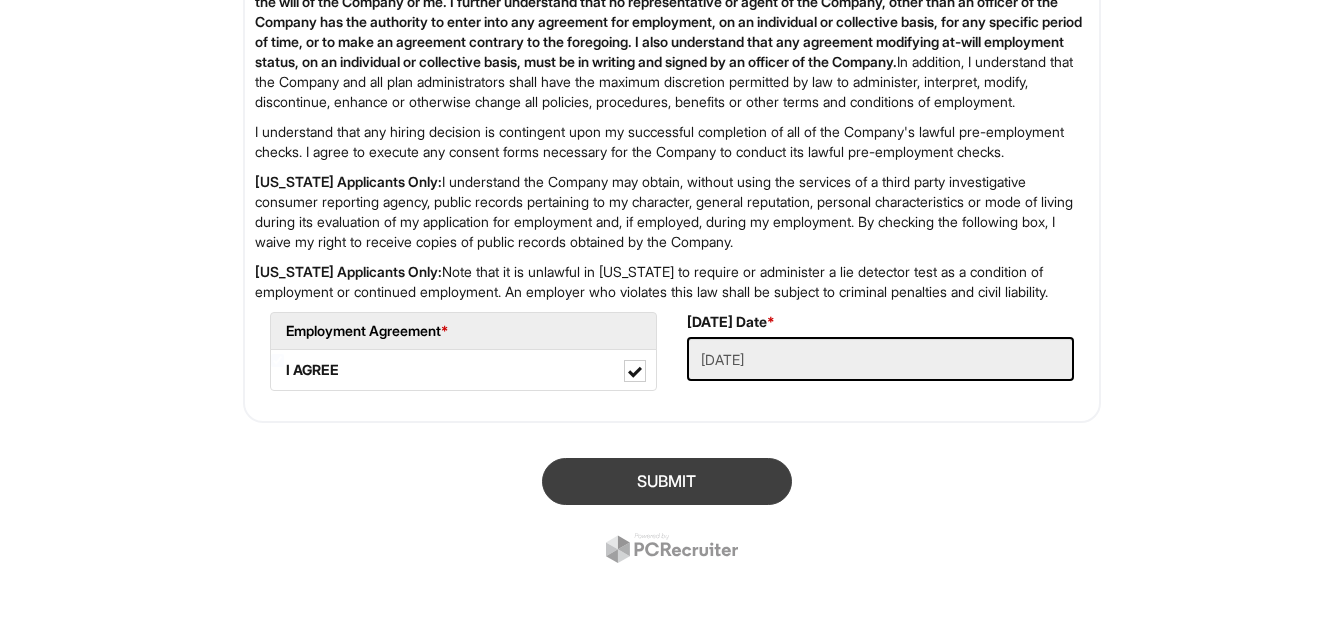 scroll, scrollTop: 122, scrollLeft: 0, axis: vertical 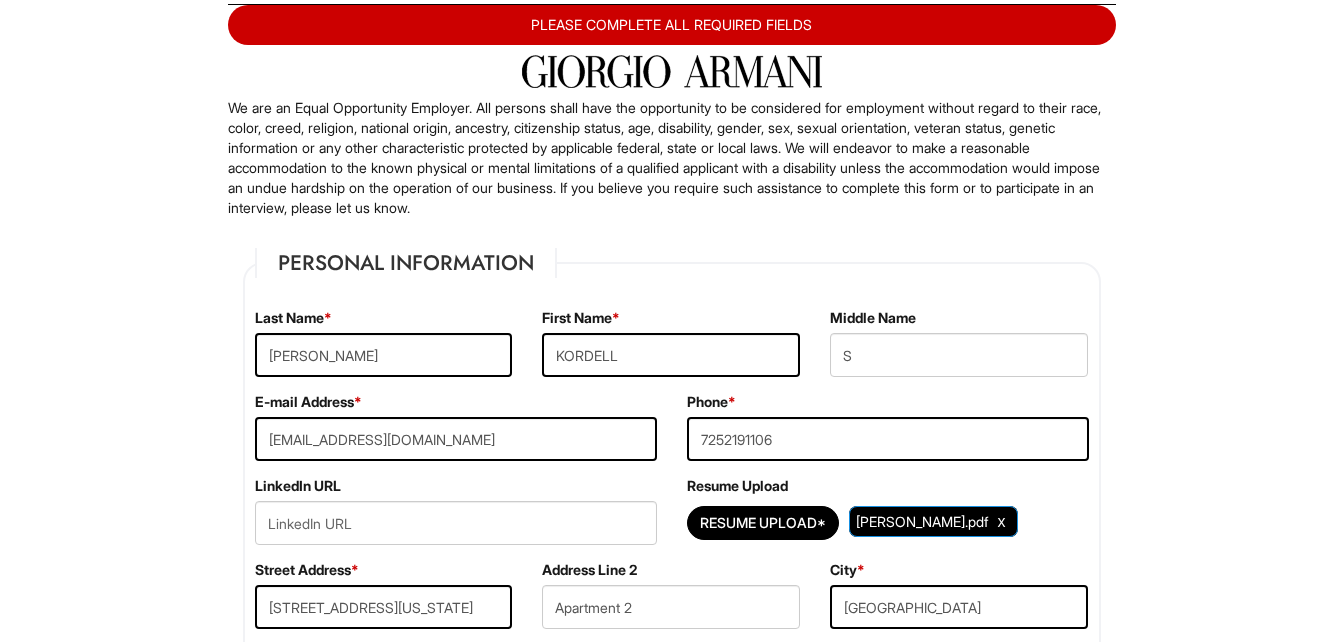 click on "PLEASE COMPLETE ALL REQUIRED FIELDS" at bounding box center [672, 25] 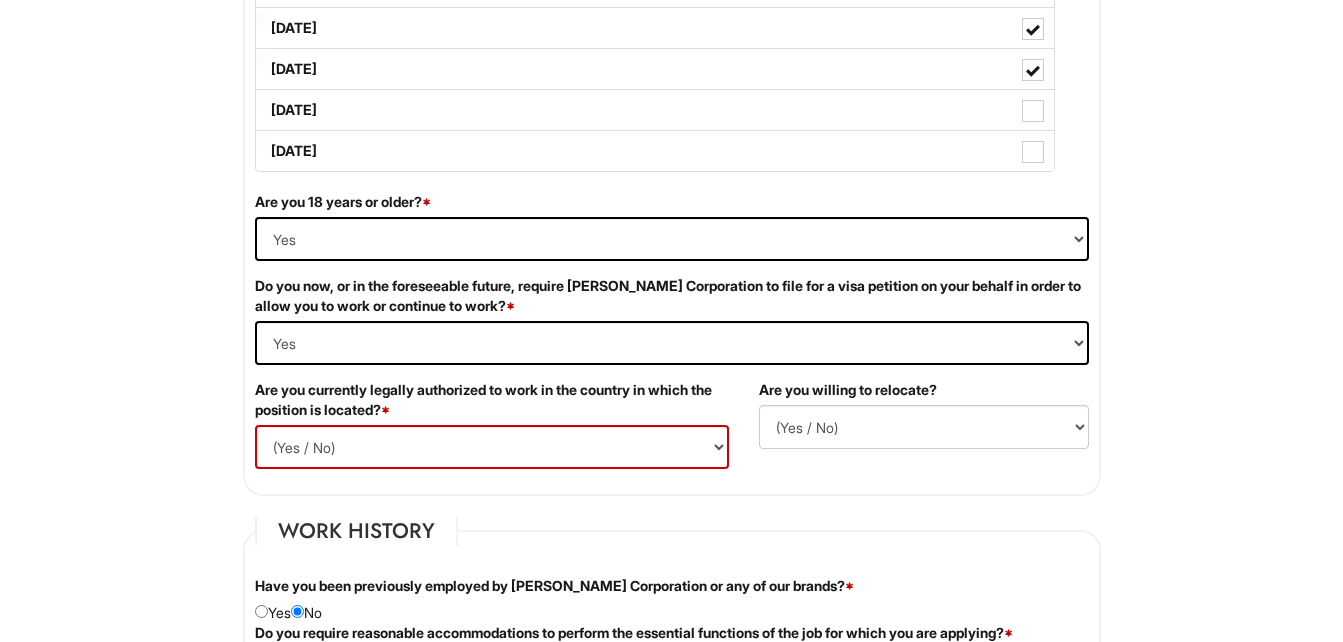 scroll, scrollTop: 1210, scrollLeft: 0, axis: vertical 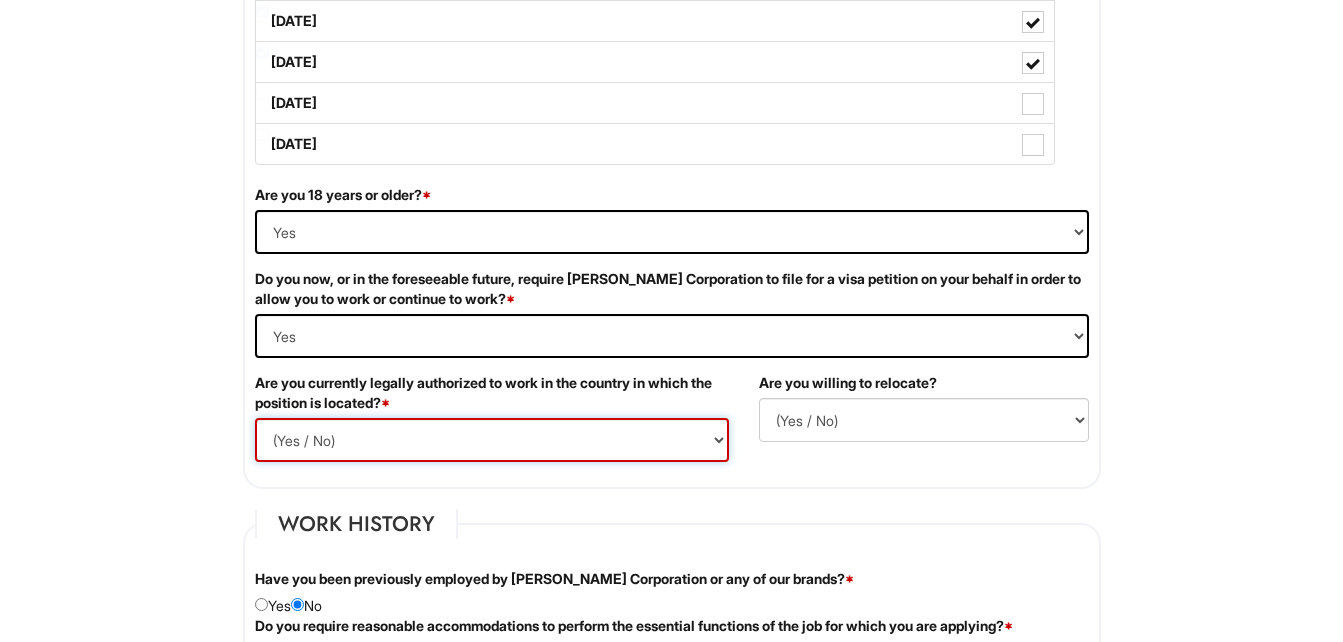 click on "(Yes / No) Yes No" at bounding box center [492, 440] 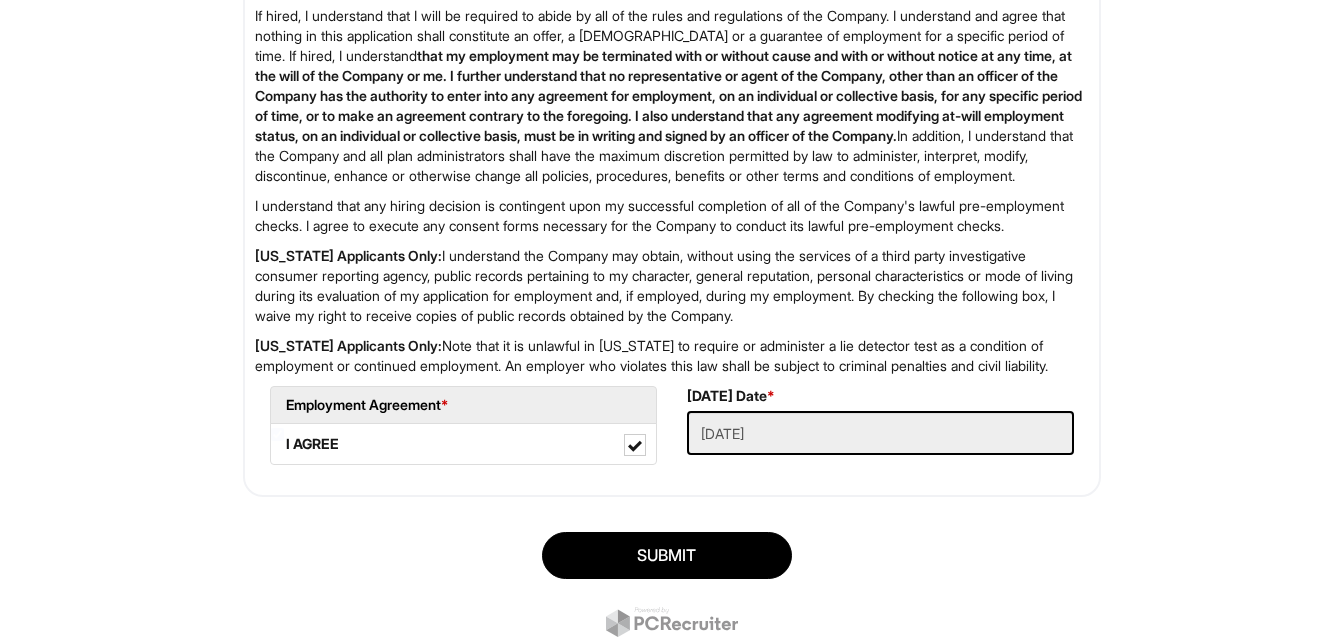 scroll, scrollTop: 3385, scrollLeft: 0, axis: vertical 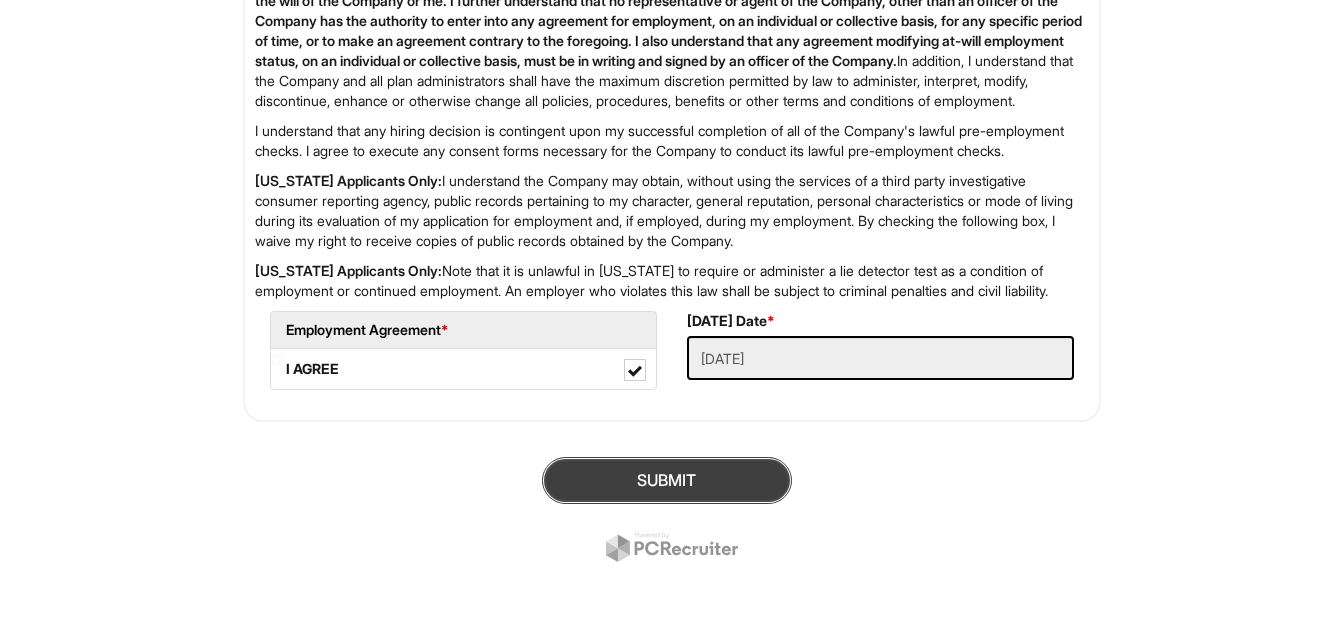click on "SUBMIT" at bounding box center [667, 480] 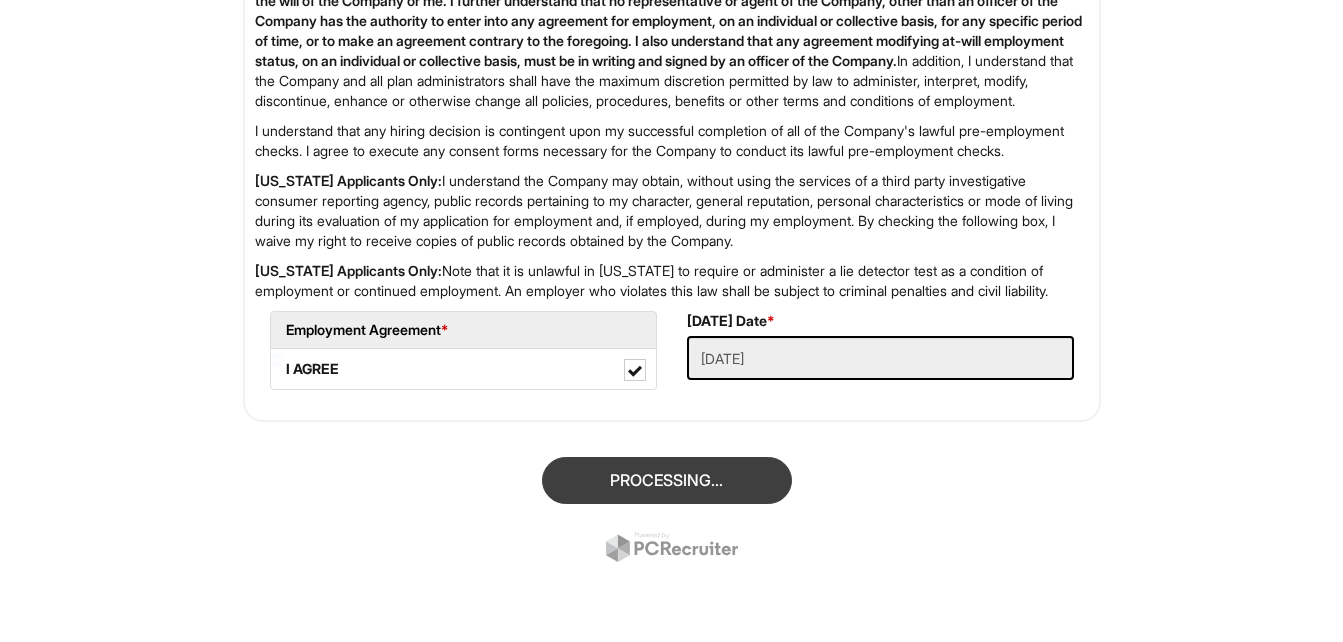 scroll, scrollTop: 122, scrollLeft: 0, axis: vertical 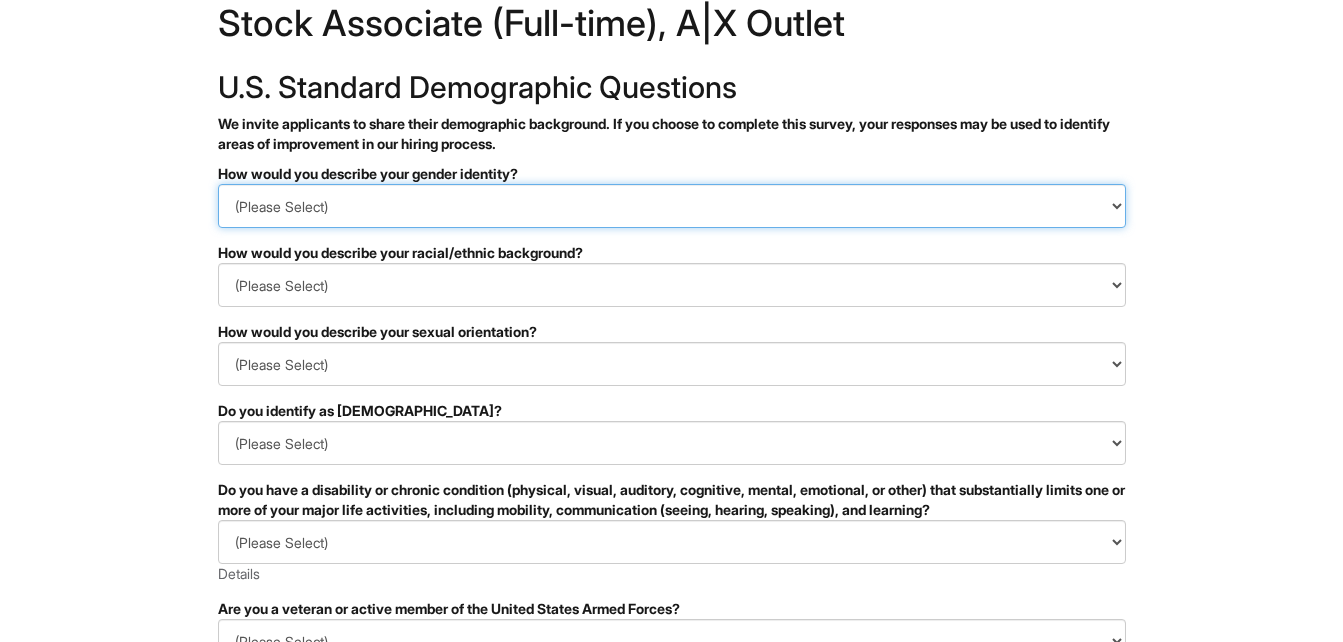 click on "(Please Select) Man Woman Non-binary I prefer to self-describe I don't wish to answer" at bounding box center (672, 206) 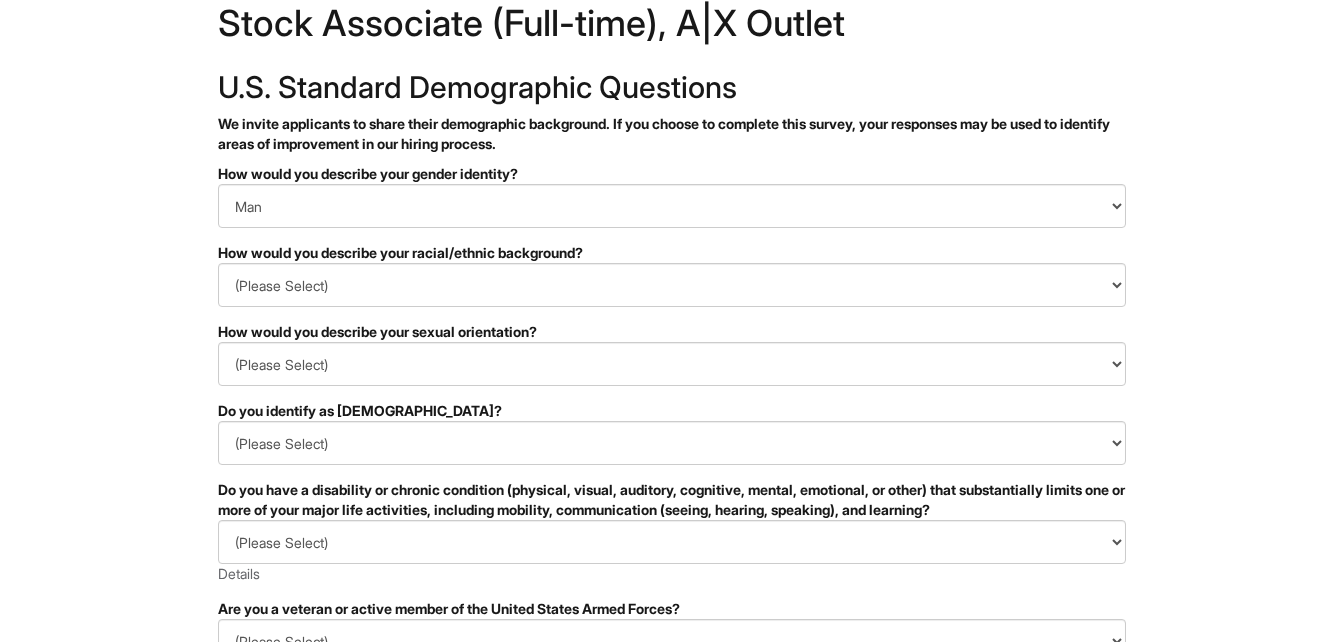 click on "How would you describe your racial/ethnic background?" at bounding box center [672, 253] 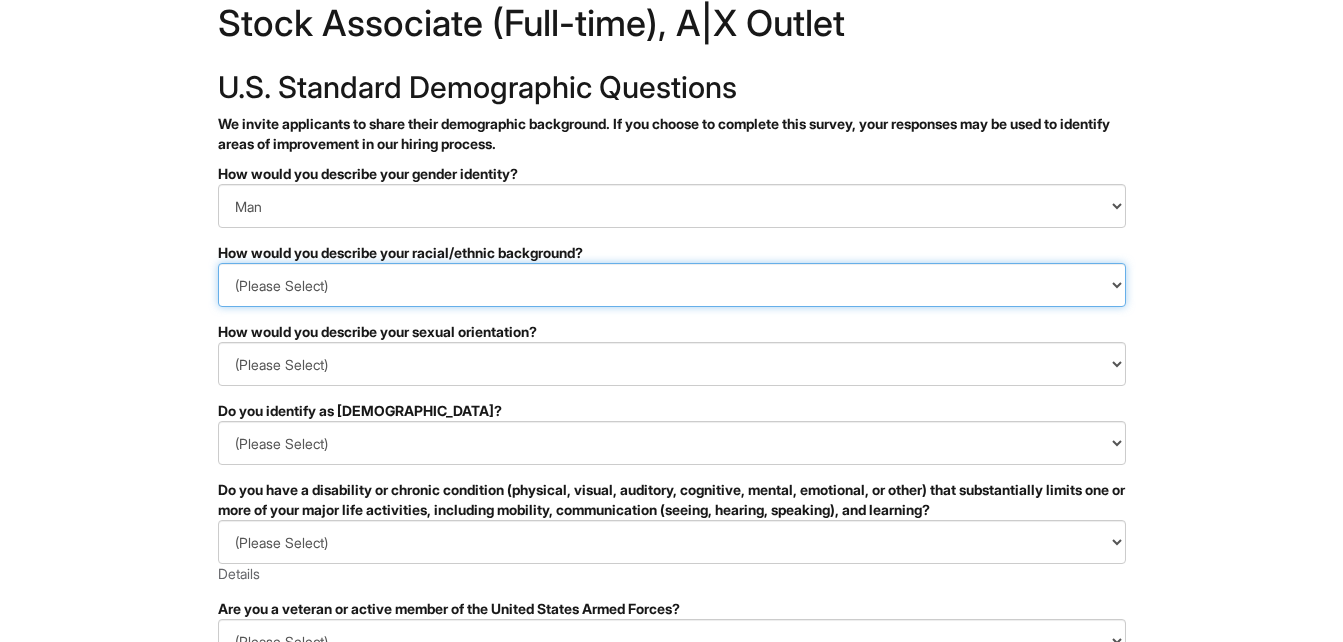 click on "(Please Select) Black or of African descent    East Asian    Hispanic, Latinx or of Spanish Origin    Indigenous, American Indian or Alaska Native    Middle Eastern or North African    Native Hawaiian or Pacific Islander    South Asian    Southeast Asian    White or European    I prefer to self-describe    I don't wish to answer" at bounding box center (672, 285) 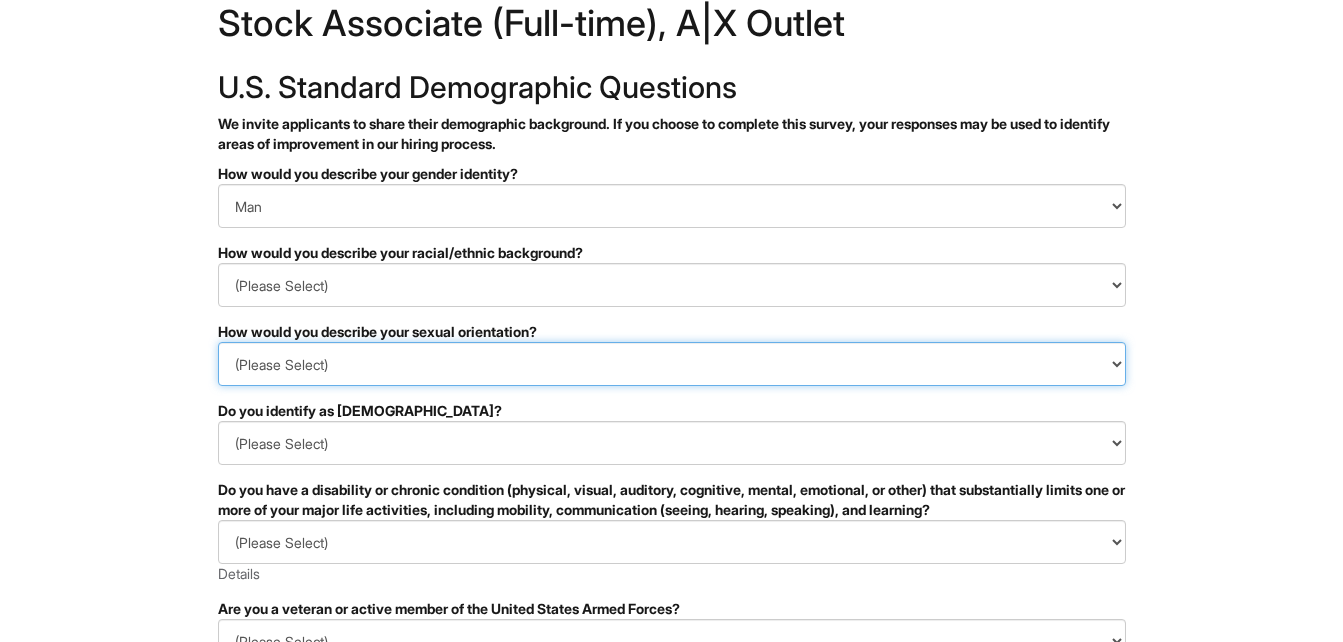 click on "(Please Select) Asexual Bisexual and/or pansexual Gay Heterosexual Lesbian Queer I prefer to self-describe I don't wish to answer" at bounding box center [672, 364] 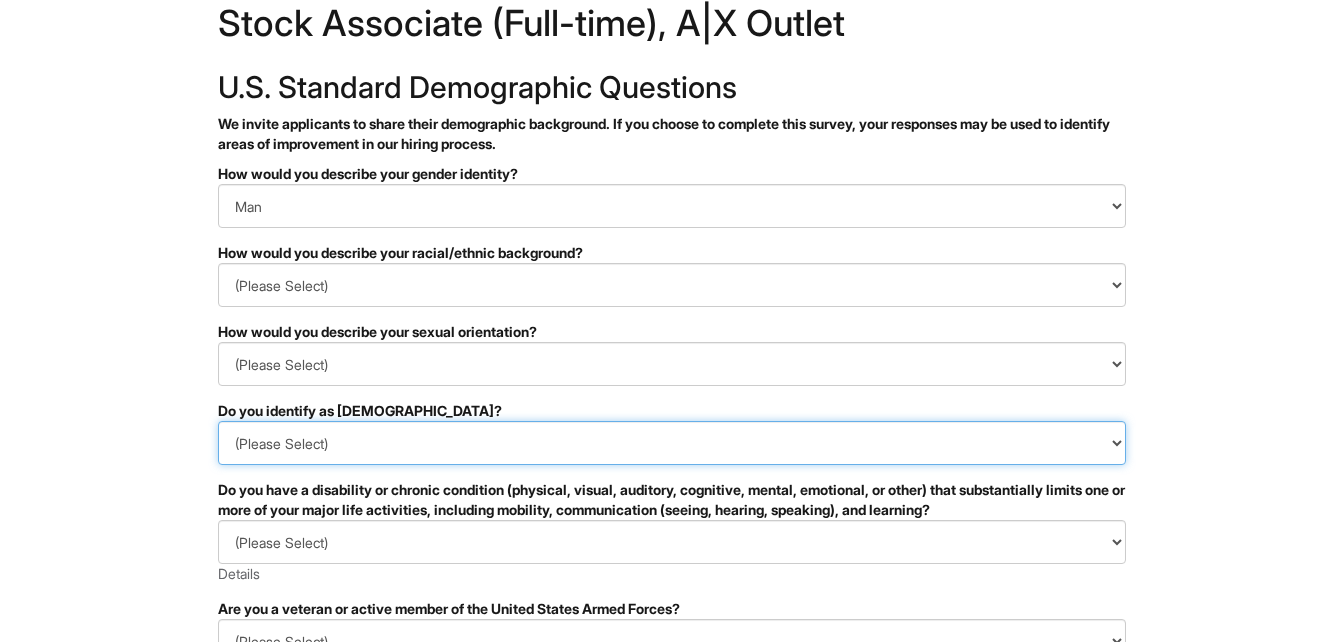 click on "(Please Select) Yes No I prefer to self-describe I don't wish to answer" at bounding box center [672, 443] 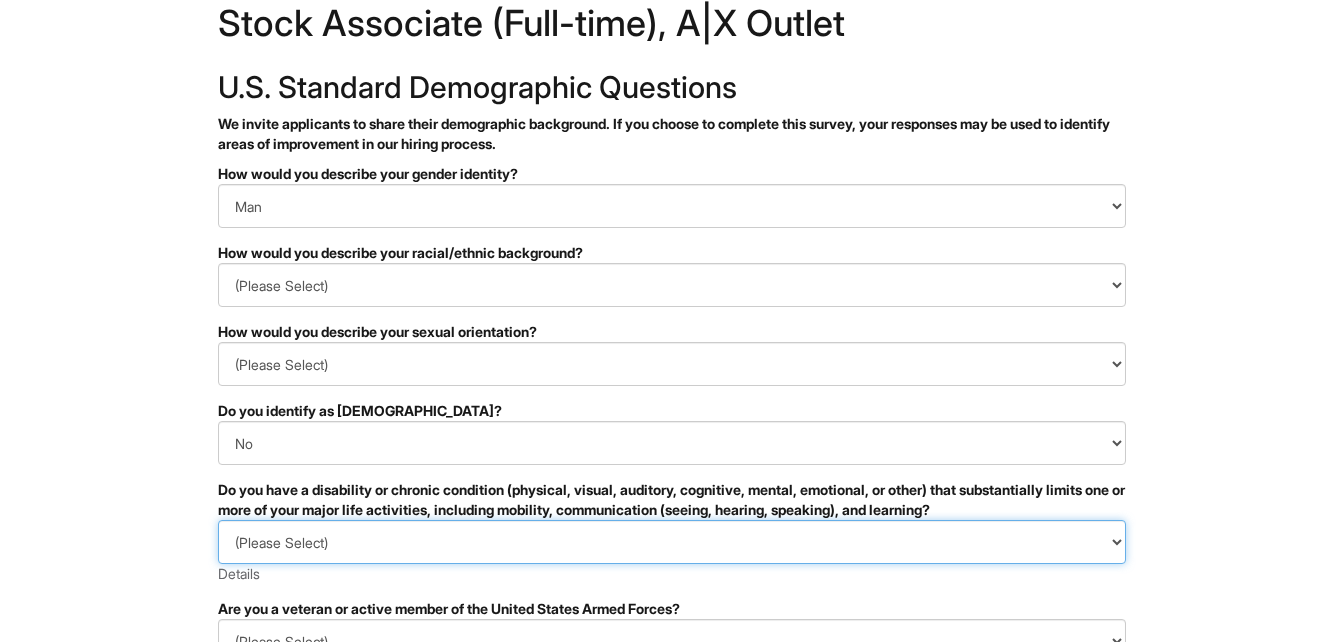 click on "(Please Select) YES, I HAVE A DISABILITY (or previously had a disability) NO, I DON'T HAVE A DISABILITY I DON'T WISH TO ANSWER" at bounding box center (672, 542) 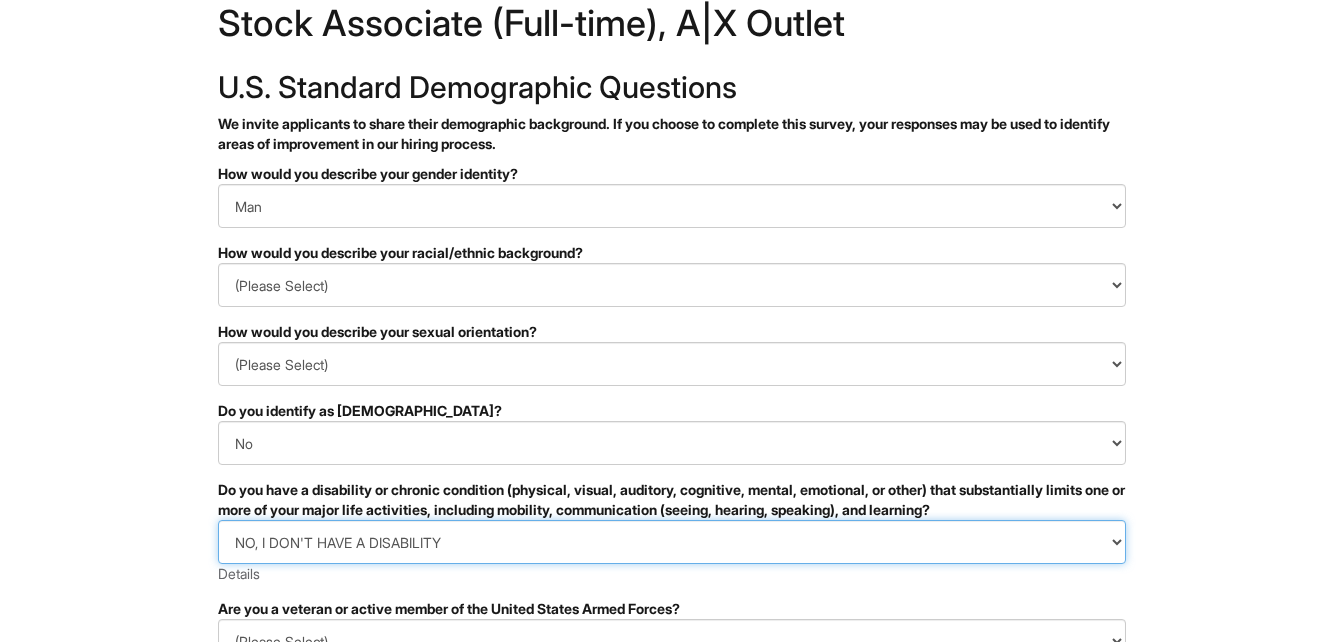 click on "(Please Select) YES, I HAVE A DISABILITY (or previously had a disability) NO, I DON'T HAVE A DISABILITY I DON'T WISH TO ANSWER" at bounding box center (672, 542) 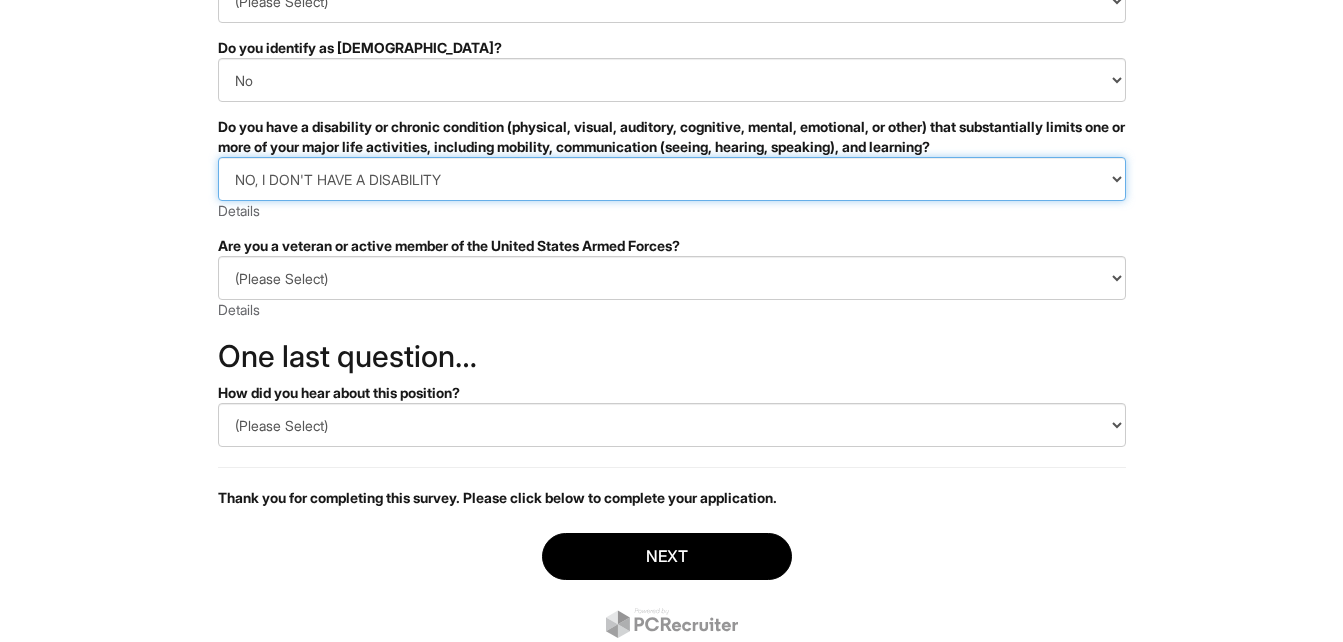 scroll, scrollTop: 420, scrollLeft: 0, axis: vertical 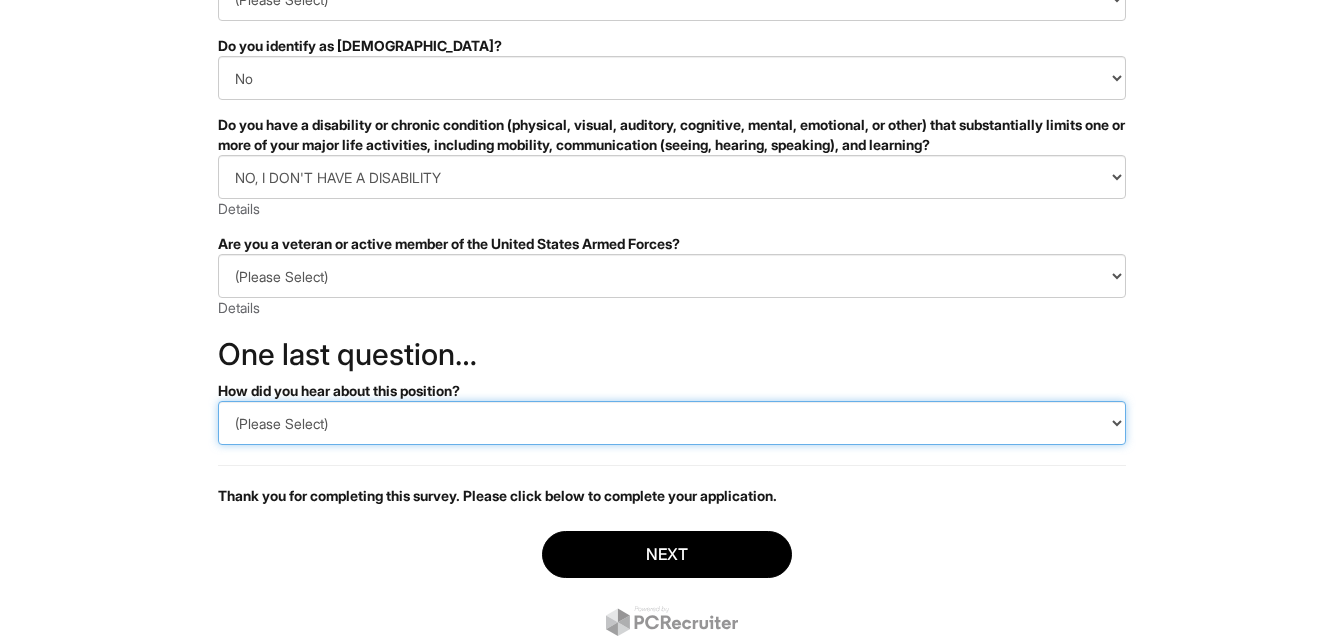 click on "(Please Select) CareerBuilder Indeed LinkedIn Monster Referral Other" at bounding box center (672, 423) 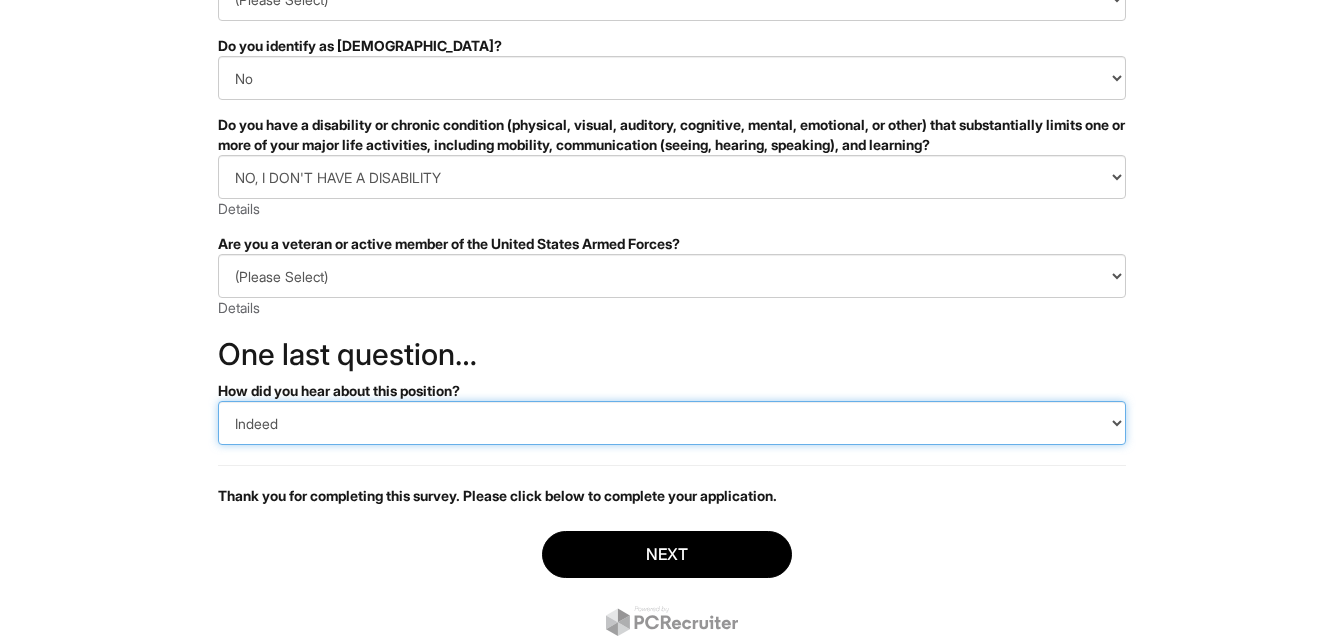 click on "(Please Select) CareerBuilder Indeed LinkedIn Monster Referral Other" at bounding box center [672, 423] 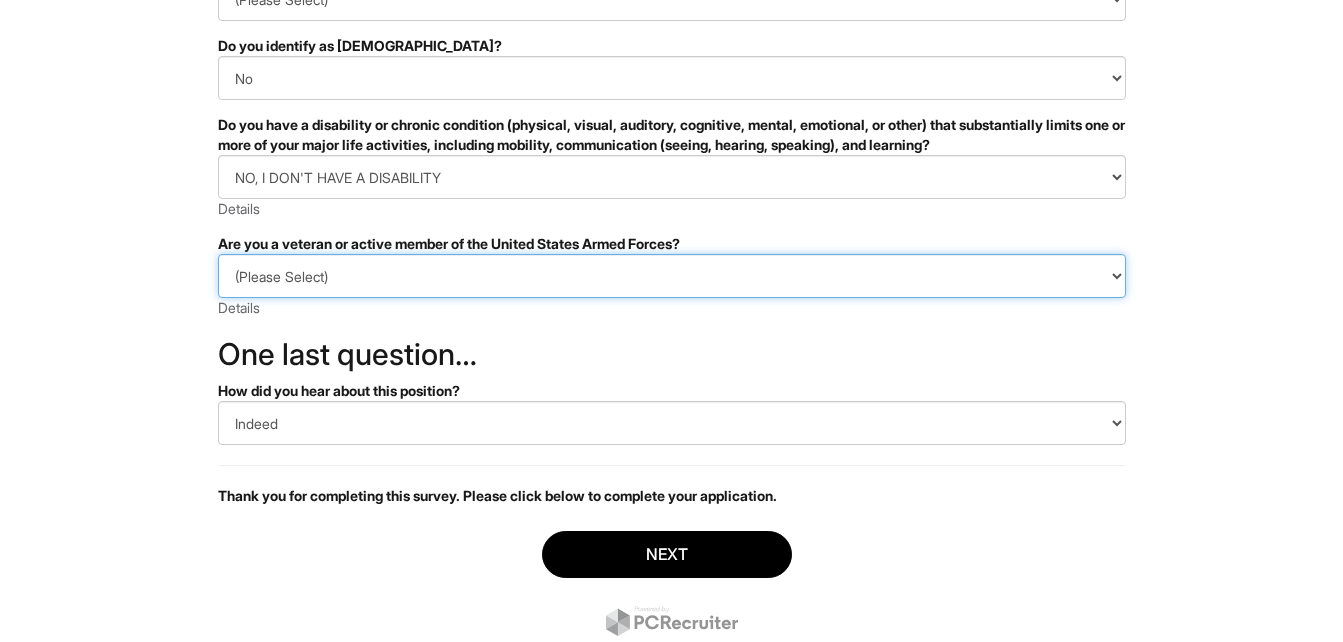 click on "(Please Select) I IDENTIFY AS ONE OR MORE OF THE CLASSIFICATIONS OF PROTECTED VETERANS LISTED I AM NOT A PROTECTED VETERAN I PREFER NOT TO ANSWER" at bounding box center [672, 276] 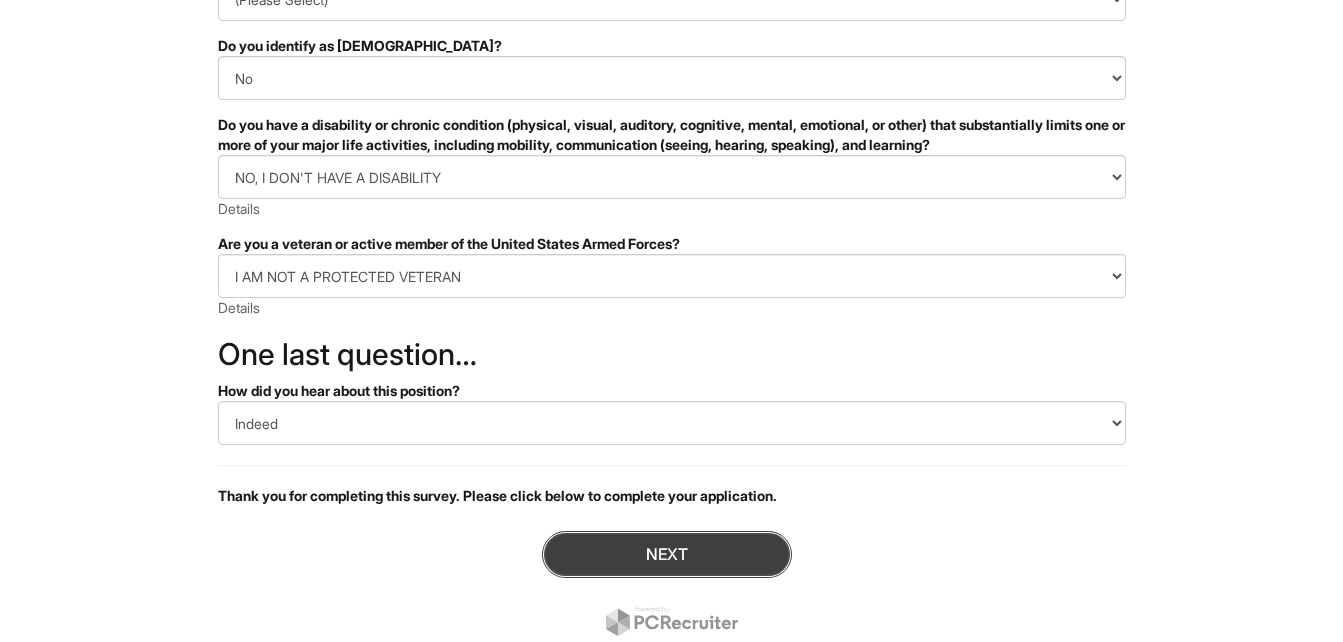click on "Next" at bounding box center (667, 554) 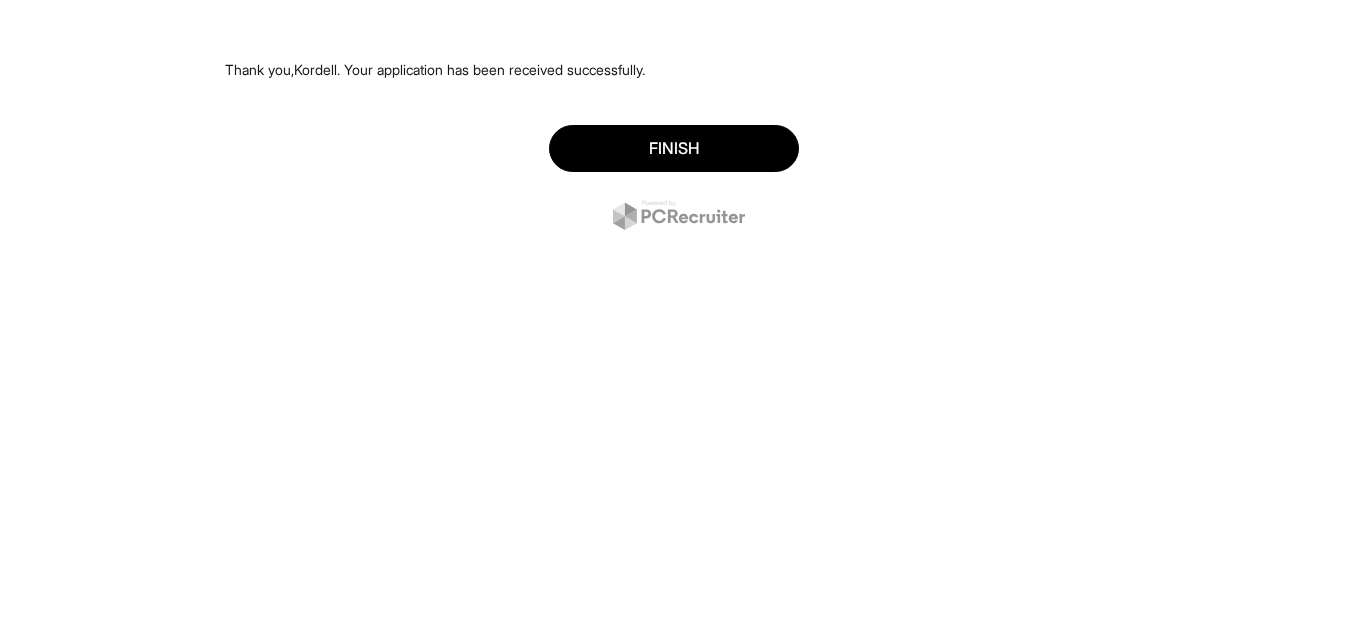 scroll, scrollTop: 0, scrollLeft: 0, axis: both 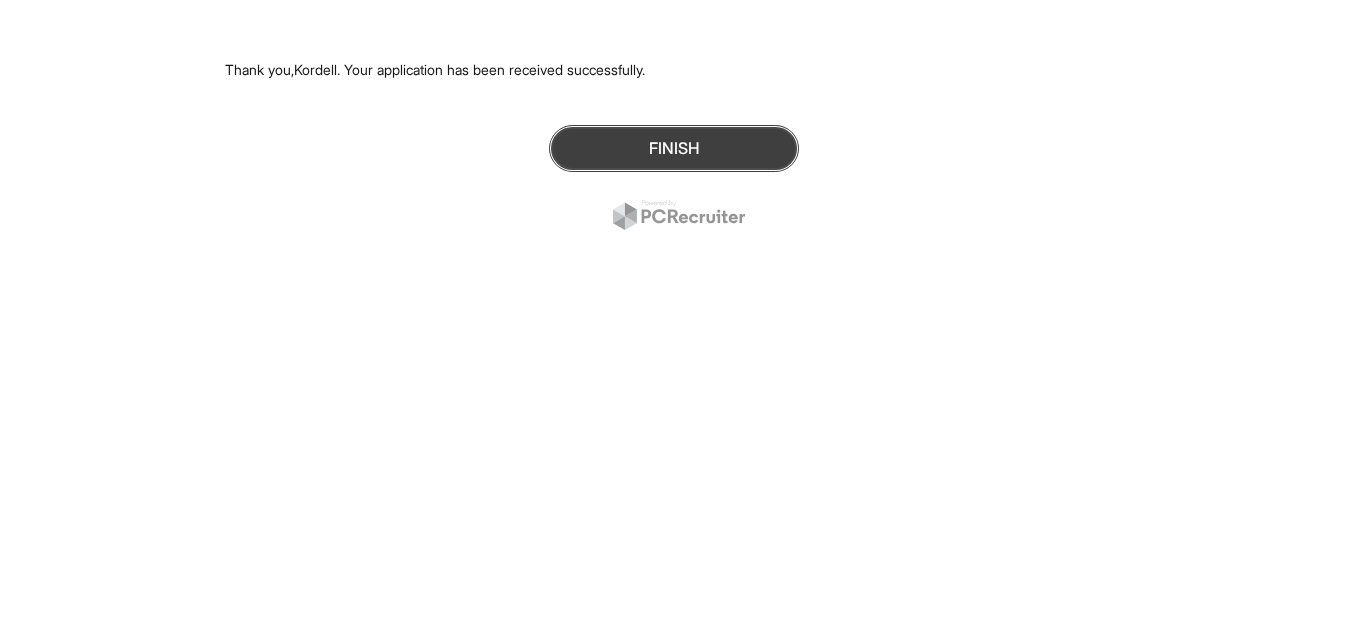click on "Finish" at bounding box center [674, 148] 